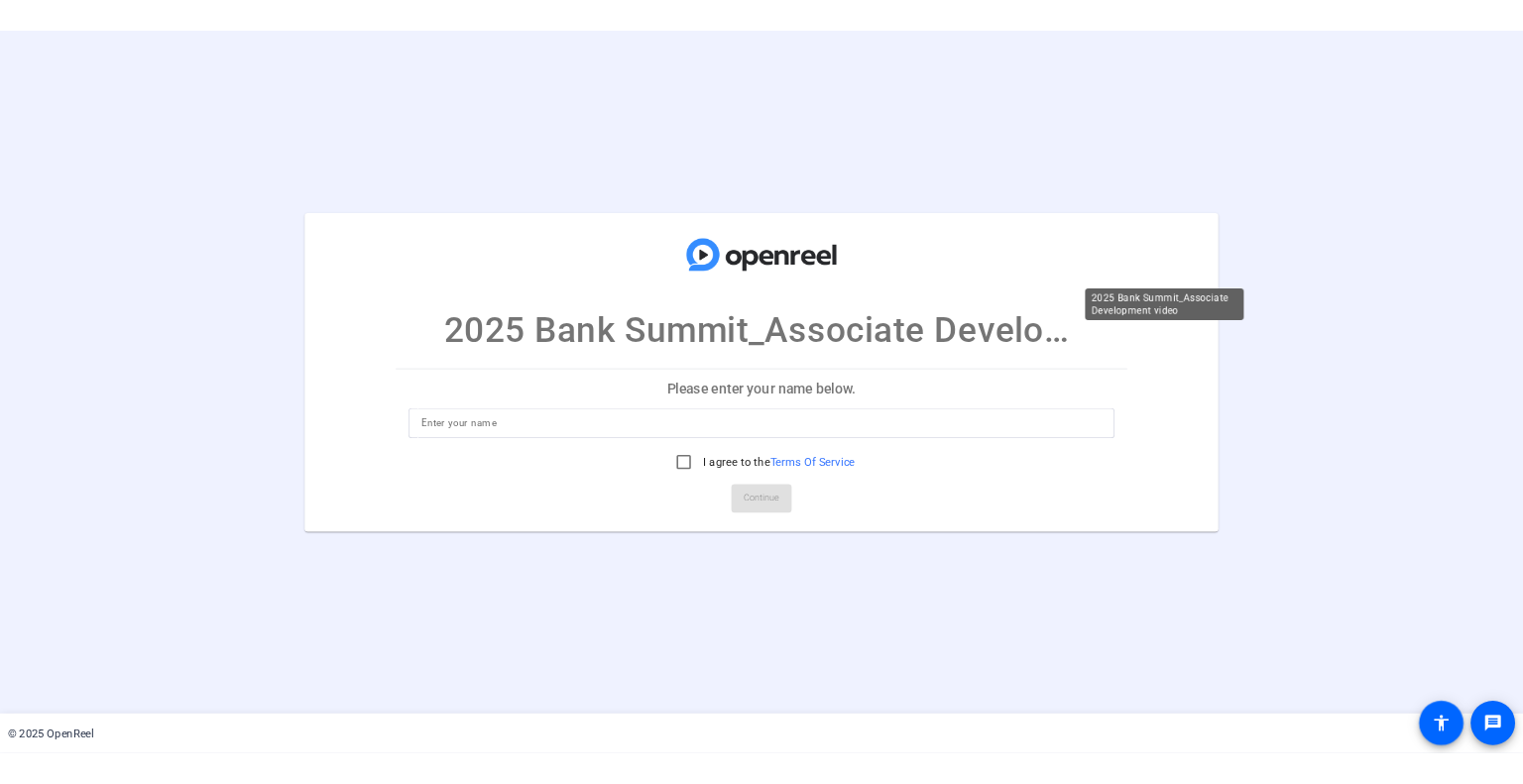 scroll, scrollTop: 0, scrollLeft: 0, axis: both 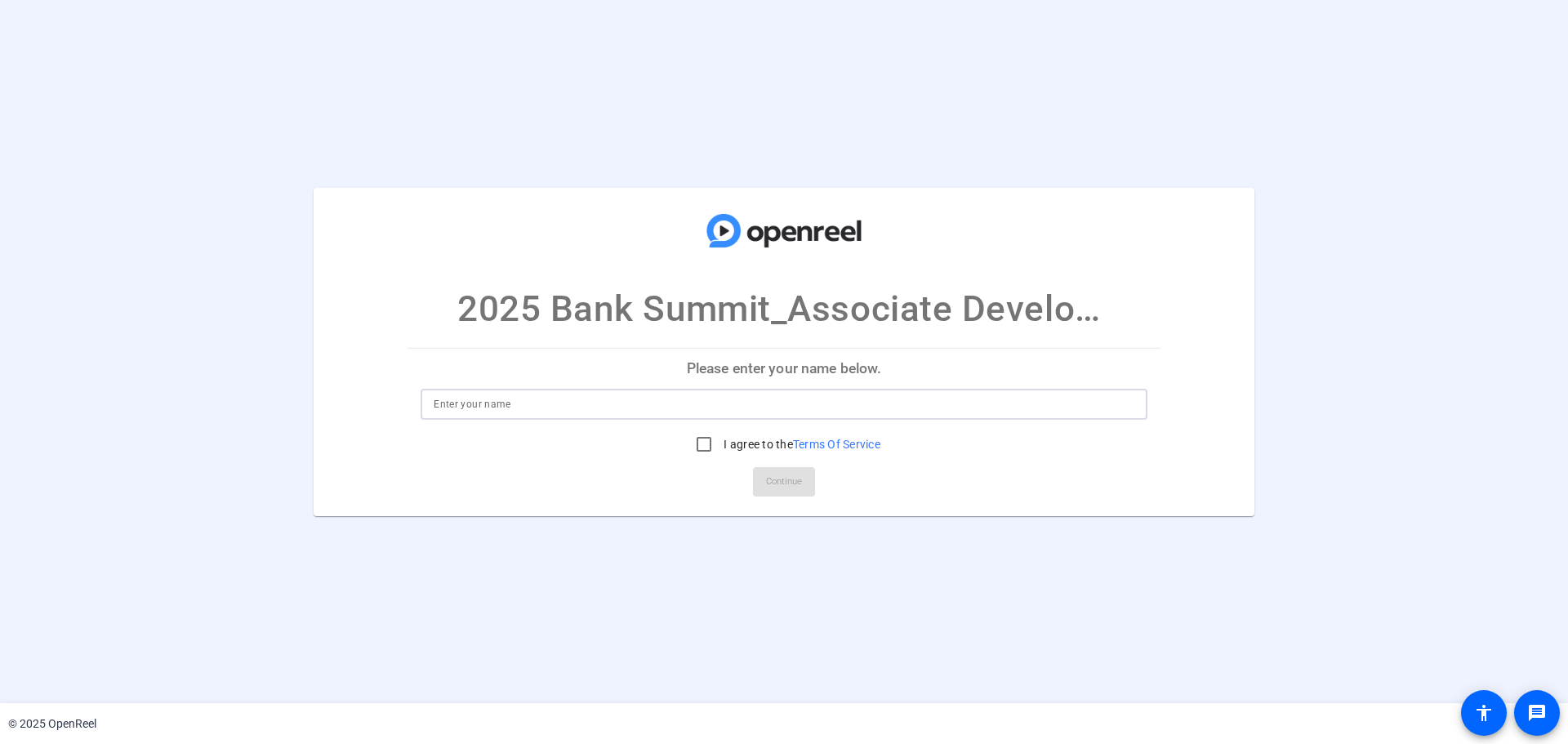 click at bounding box center [784, 404] 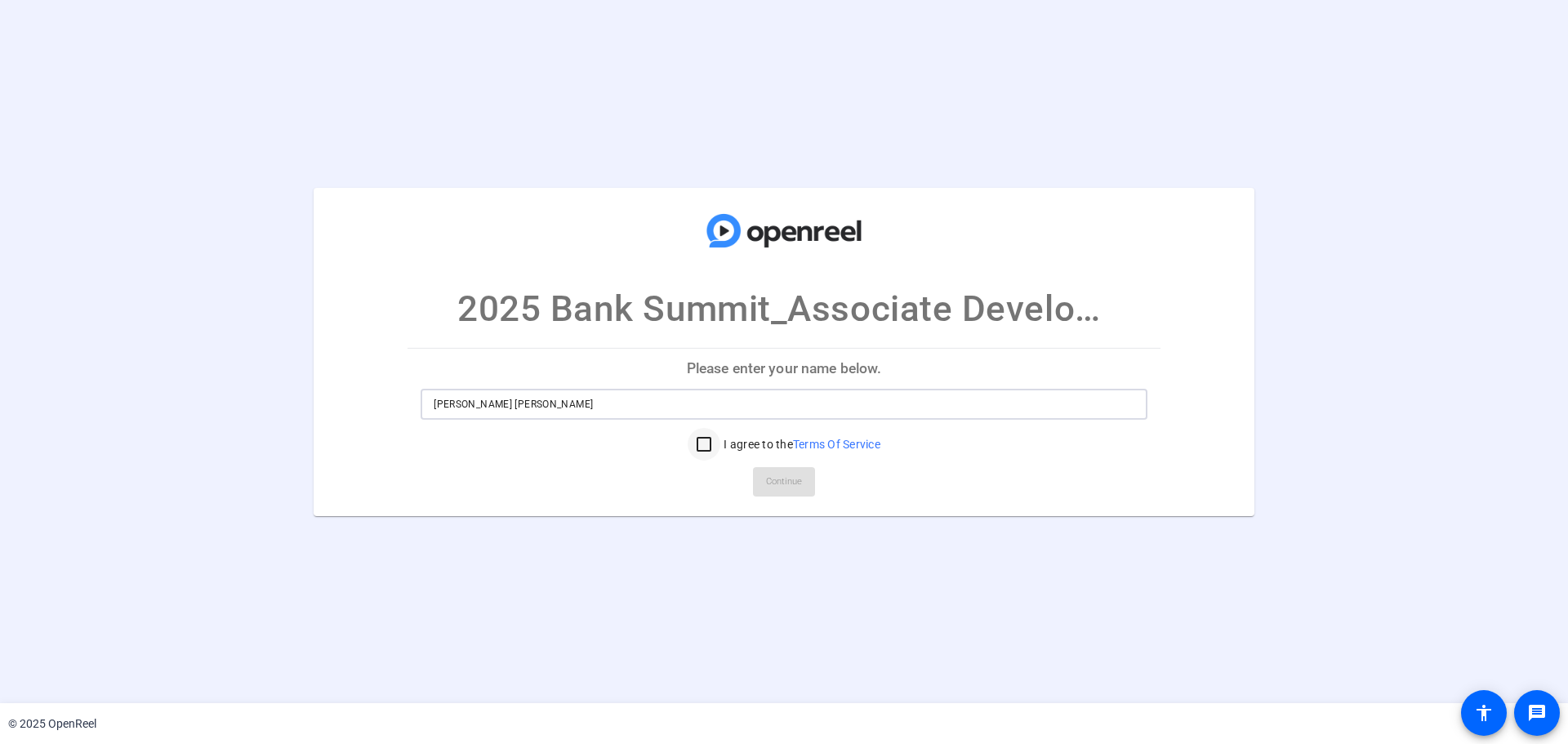 type on "[PERSON_NAME] [PERSON_NAME]" 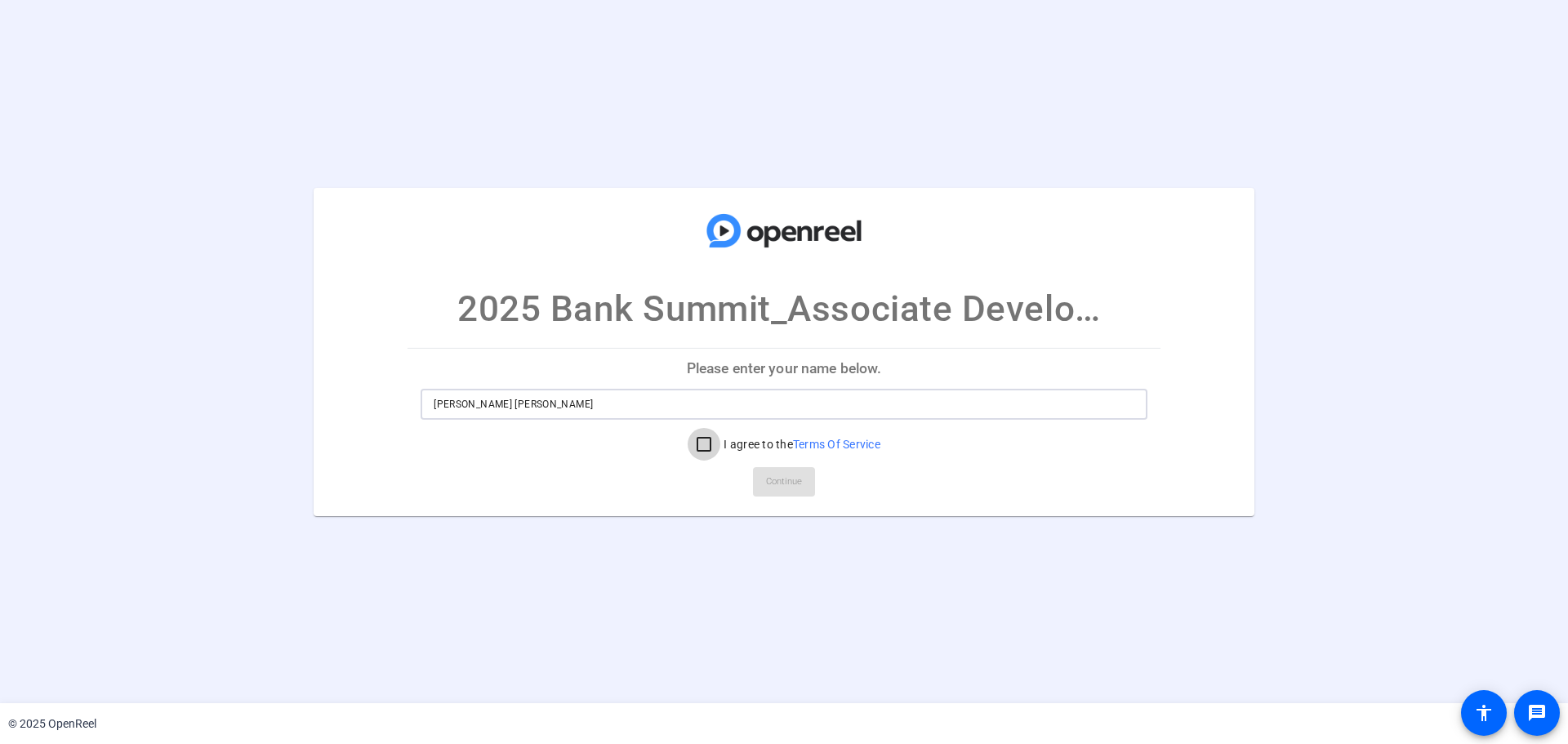 click on "I agree to the  Terms Of Service" at bounding box center [704, 444] 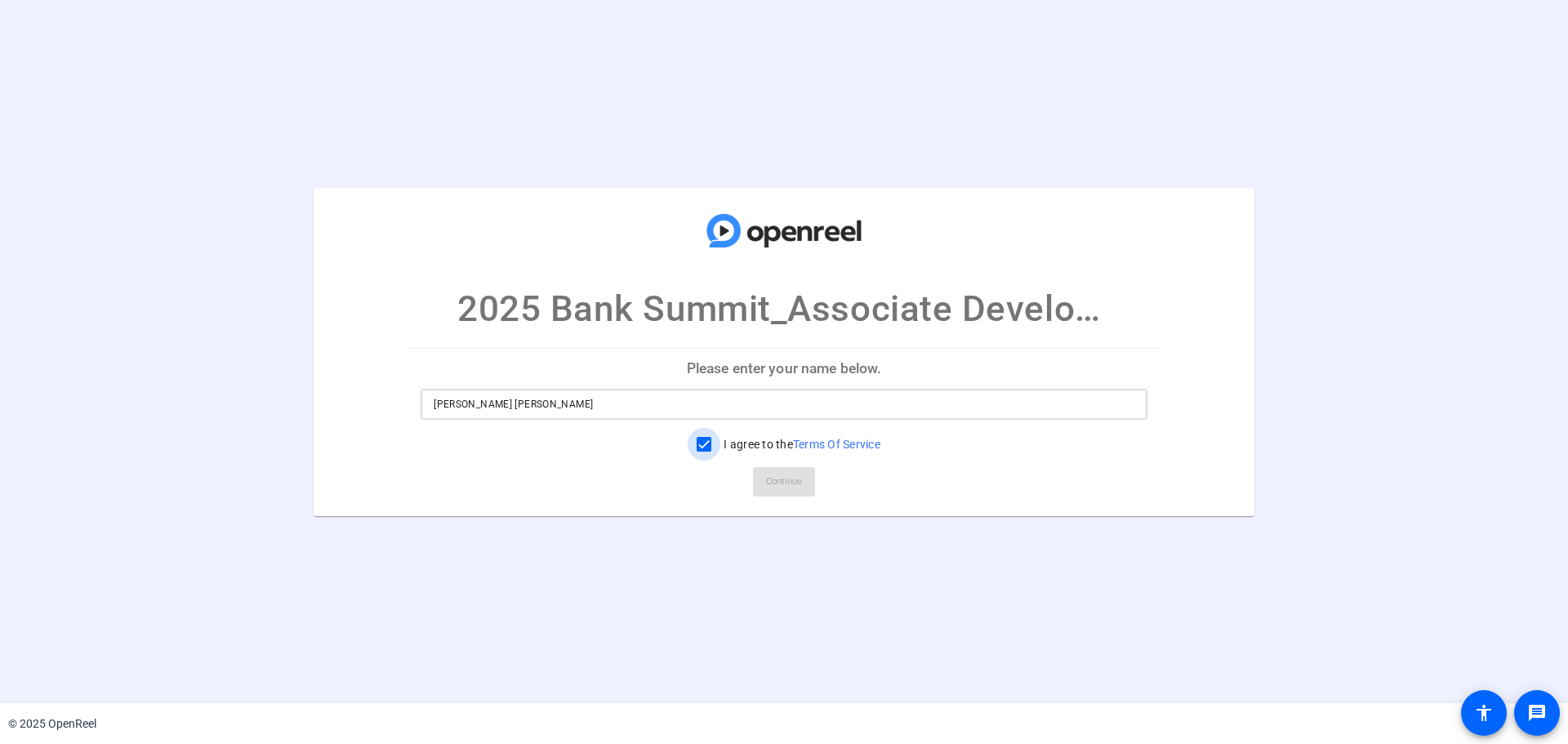 checkbox on "true" 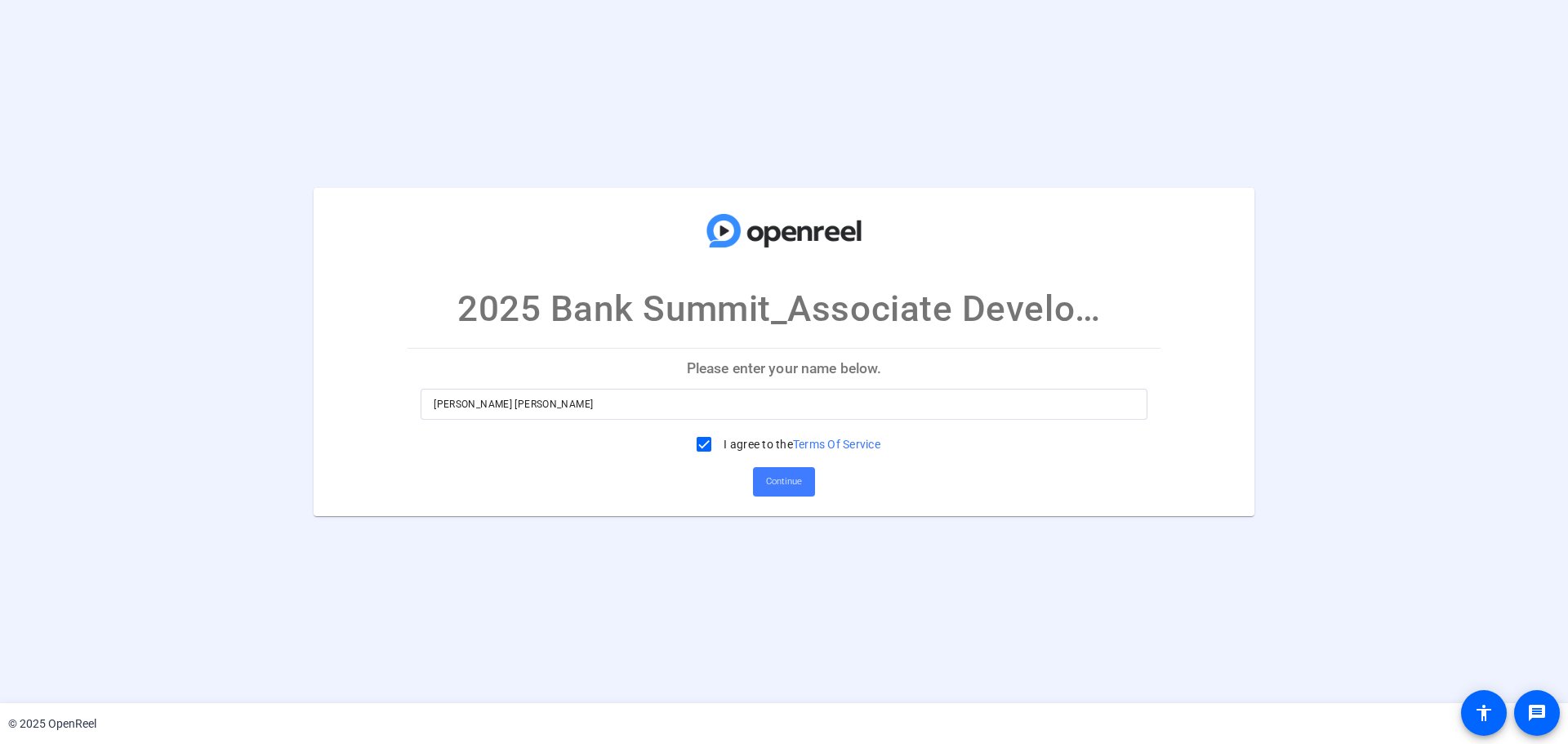 click on "Continue" 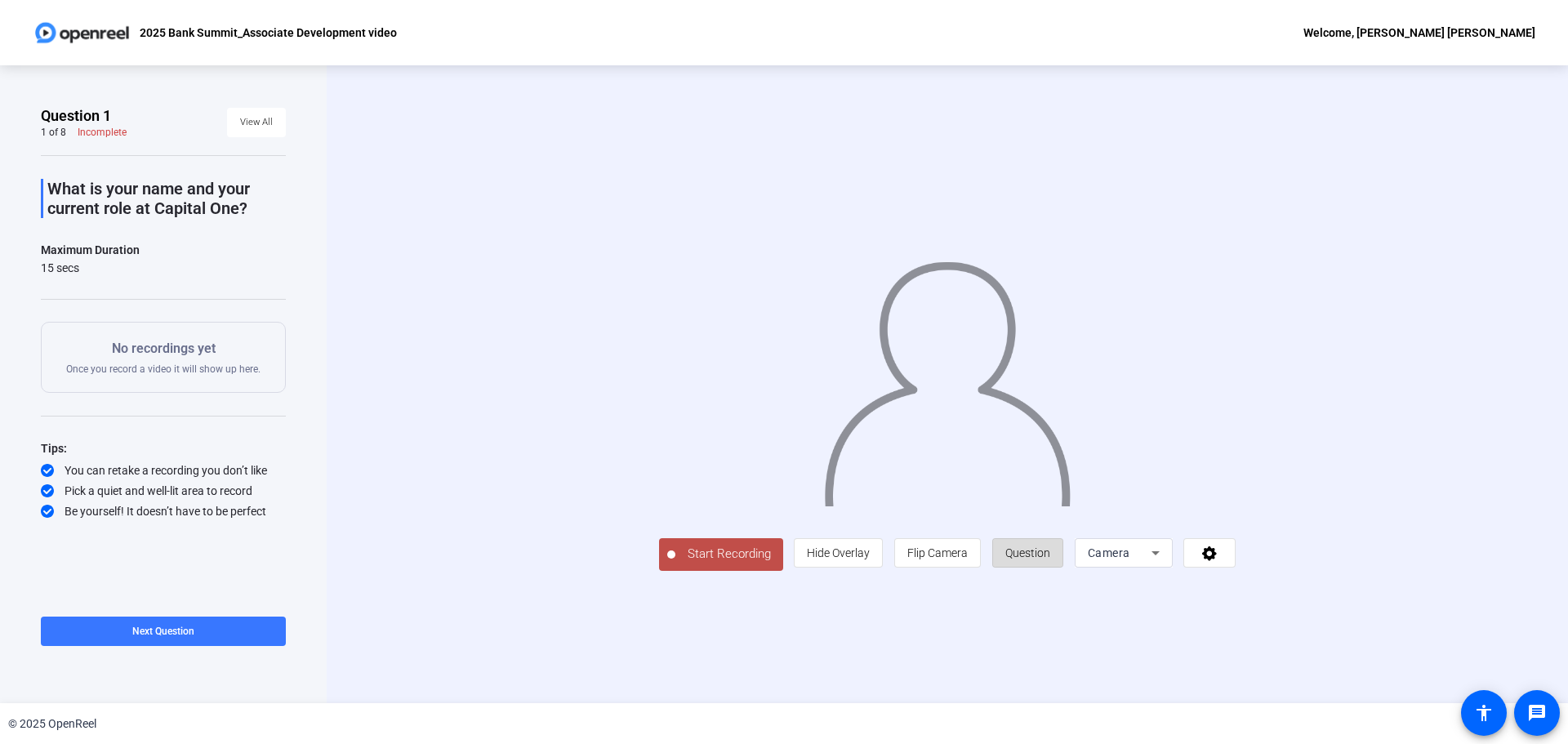 click on "Question" 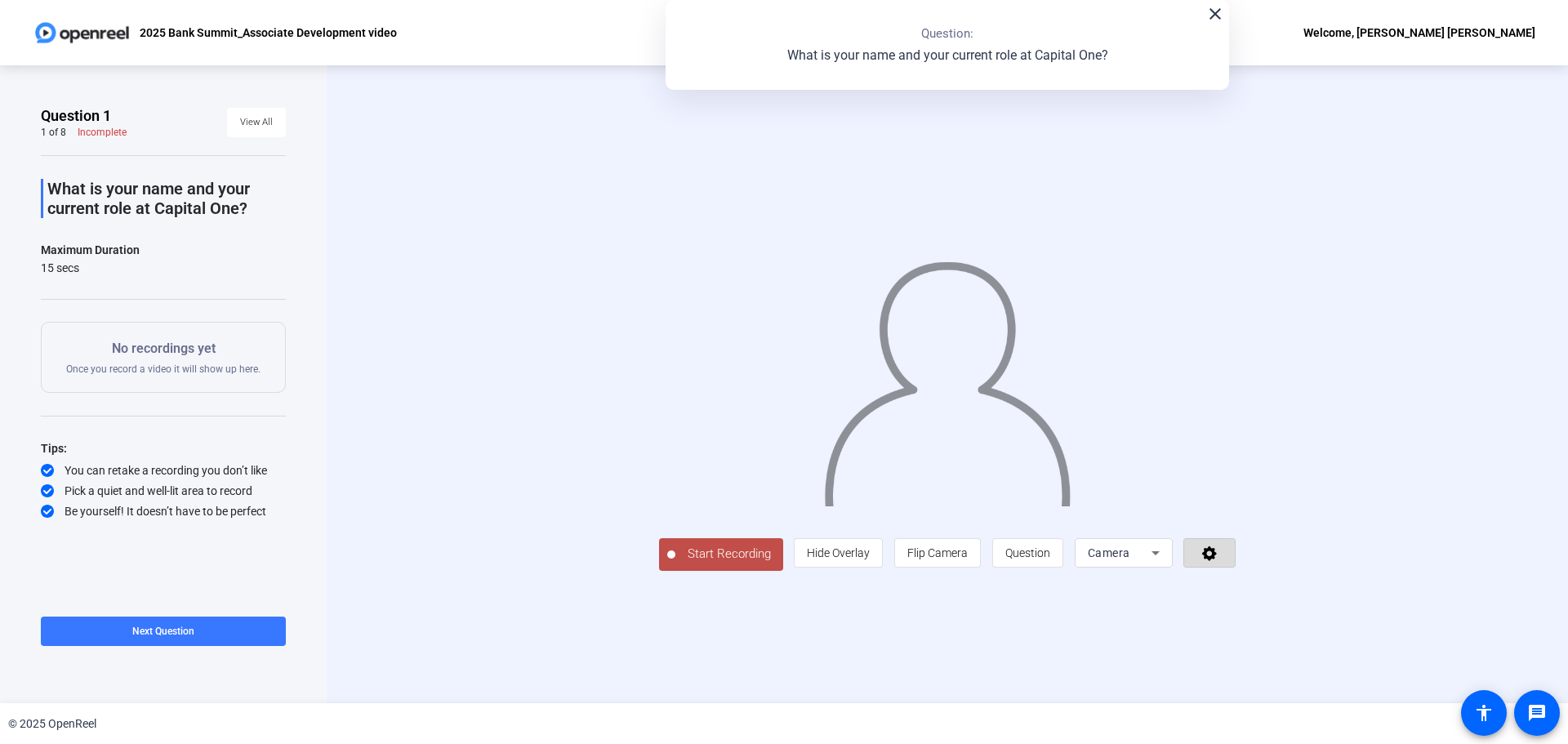 click 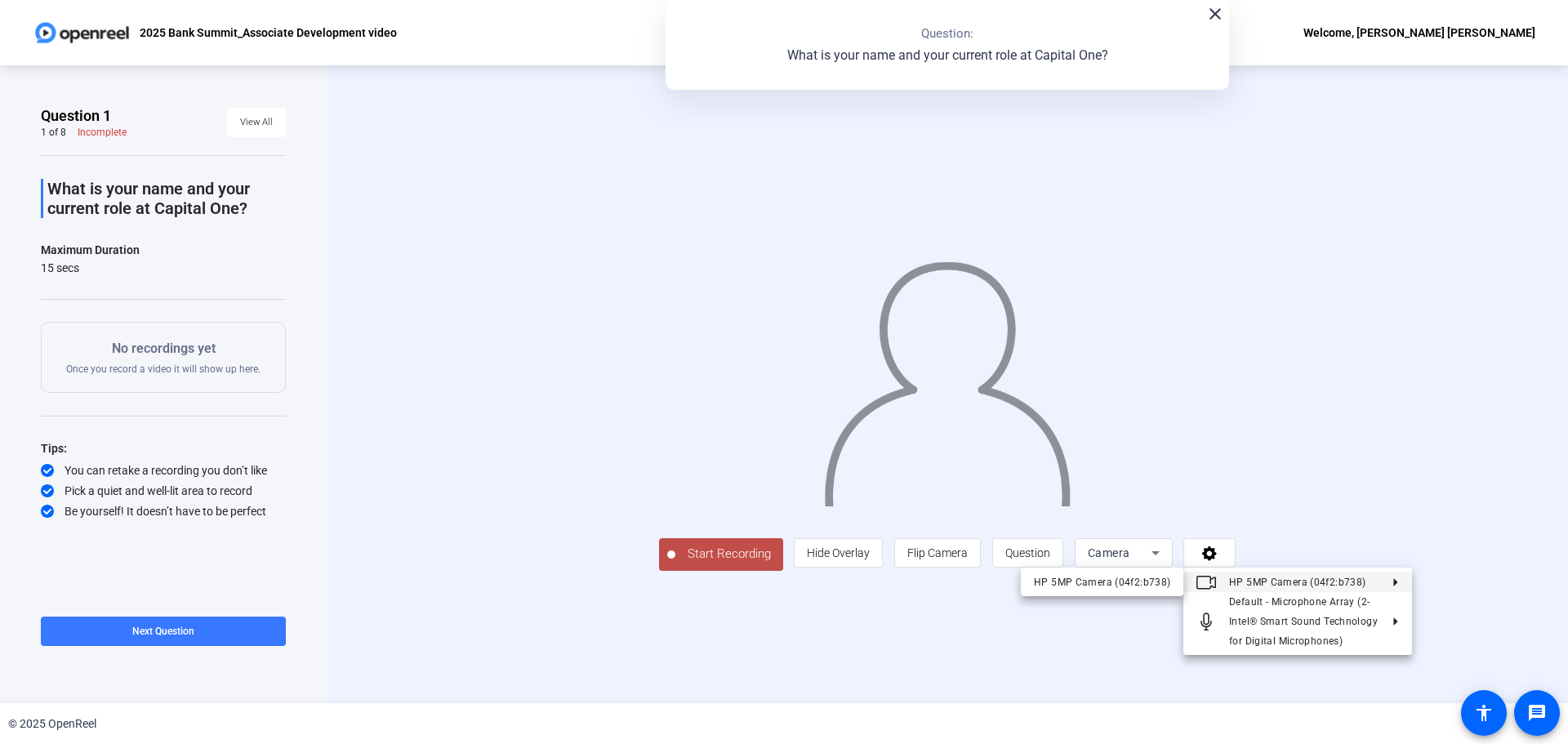 click at bounding box center (784, 372) 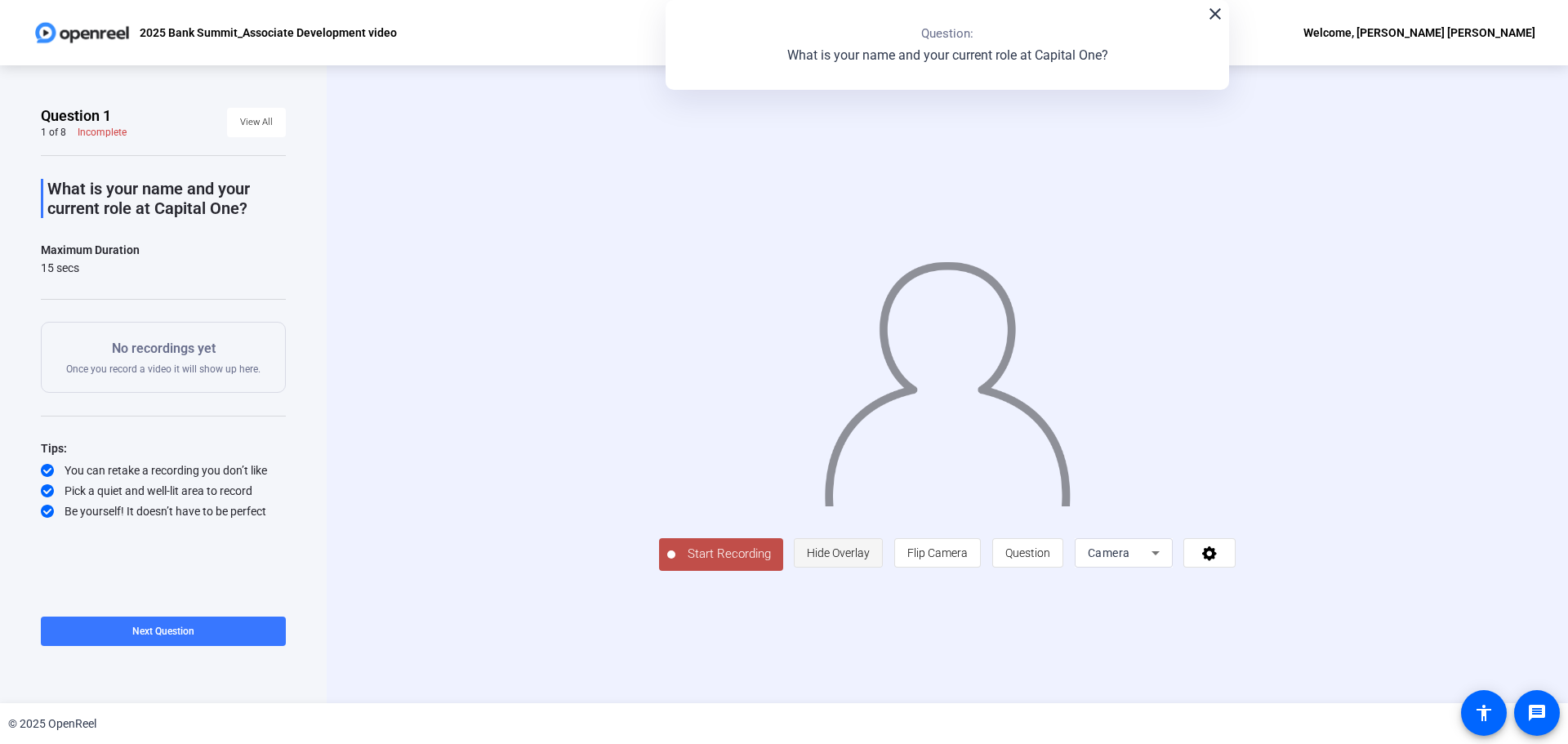 click on "Hide Overlay" 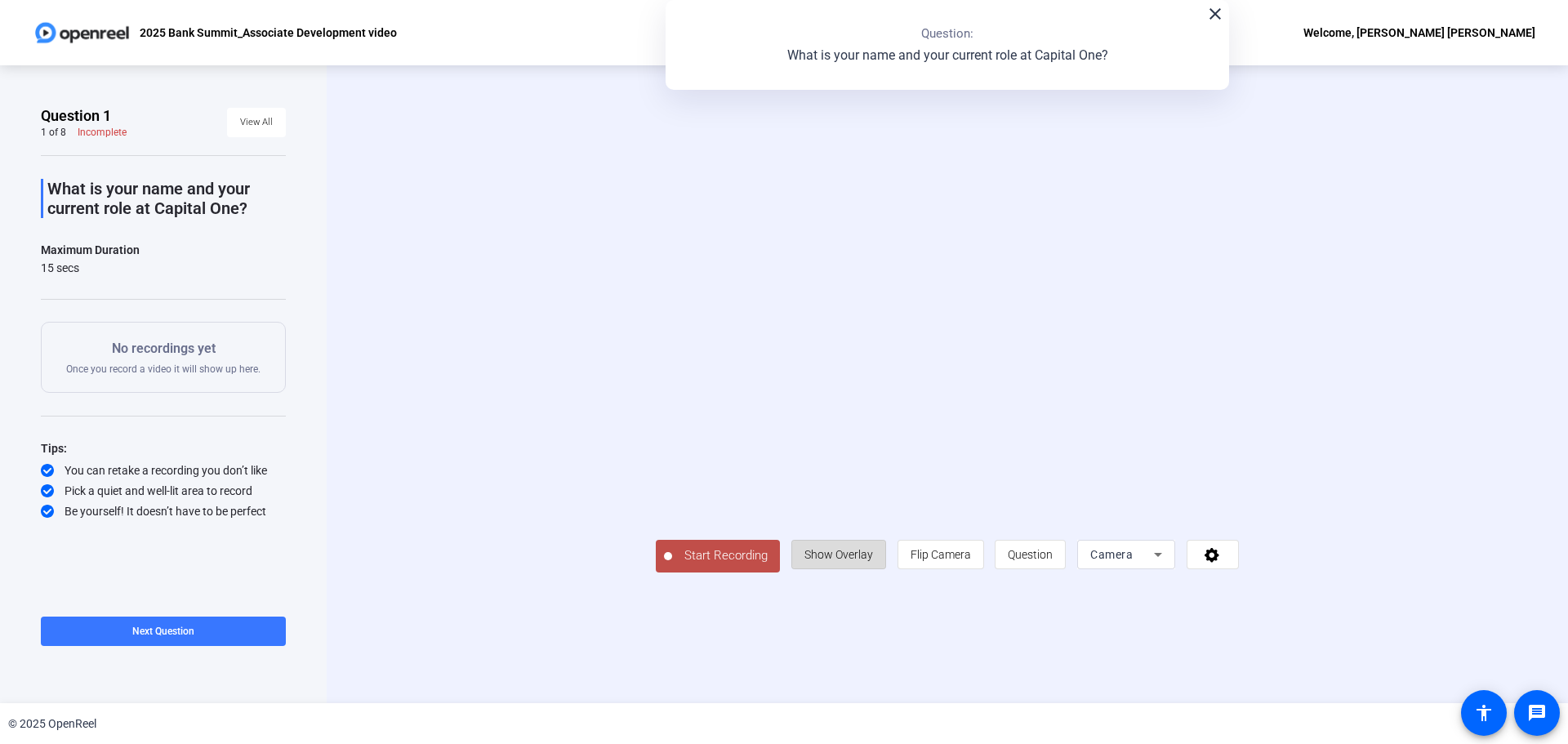 click on "Show Overlay" 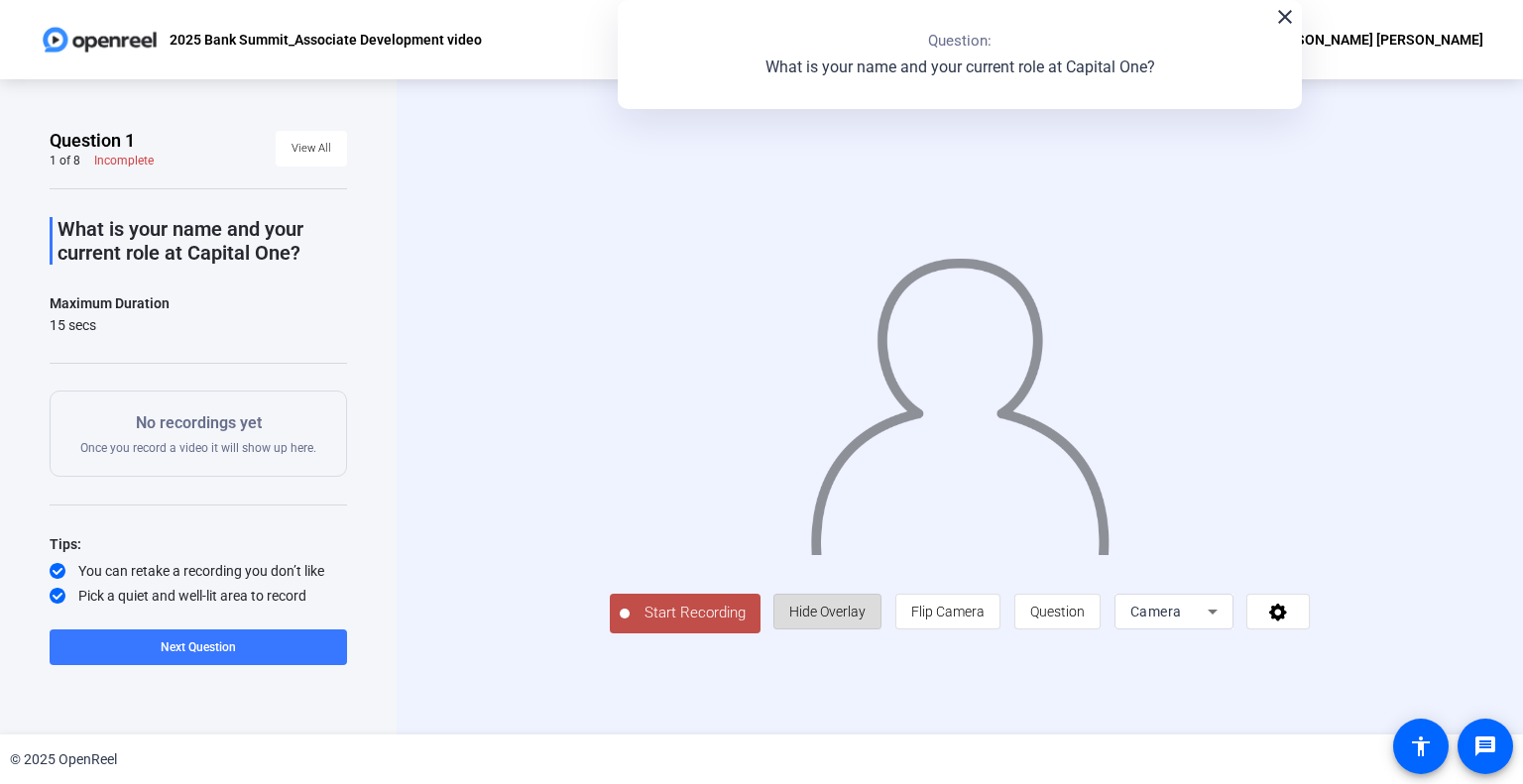 click on "Hide Overlay" 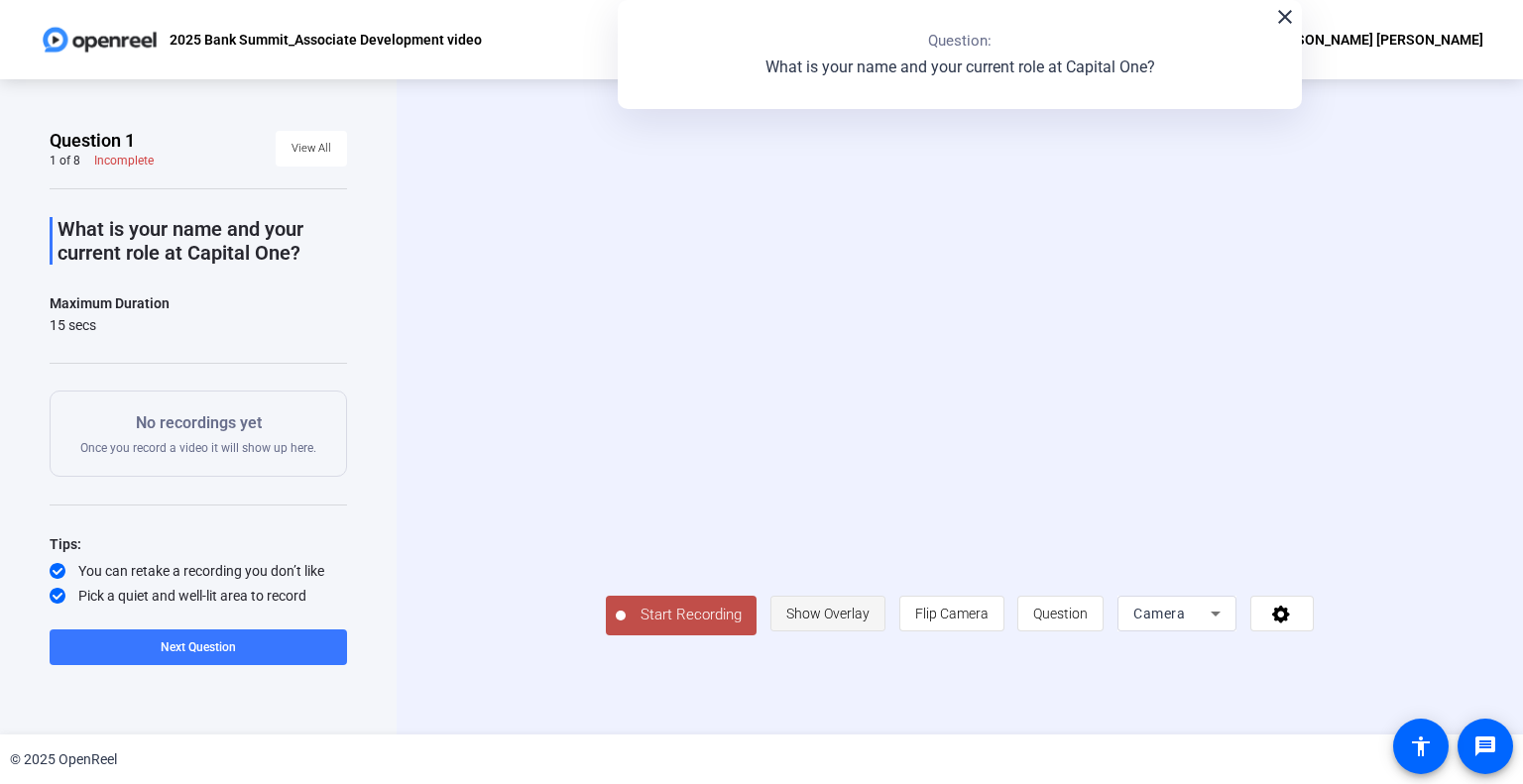 click on "Show Overlay" 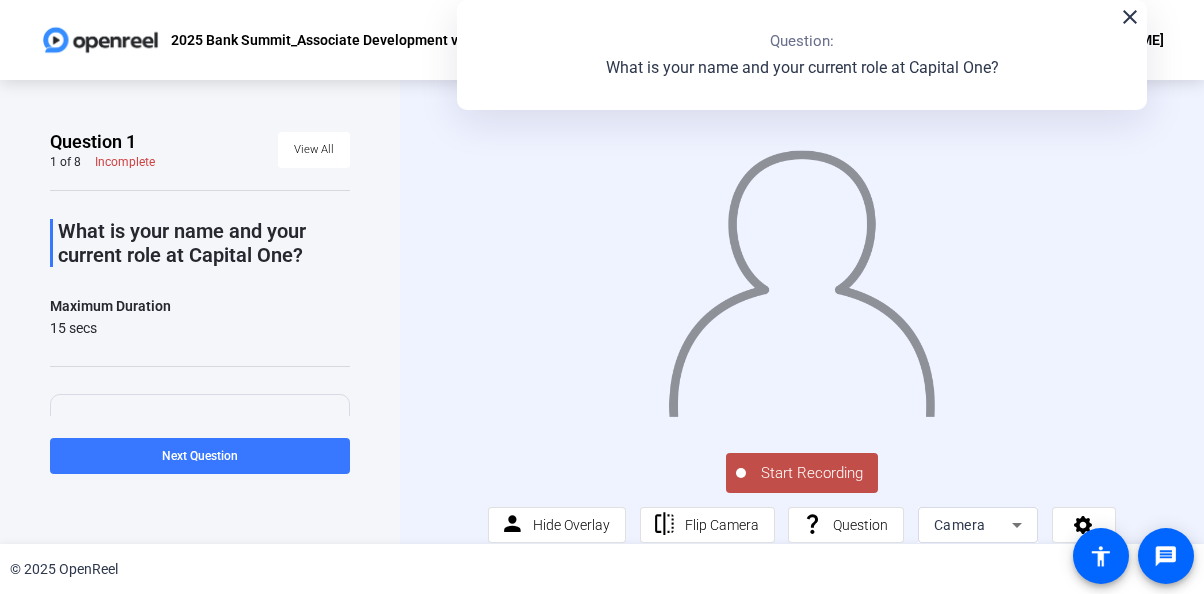 drag, startPoint x: 1144, startPoint y: 380, endPoint x: 1026, endPoint y: -116, distance: 509.8431 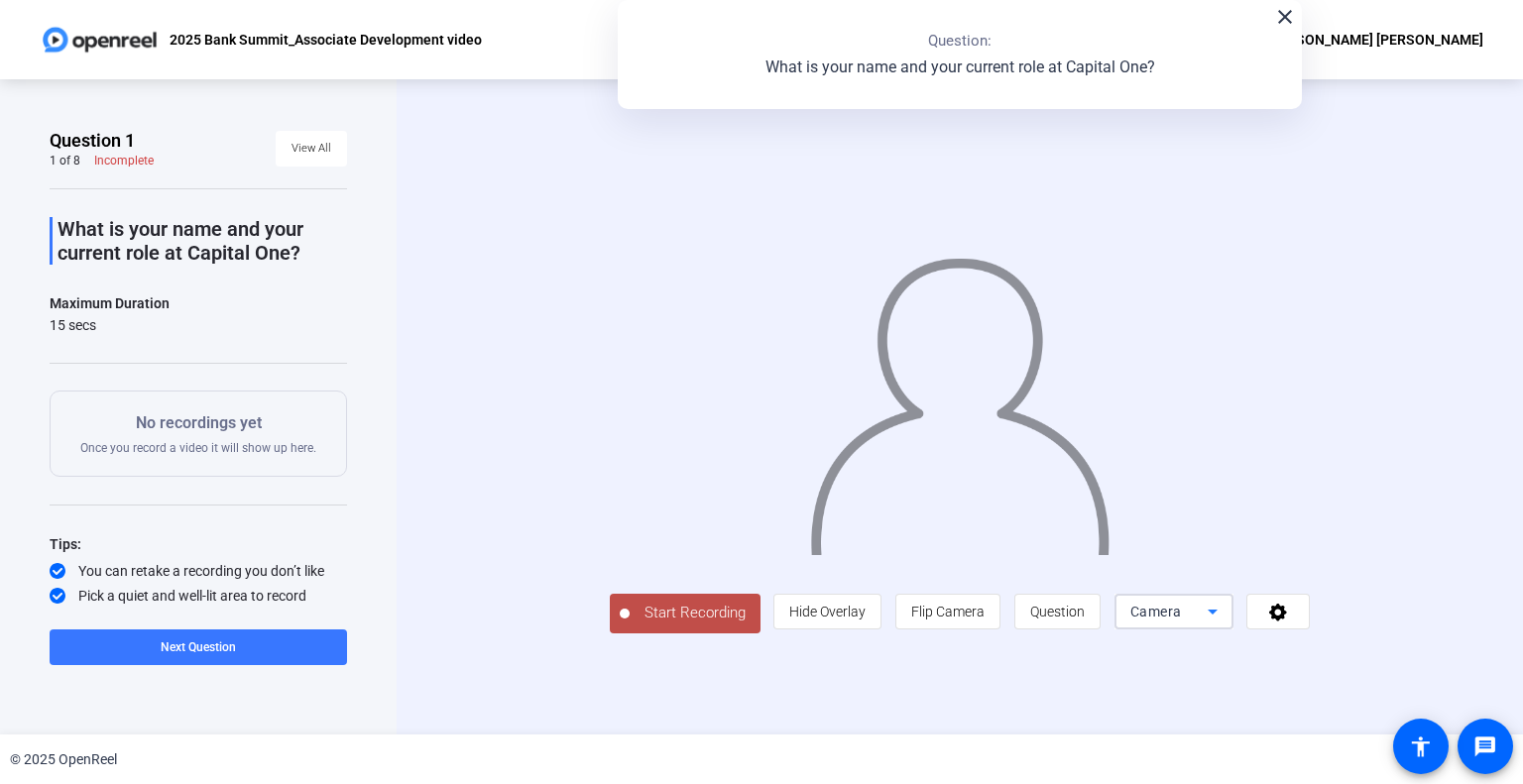 click on "Camera" at bounding box center (1156, 612) 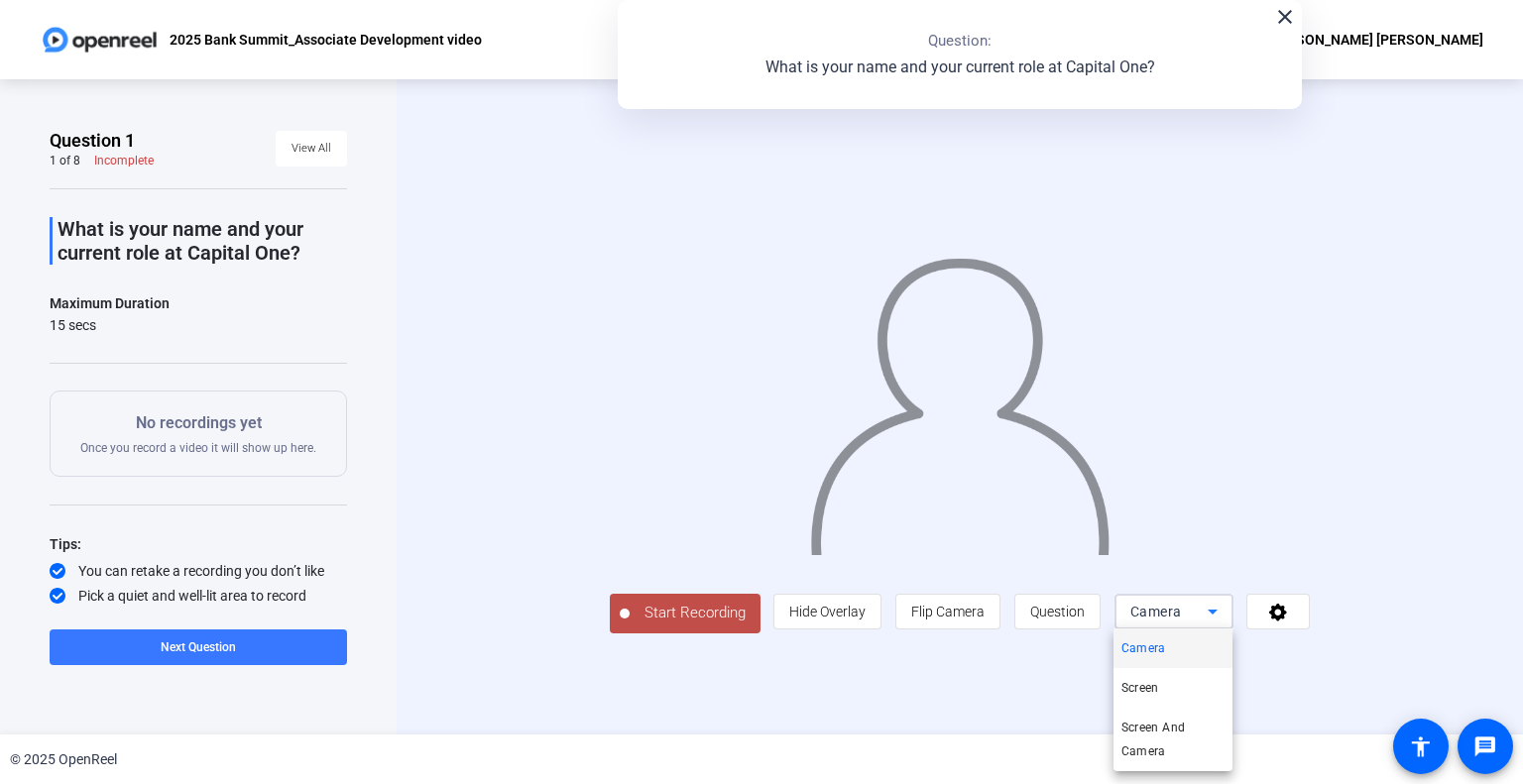 click at bounding box center [762, 392] 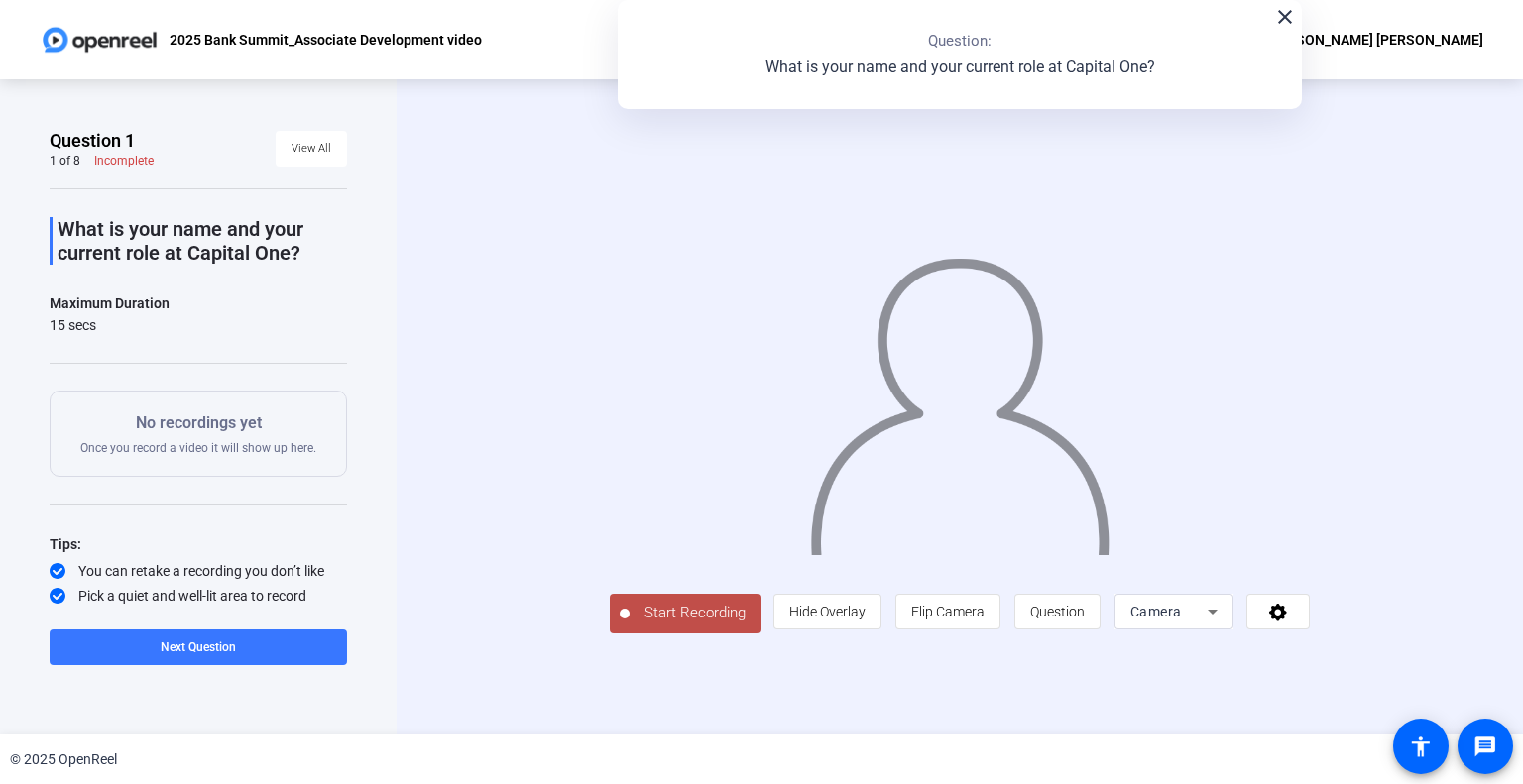 click on "Start Recording" 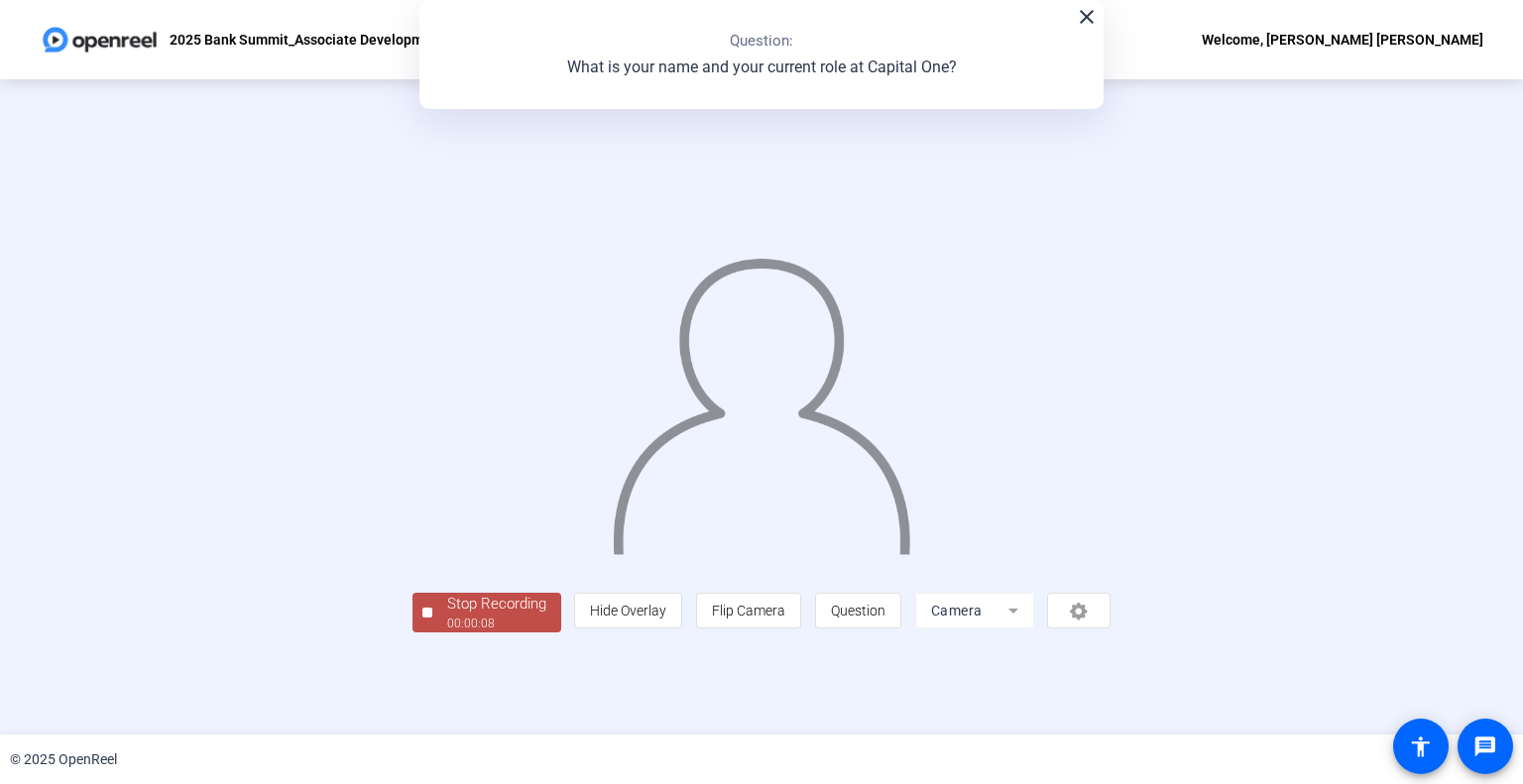 click on "00:00:08" 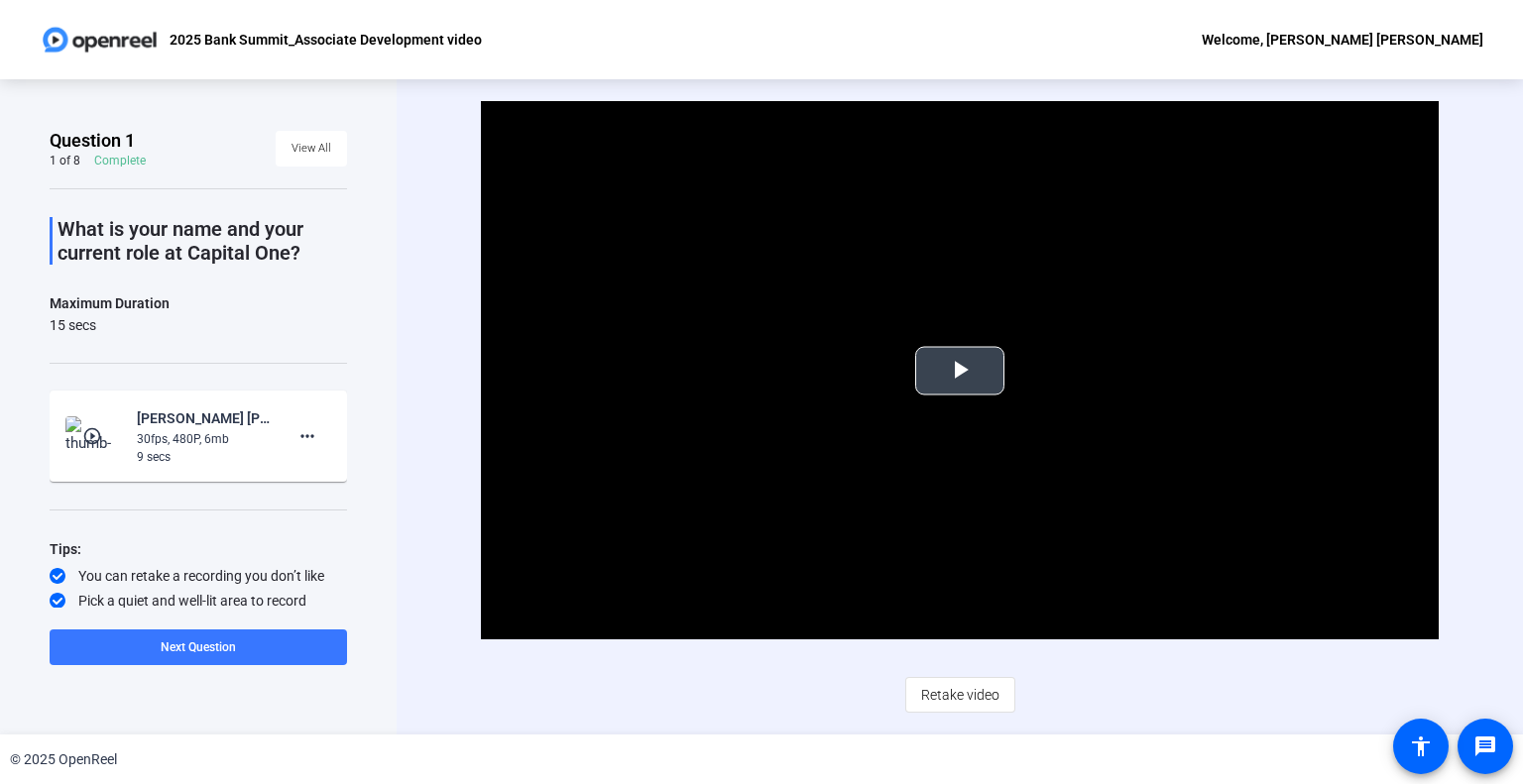 click at bounding box center [960, 371] 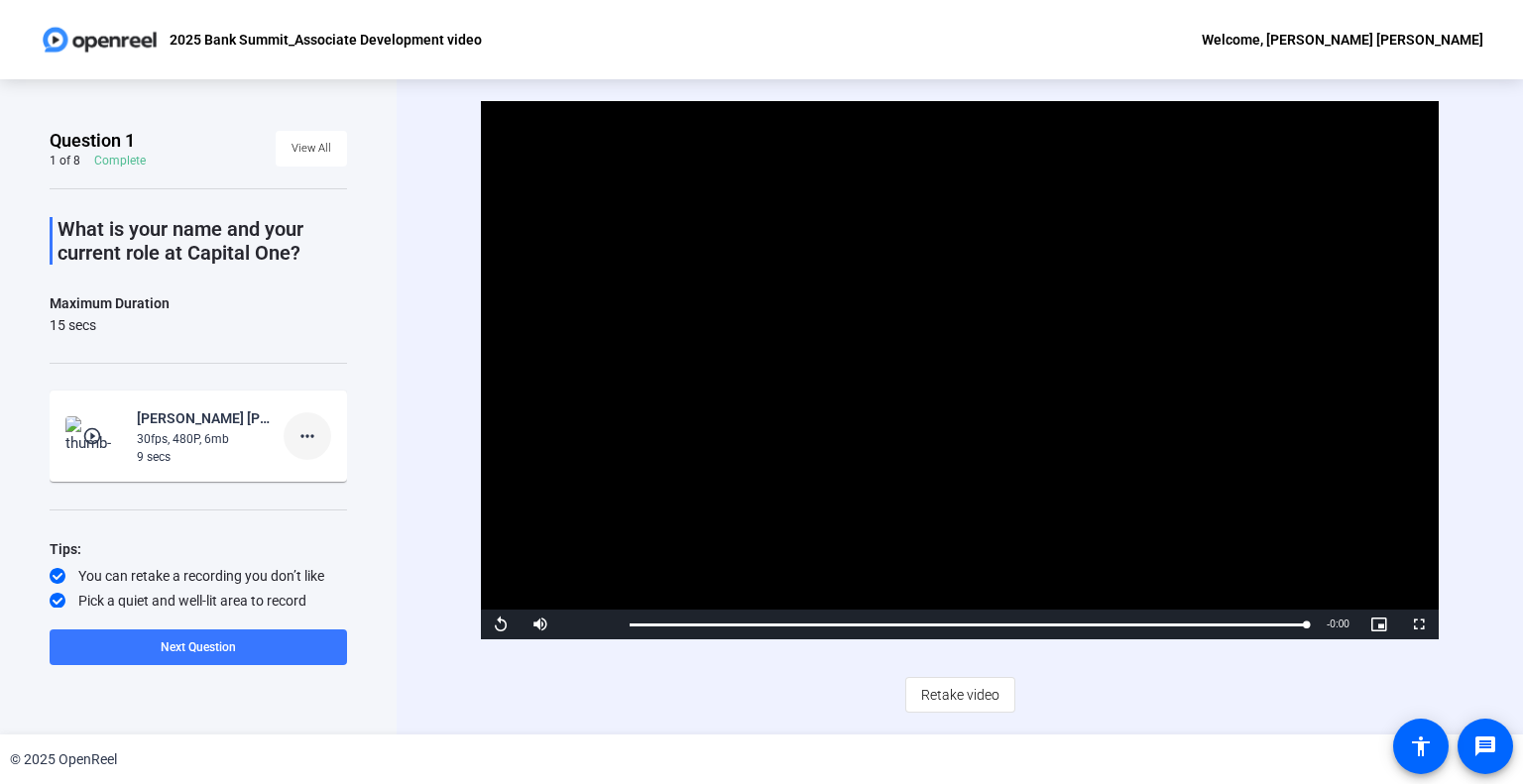click on "more_horiz" 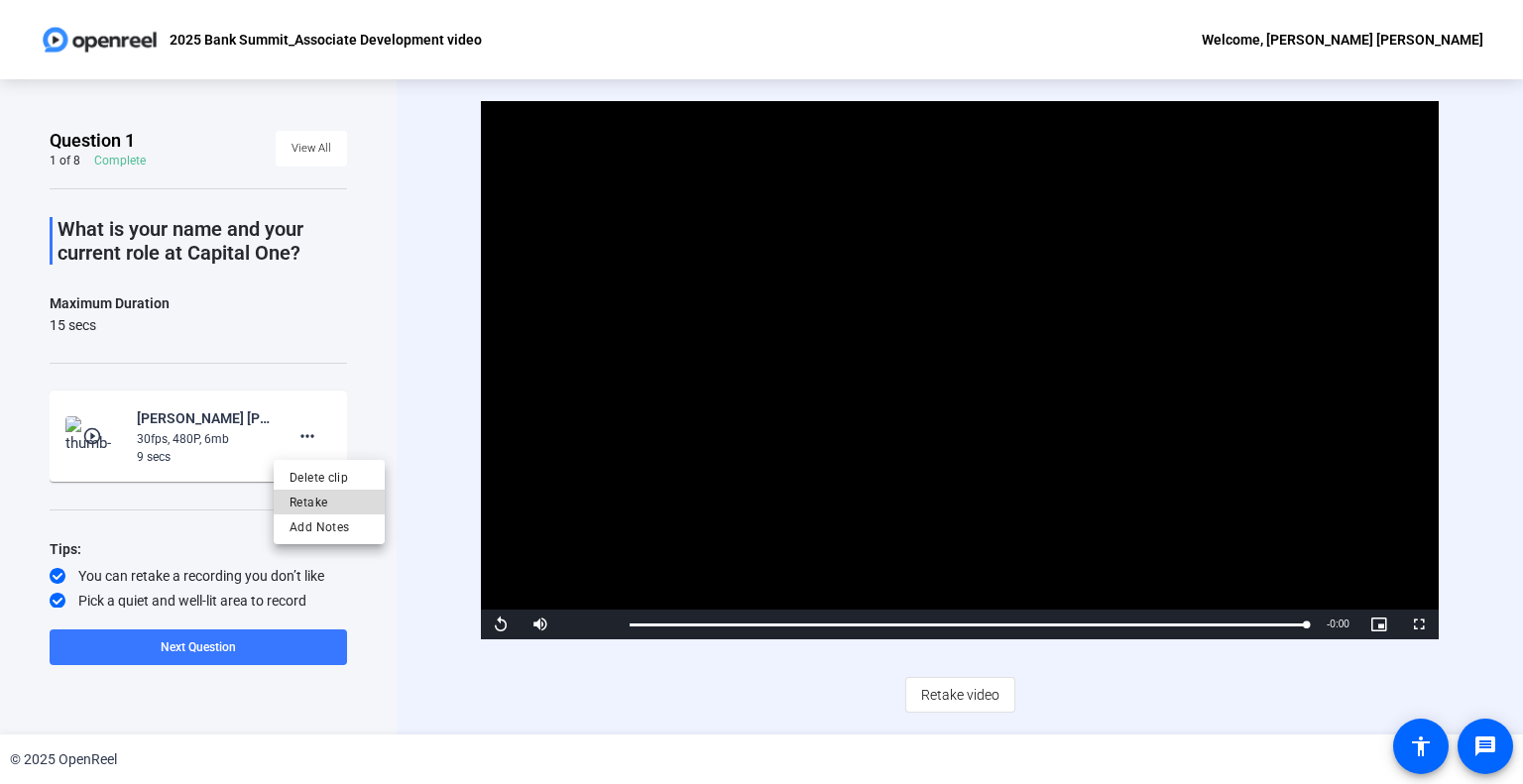 click on "Retake" at bounding box center [329, 502] 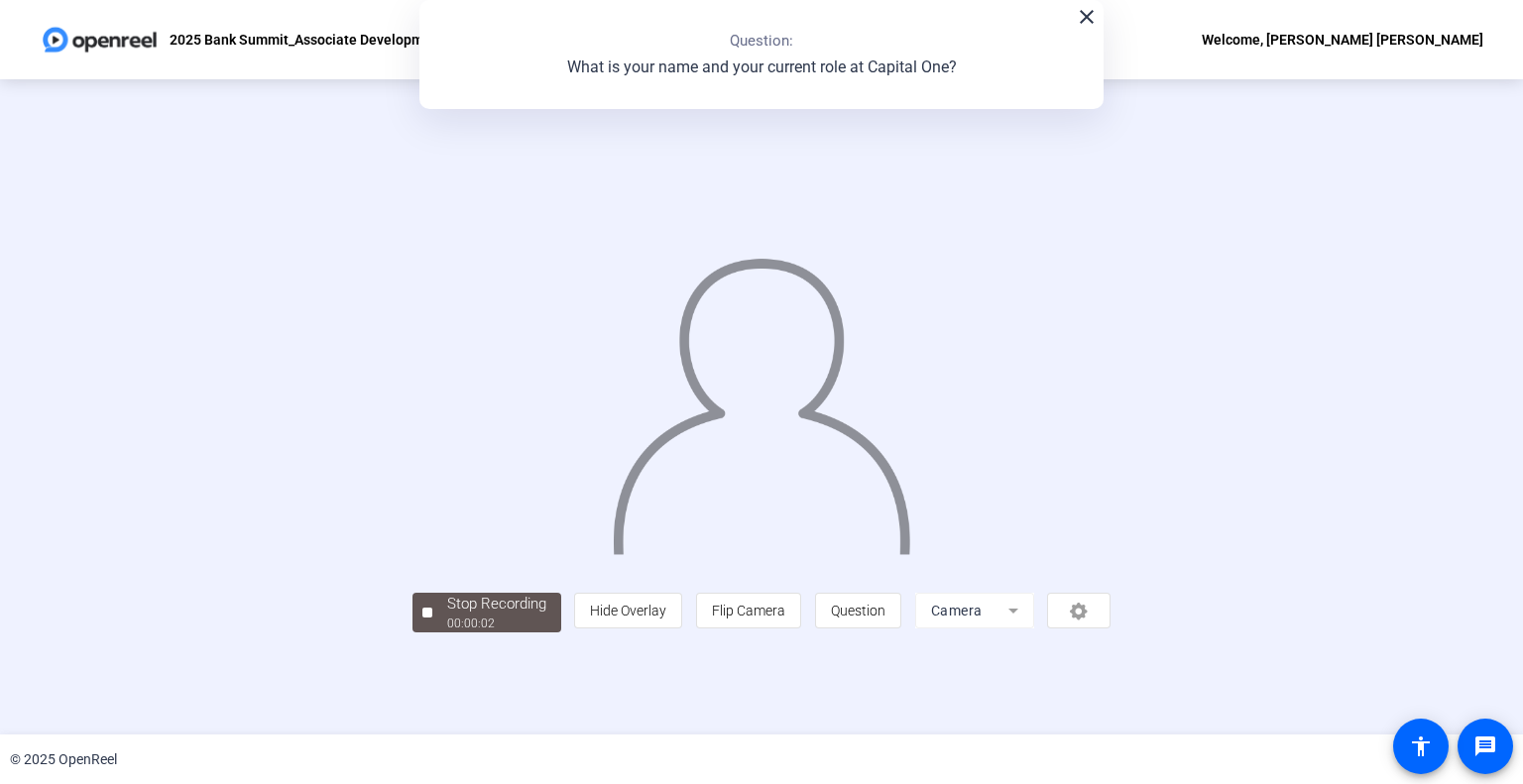 scroll, scrollTop: 28, scrollLeft: 0, axis: vertical 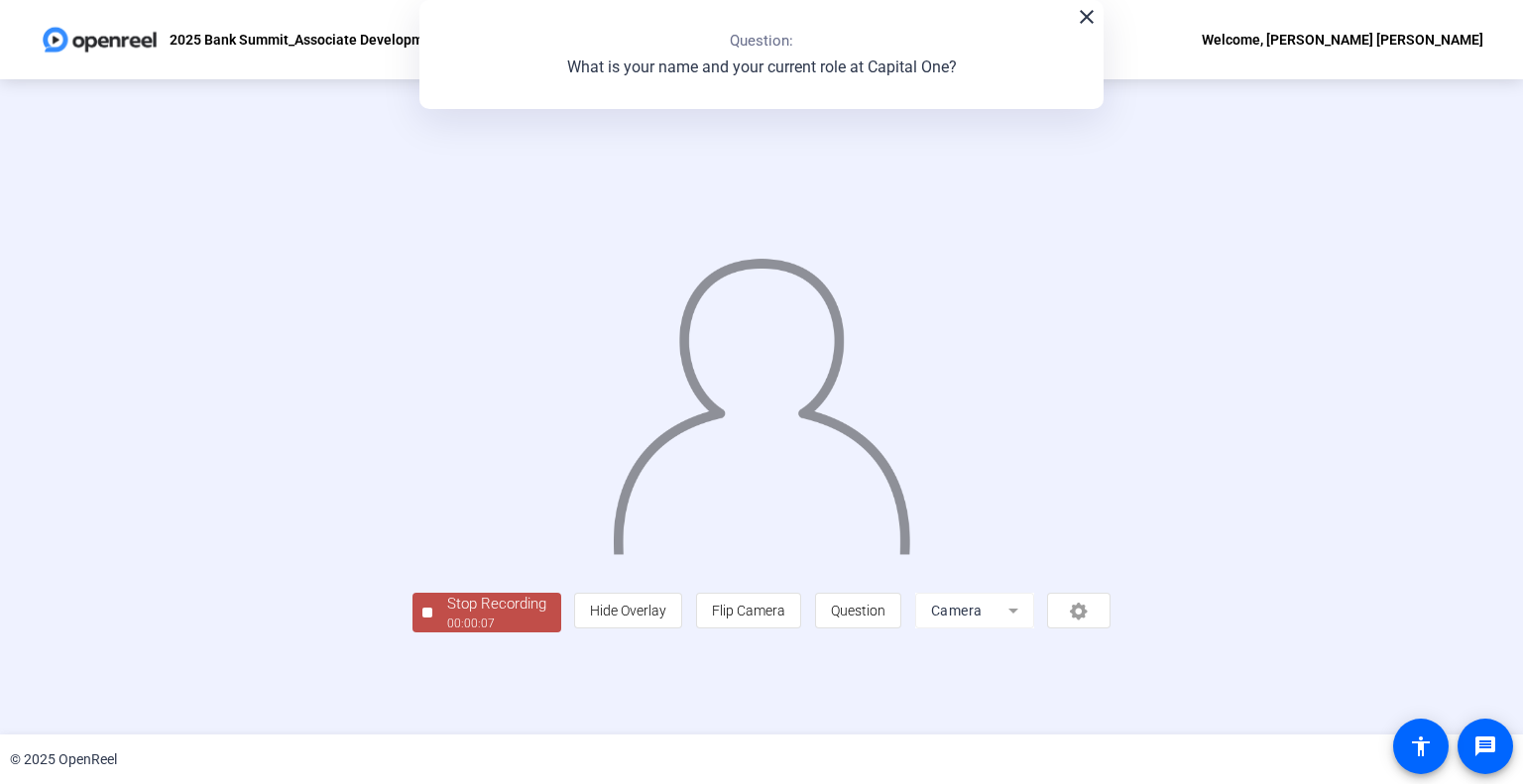 click on "Stop Recording  00:00:07" 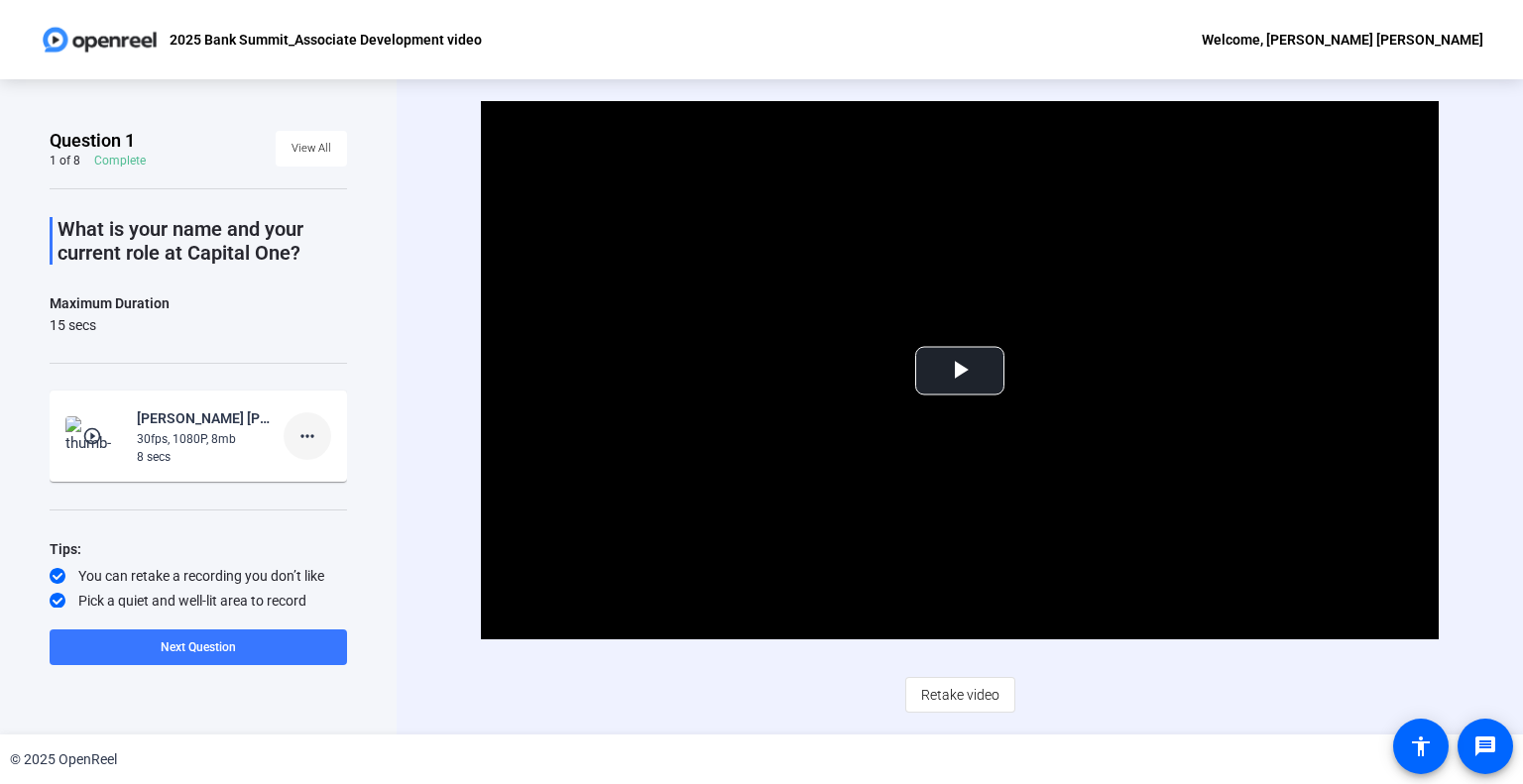click on "more_horiz" 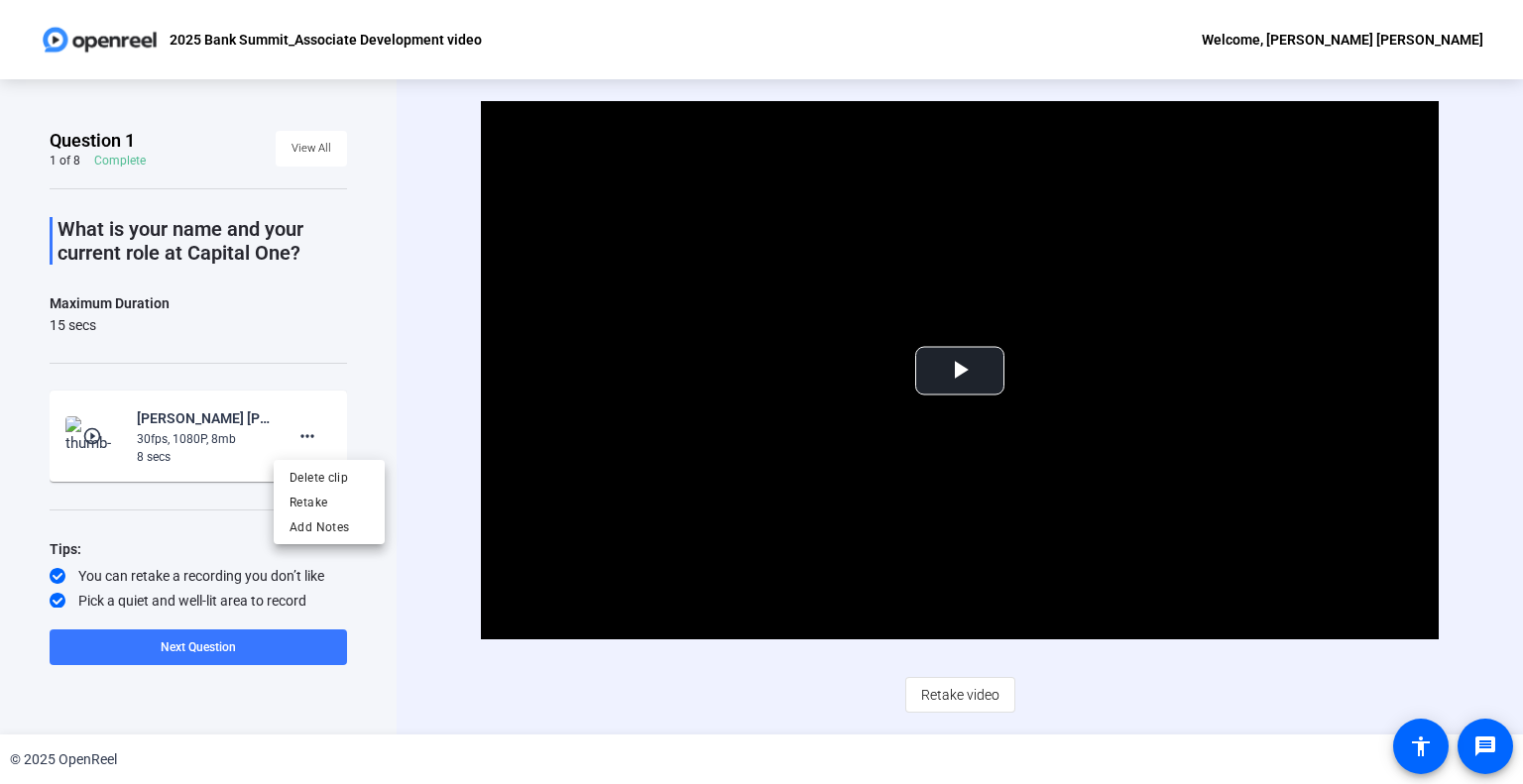 click at bounding box center [762, 392] 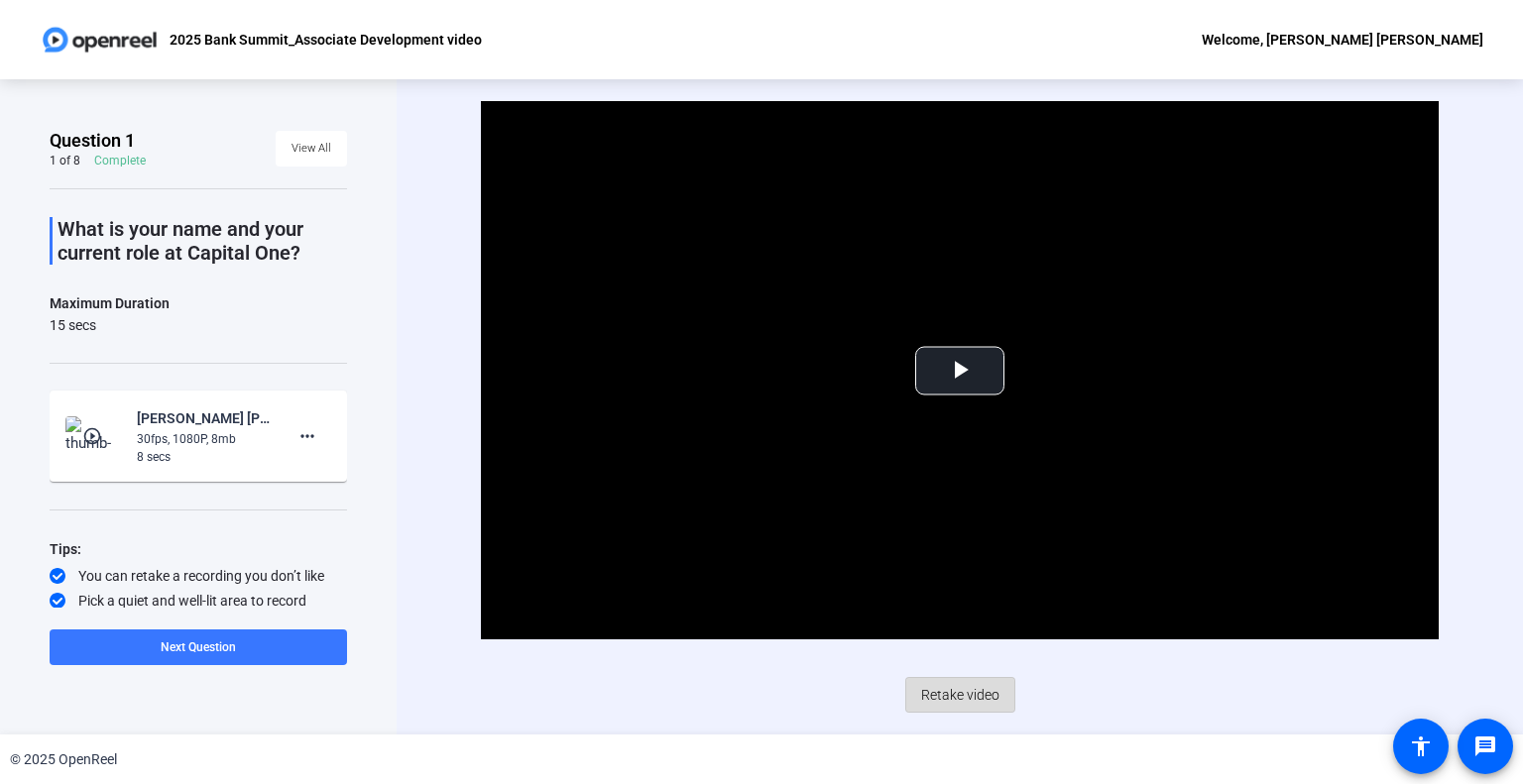 click on "Retake video" 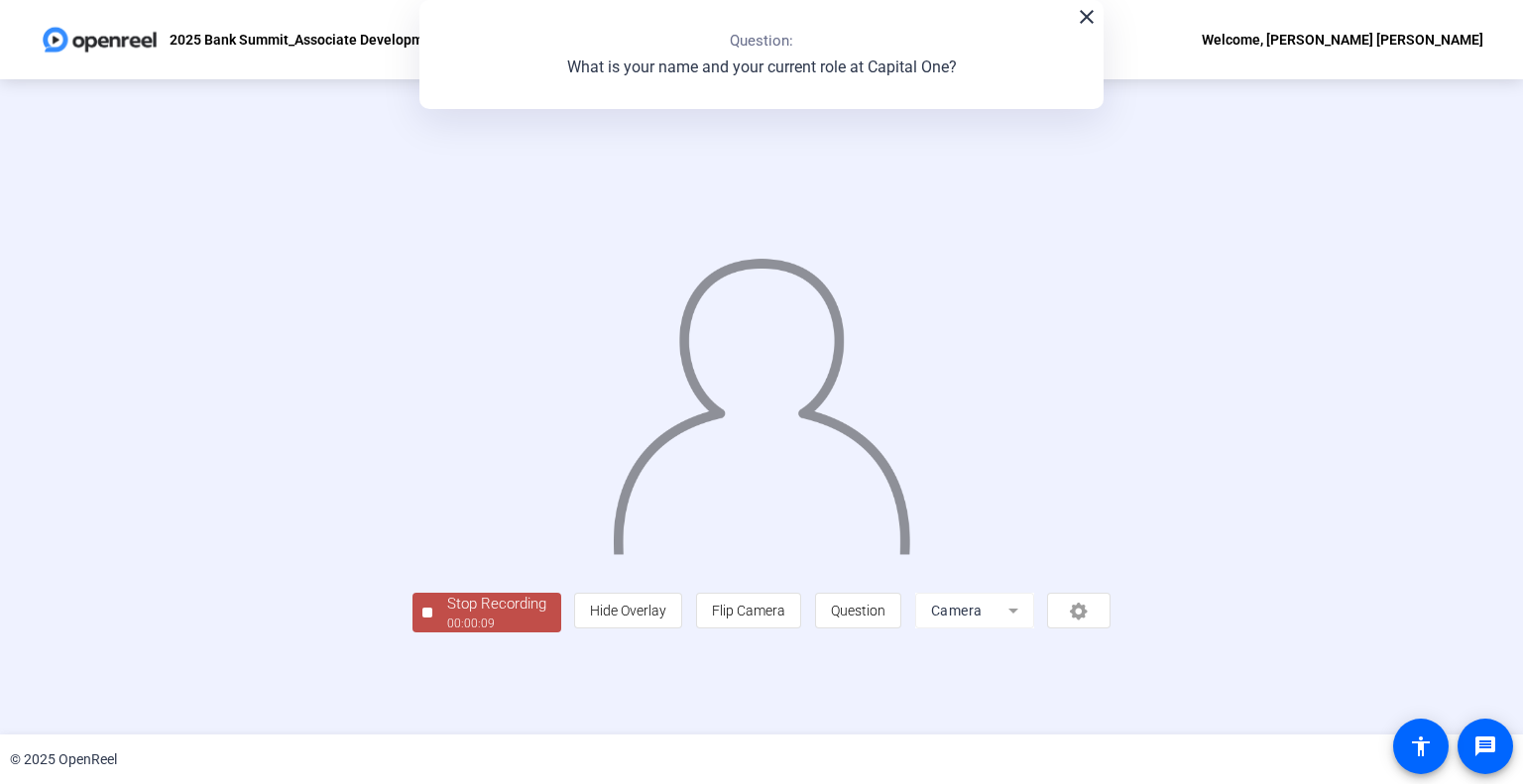 click on "Stop Recording" 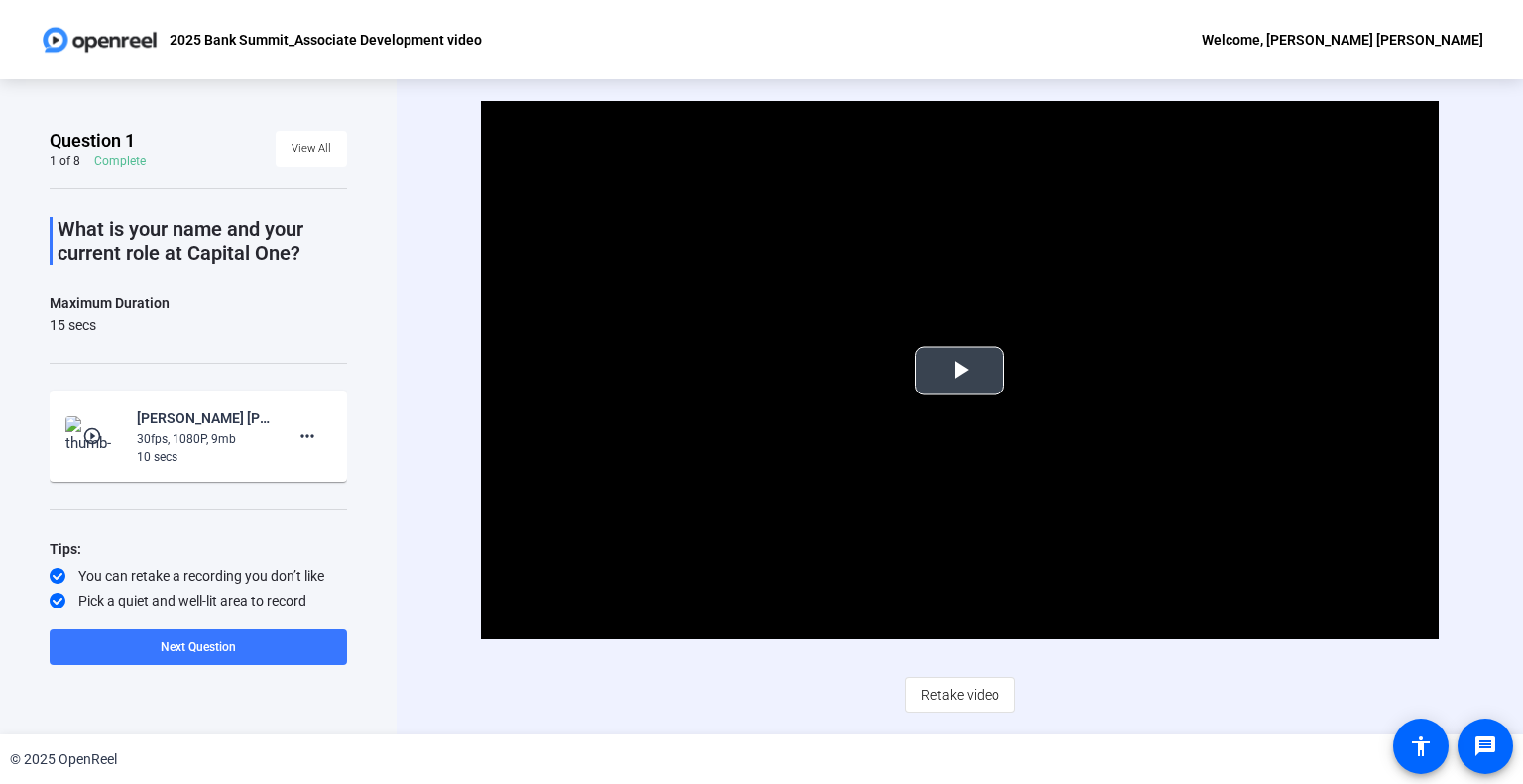 click at bounding box center [960, 371] 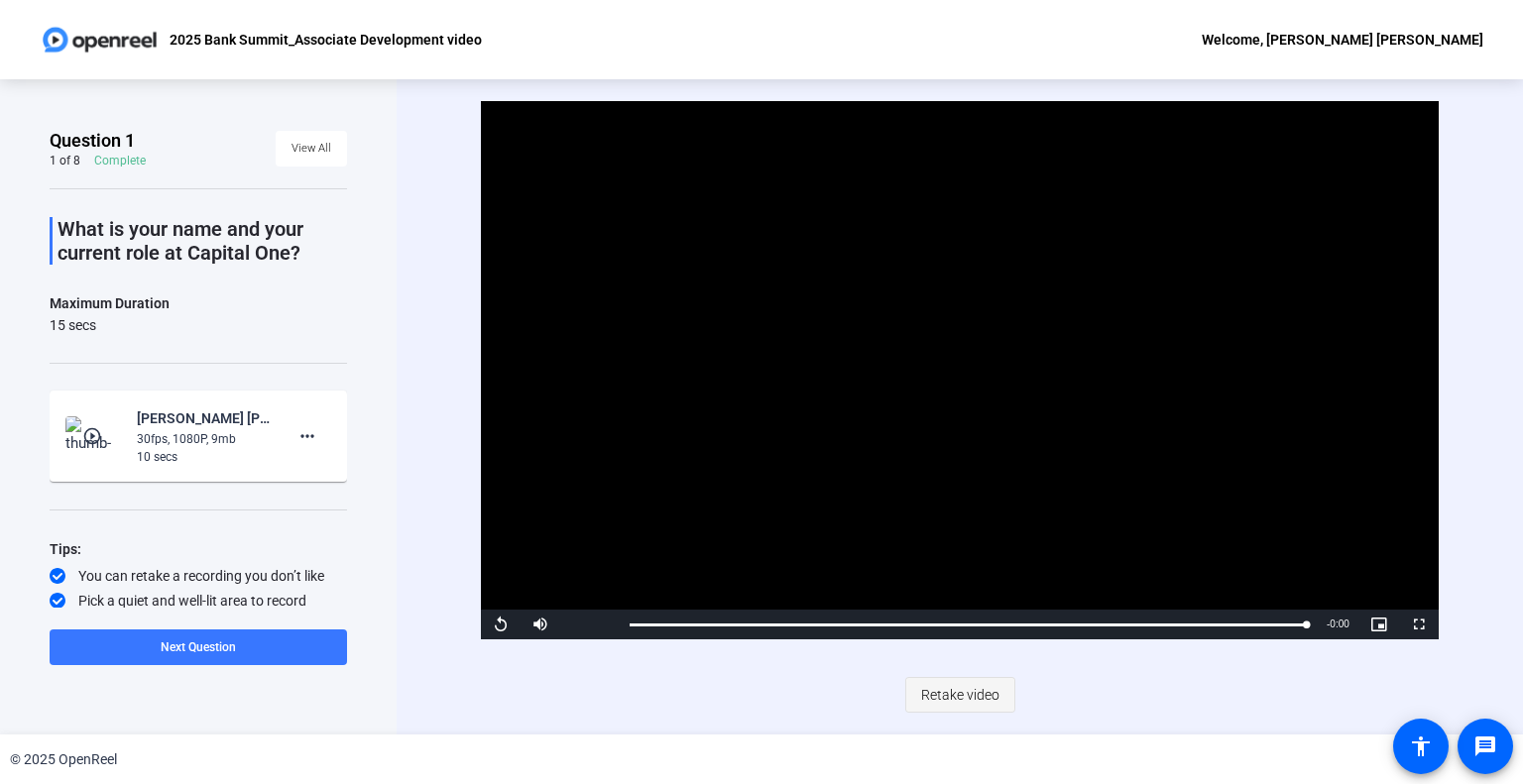 click on "Retake video" 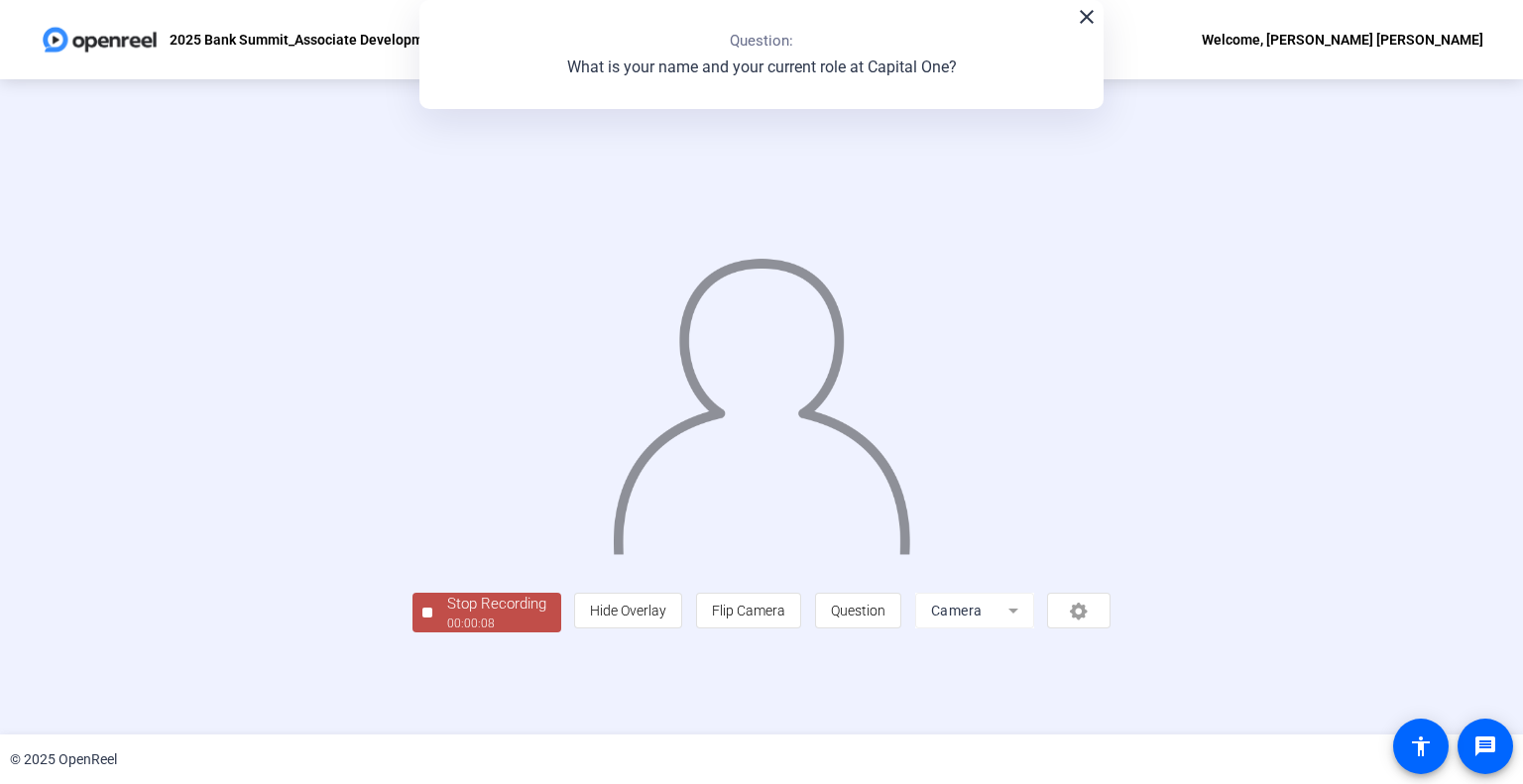click on "Stop Recording" 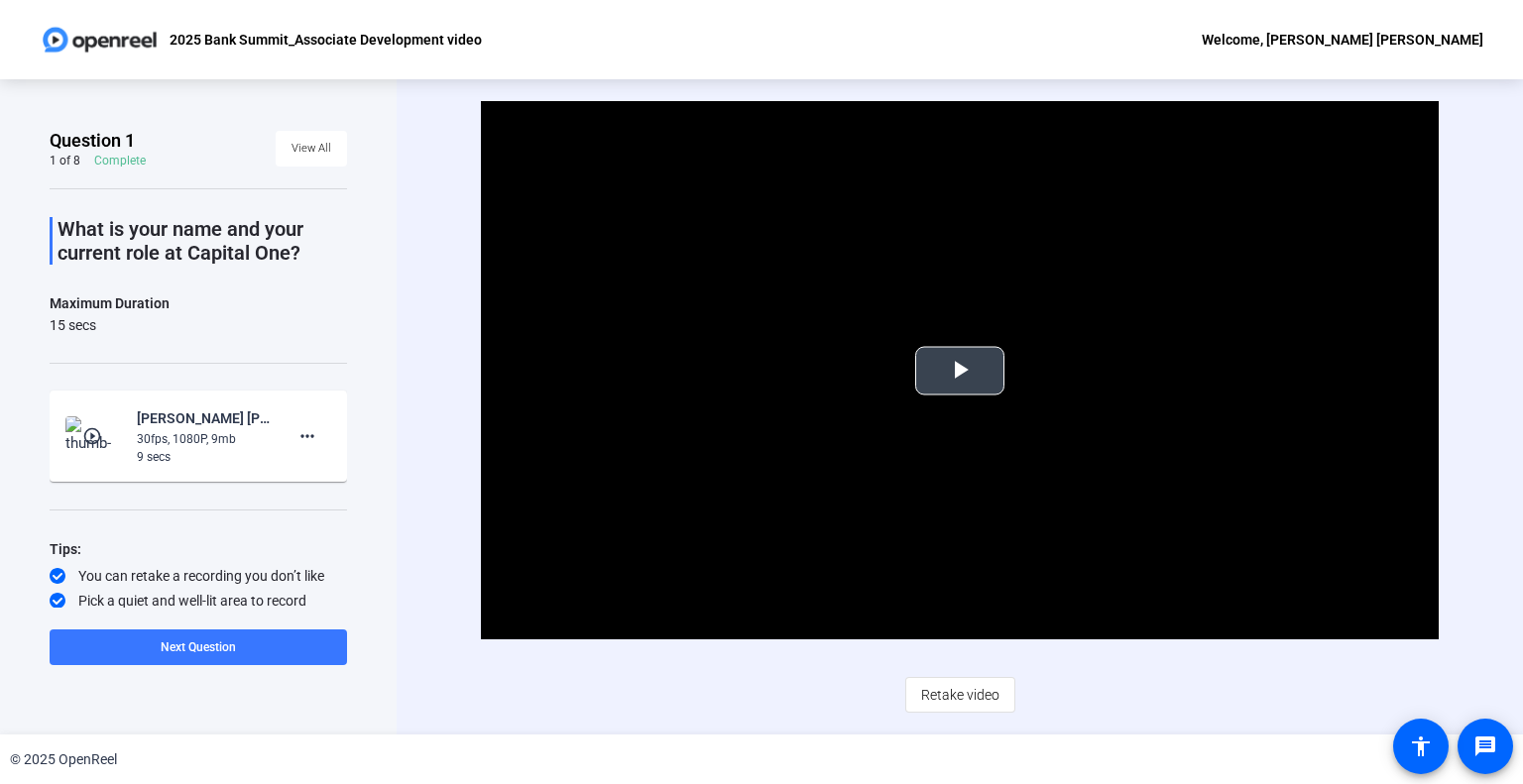 click at bounding box center [960, 371] 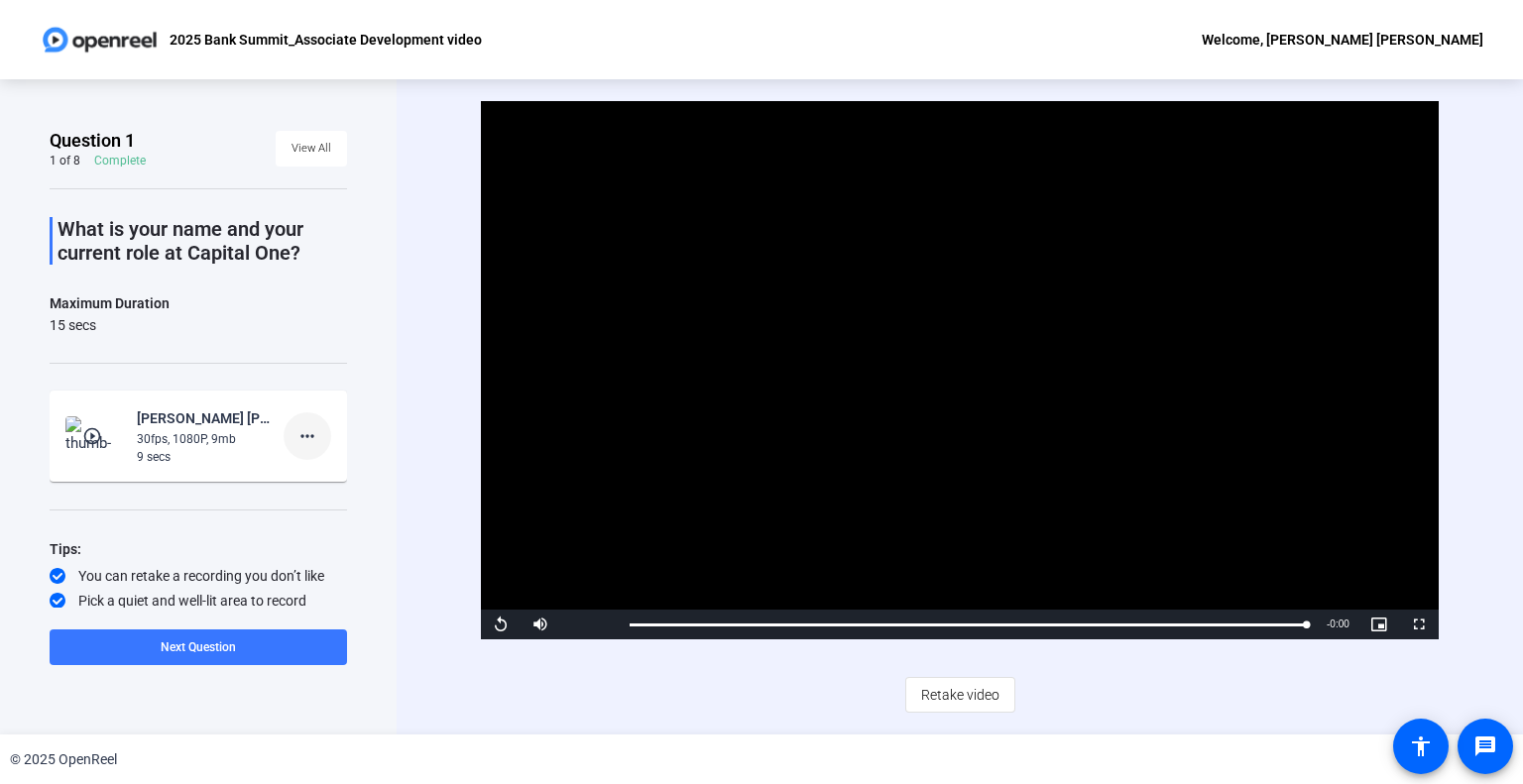 click on "more_horiz" 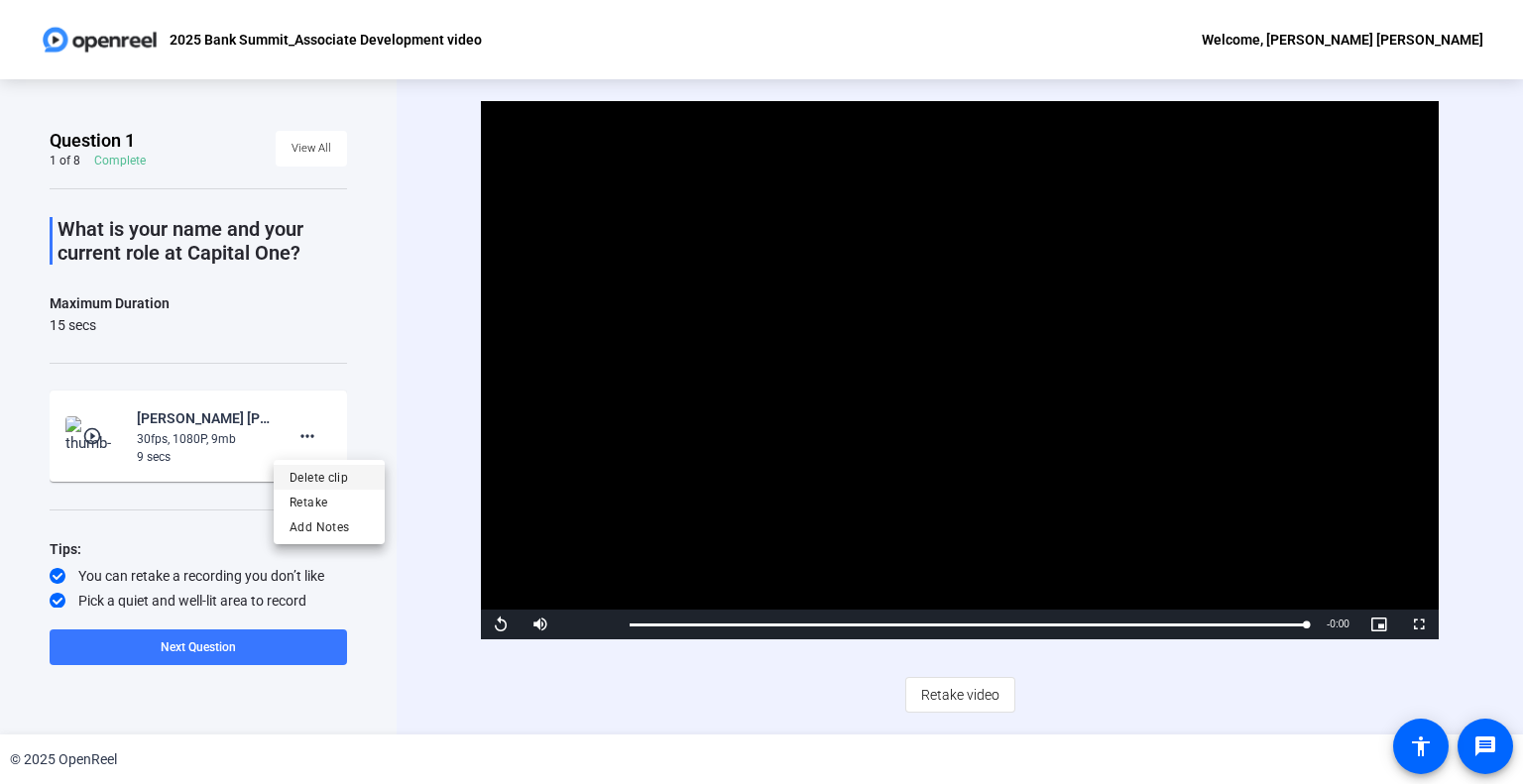 click on "Delete clip" at bounding box center (329, 477) 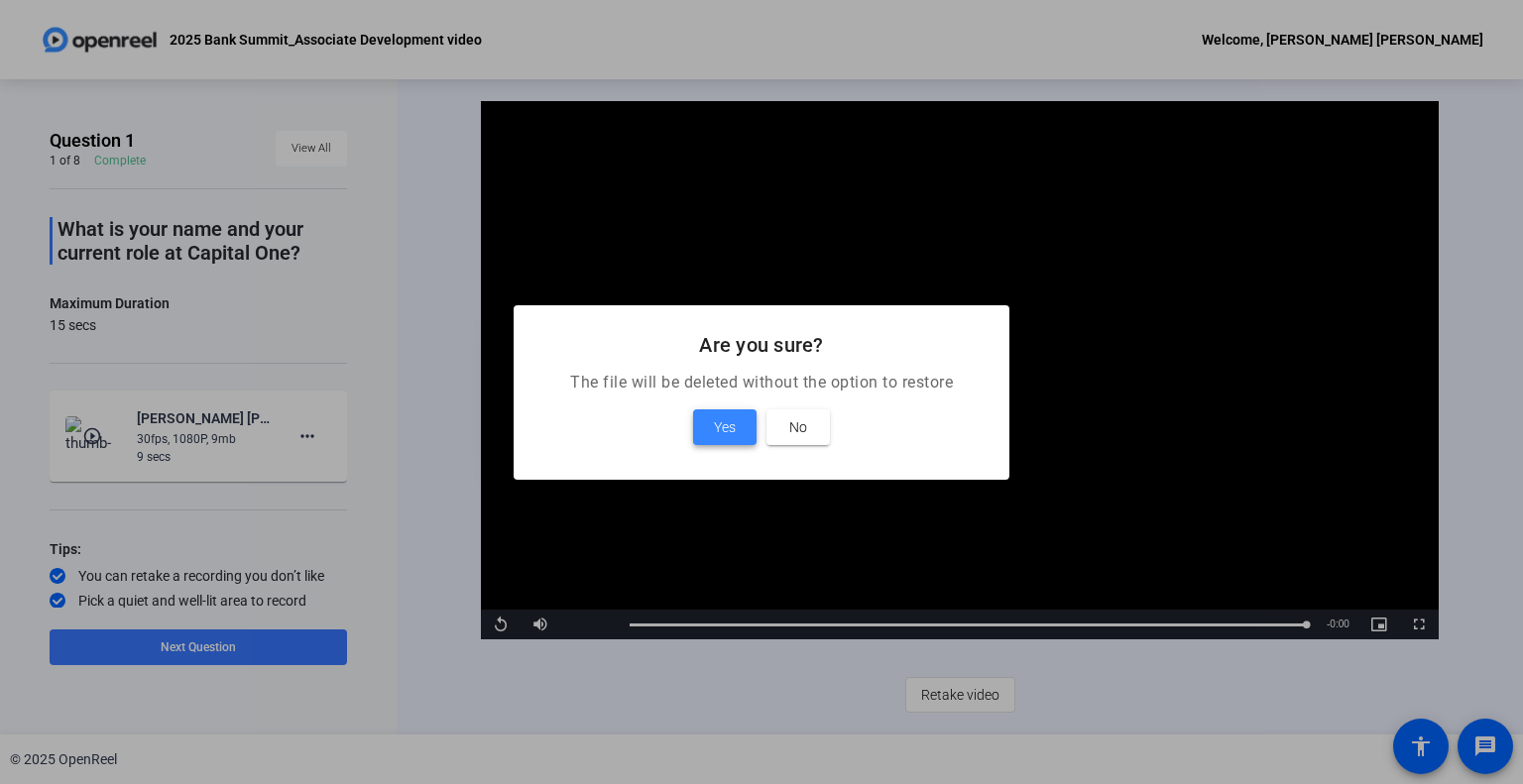 click on "Yes" at bounding box center [725, 427] 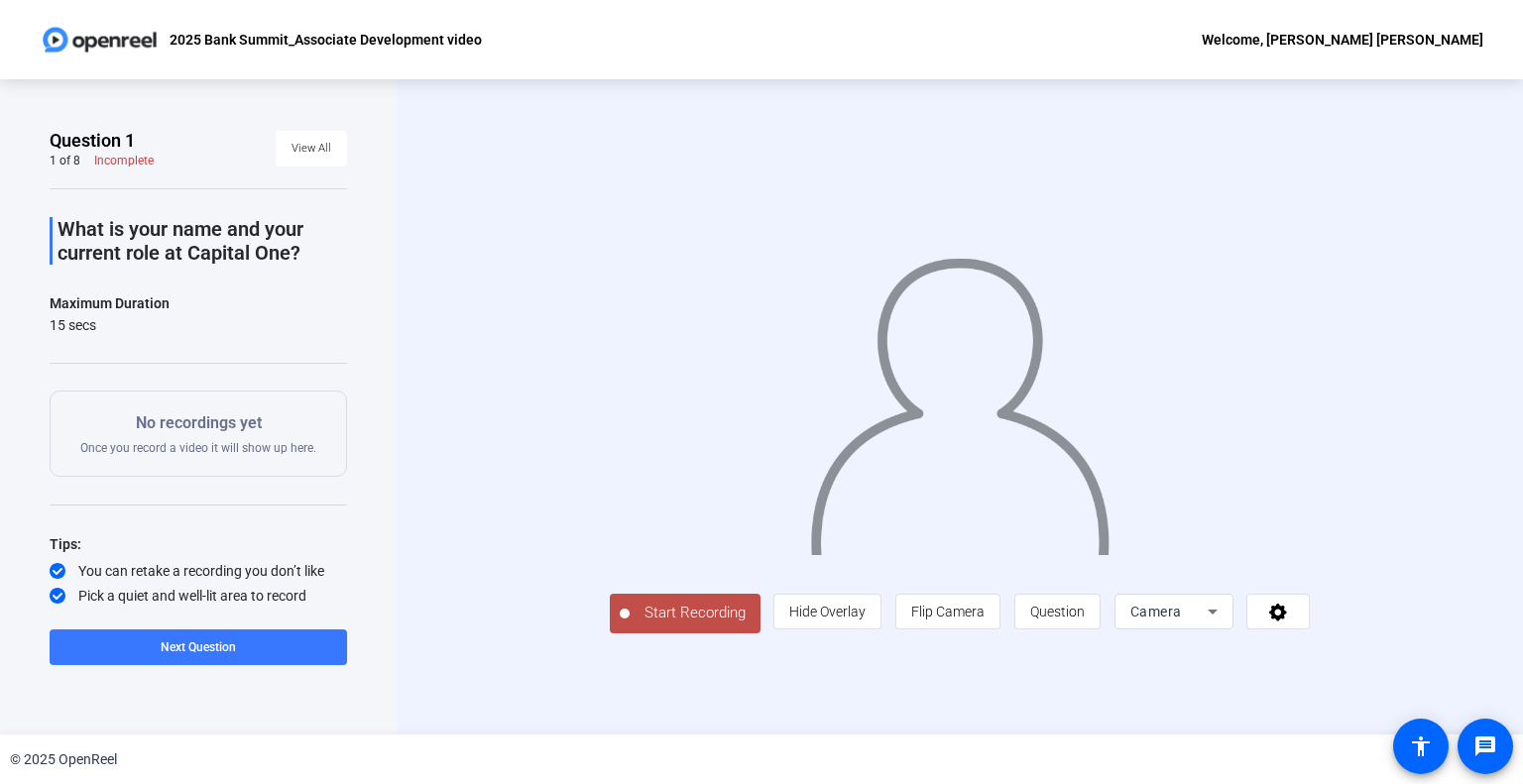 click on "Start Recording" 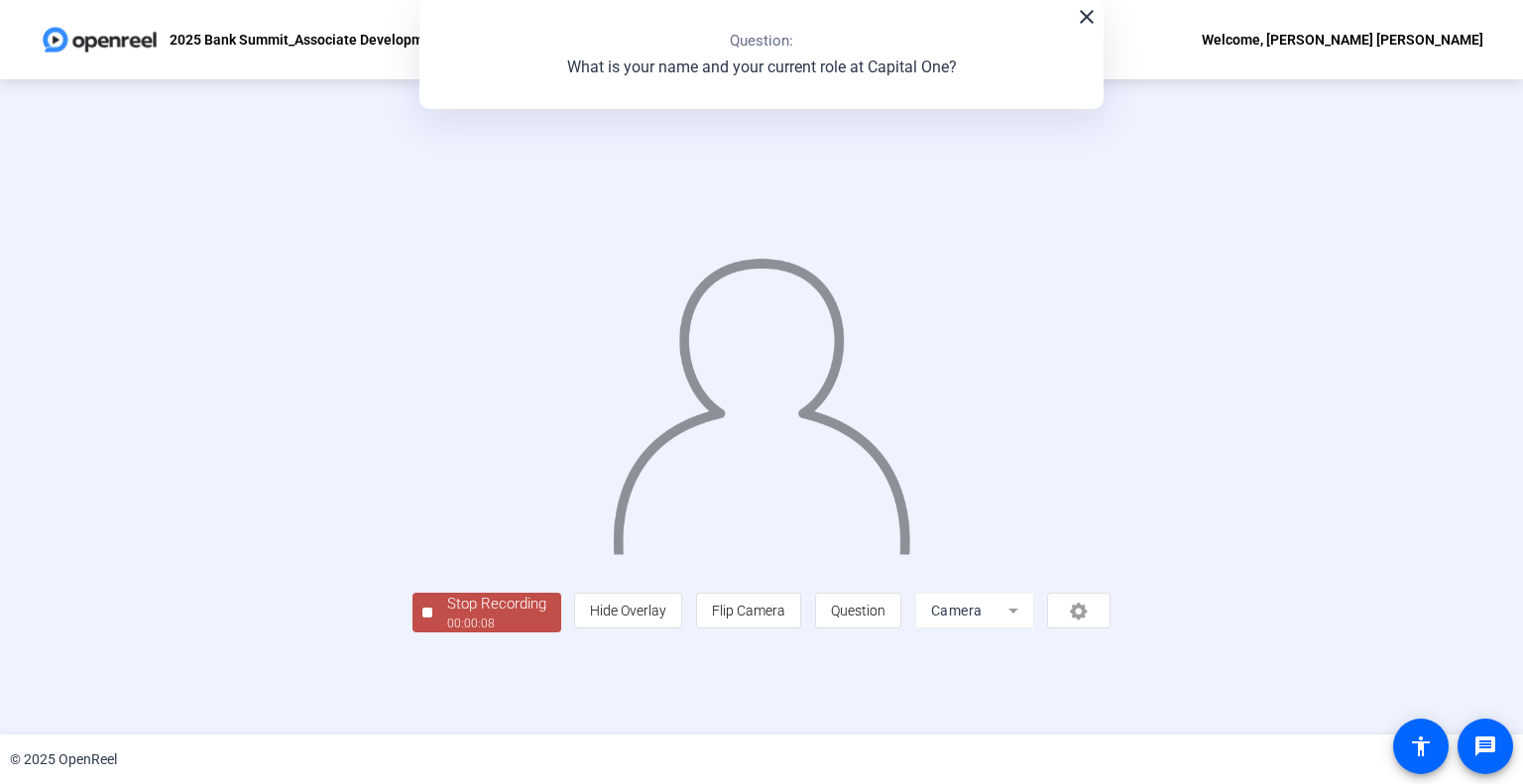 click on "Stop Recording" 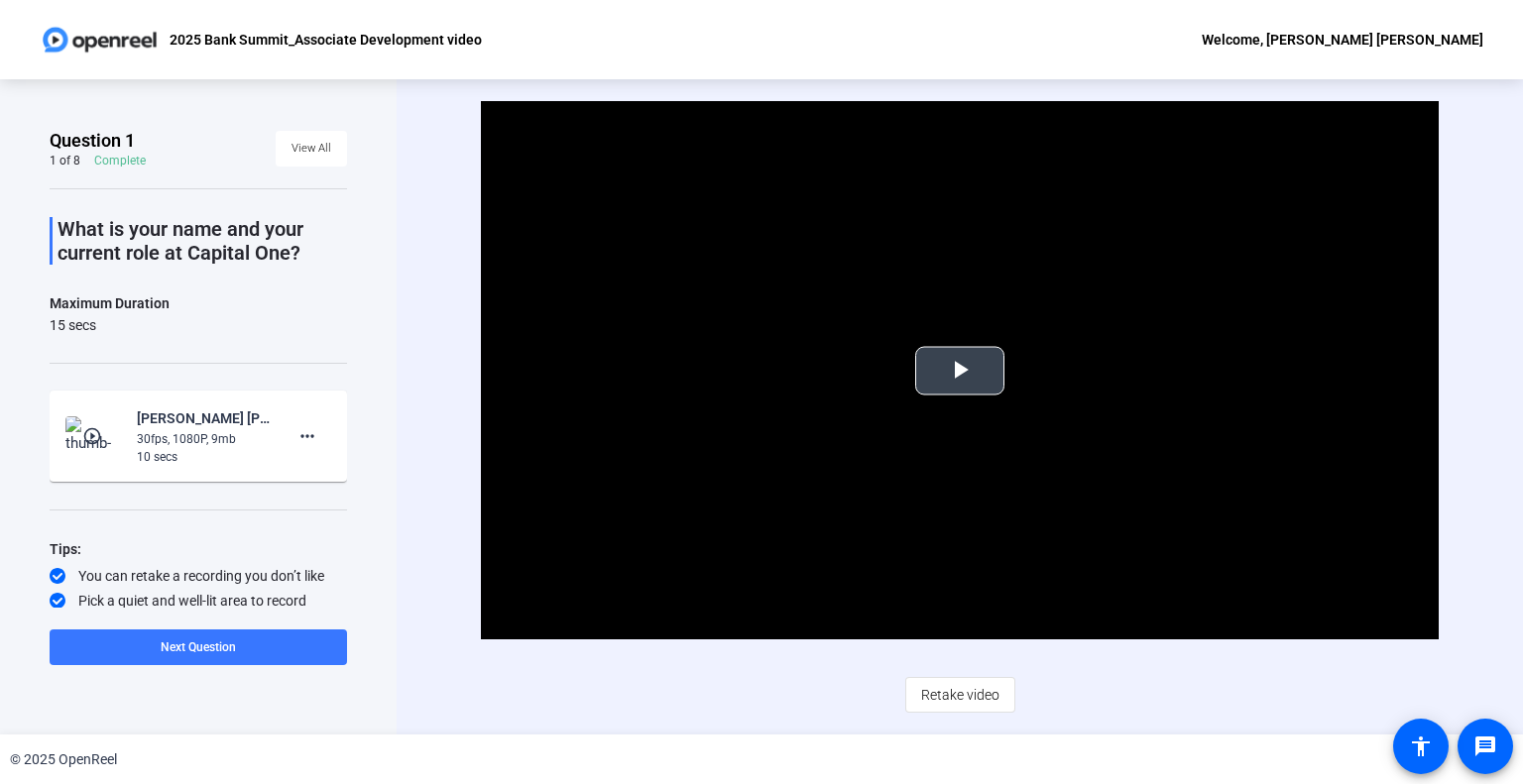 click at bounding box center [960, 371] 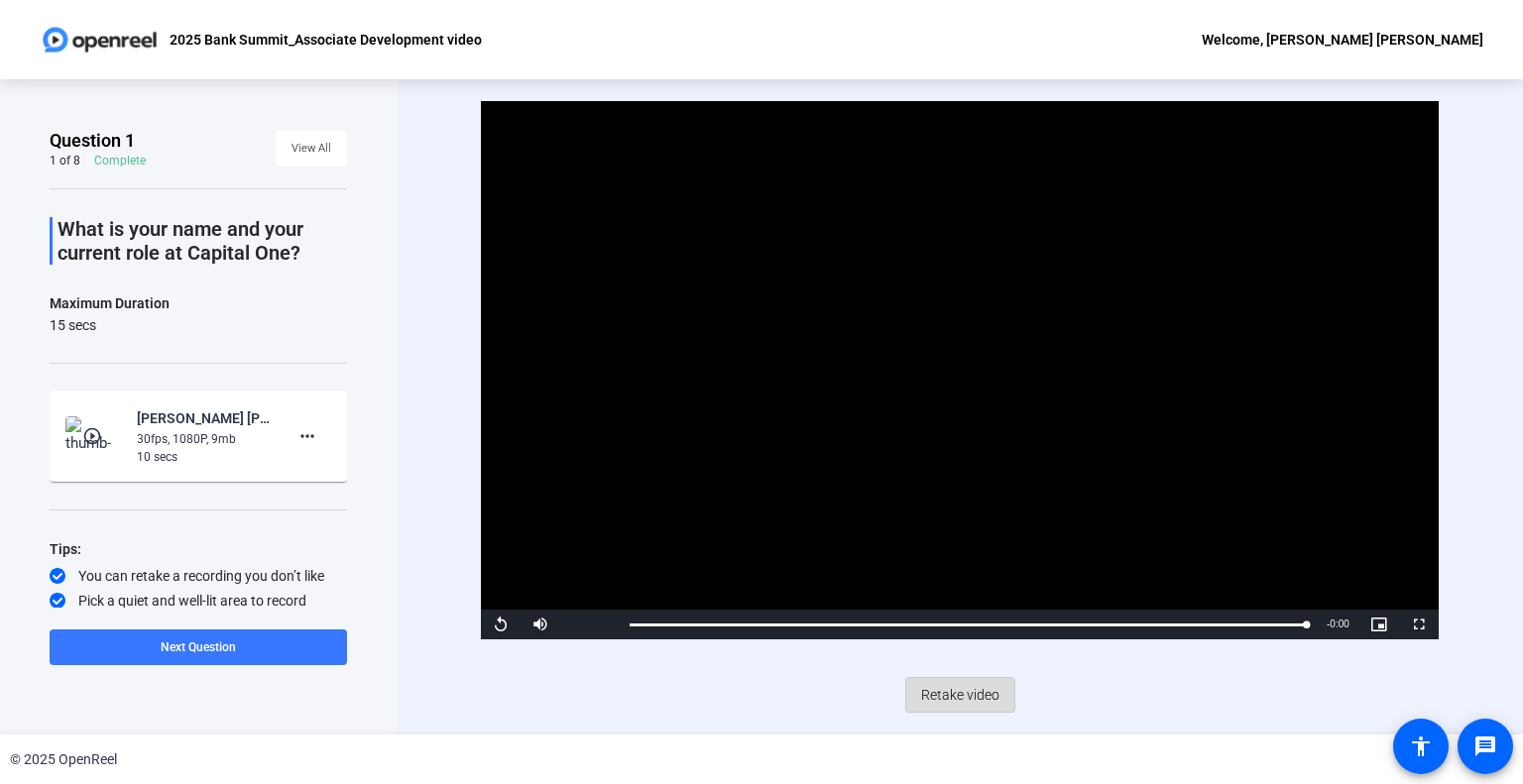 click on "Retake video" 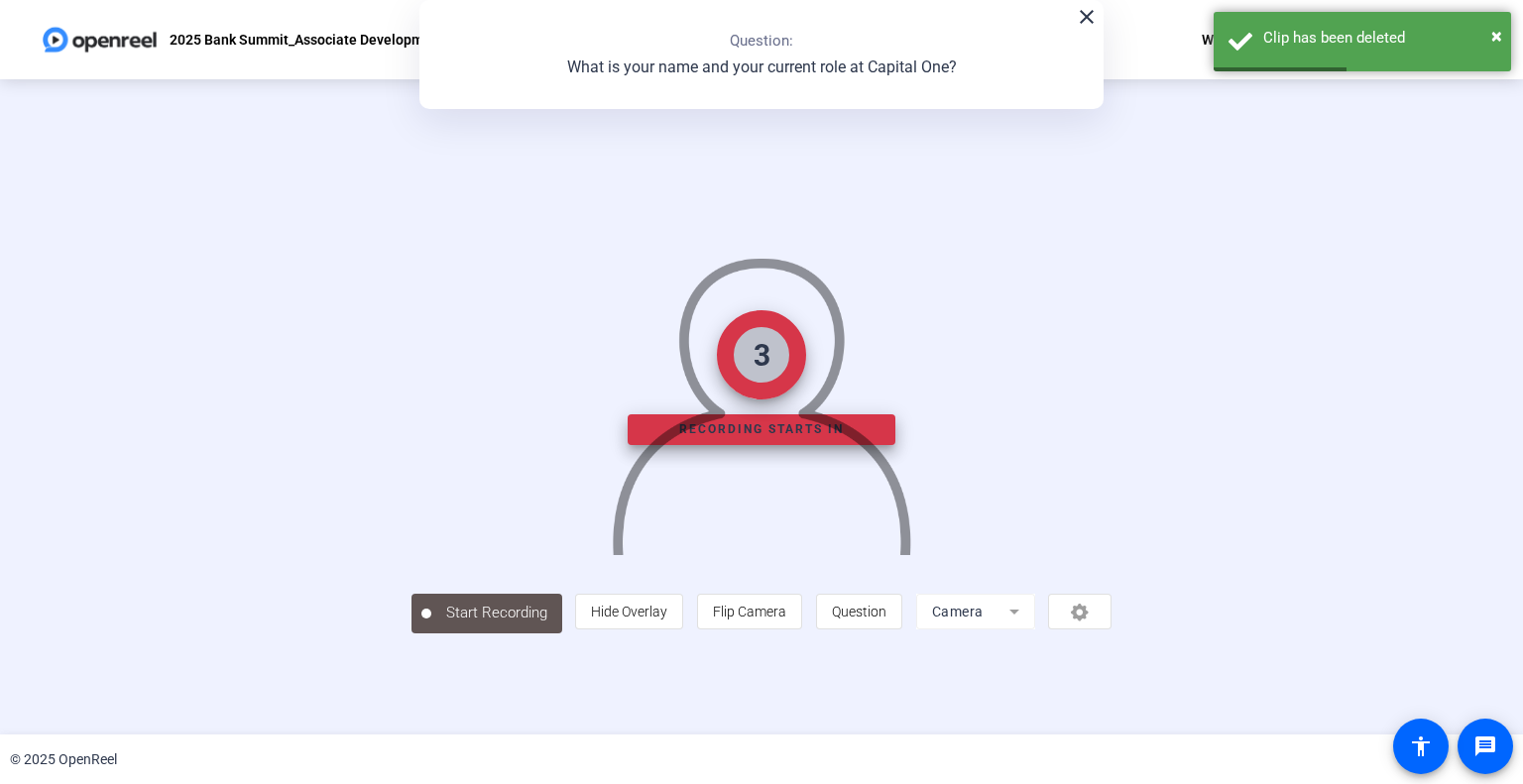 scroll, scrollTop: 29, scrollLeft: 0, axis: vertical 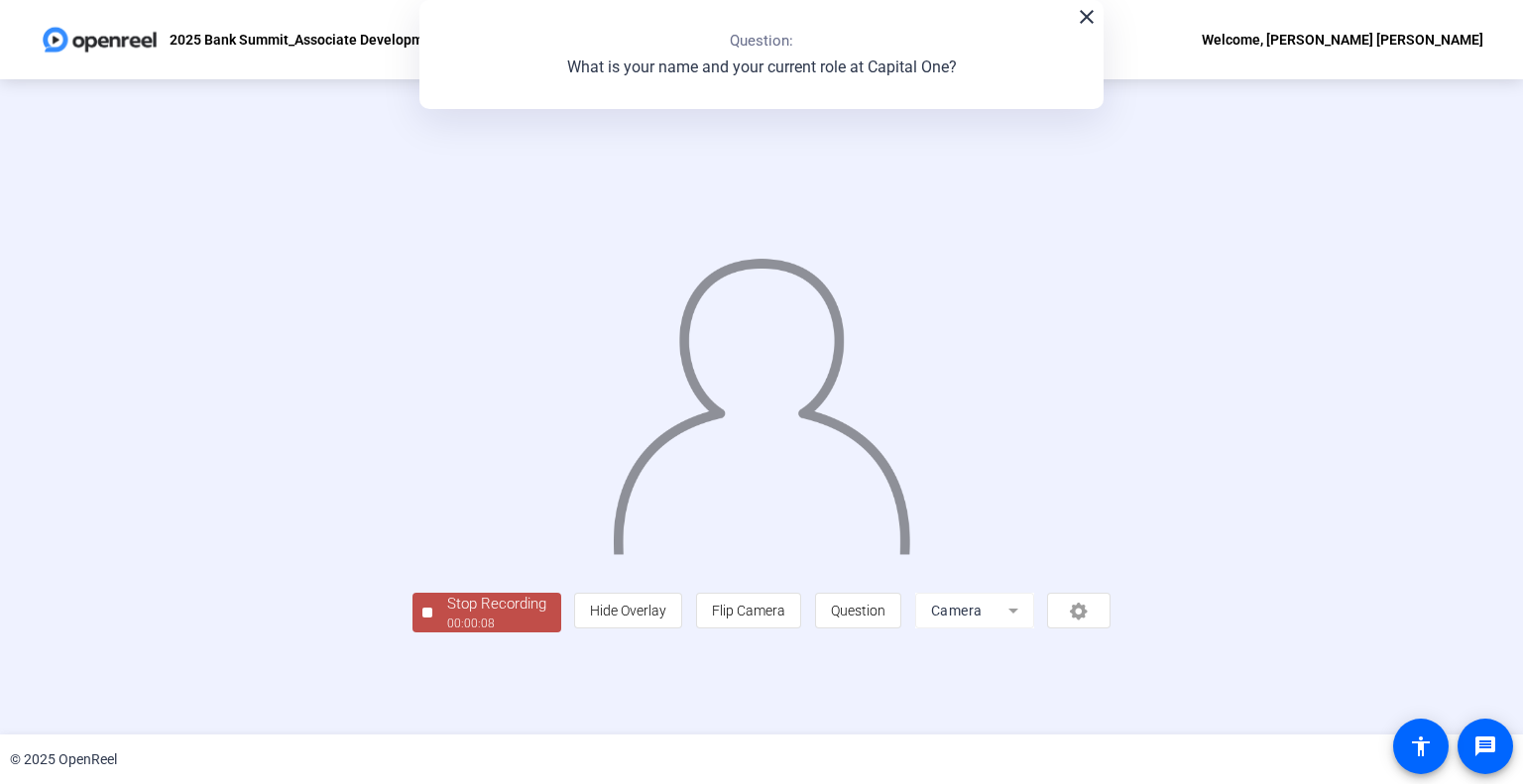 click on "Stop Recording" 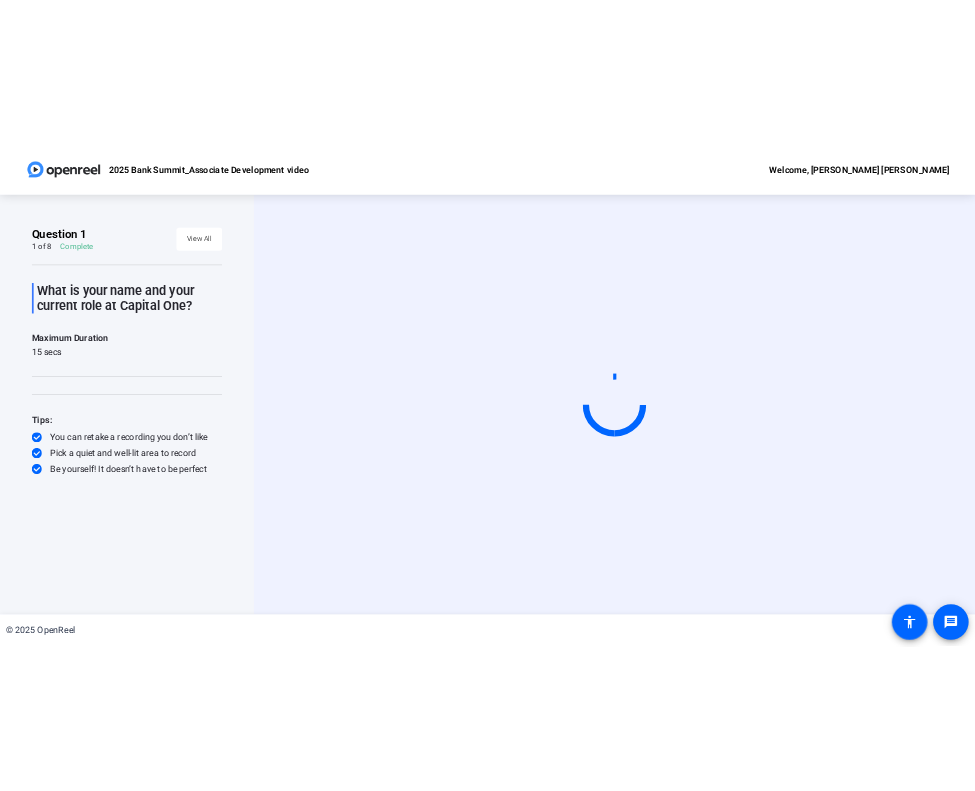 scroll, scrollTop: 0, scrollLeft: 0, axis: both 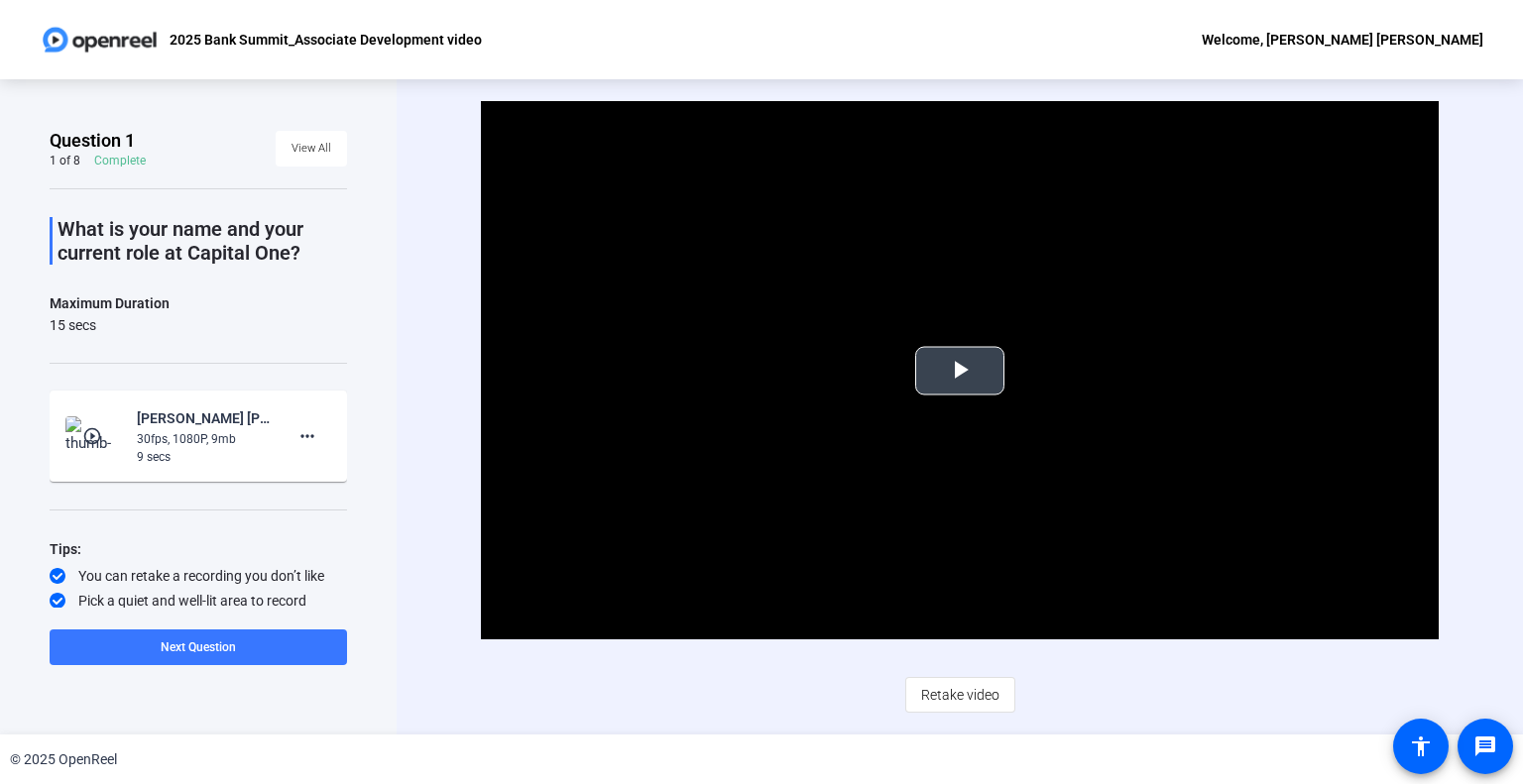 click at bounding box center [960, 371] 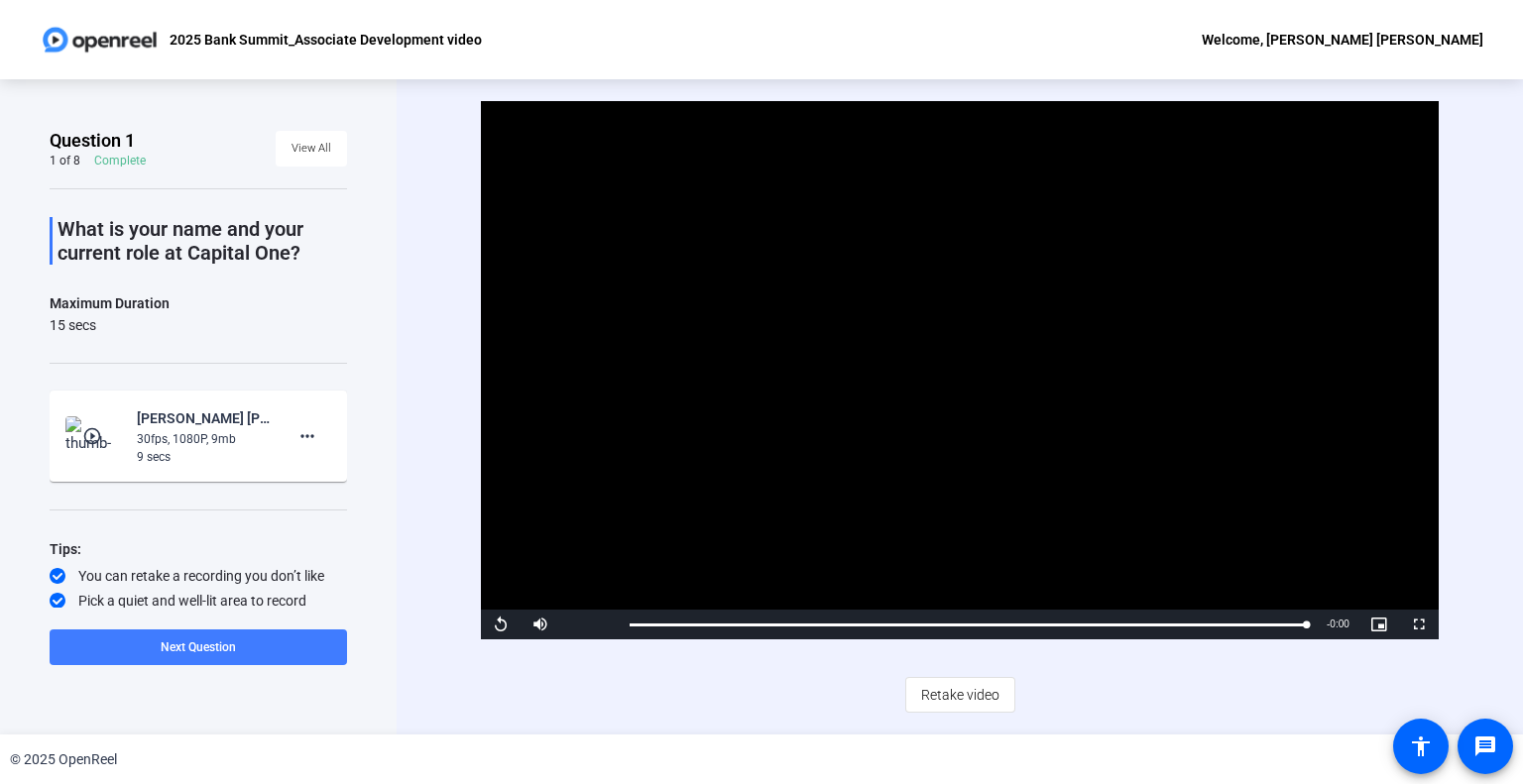 click on "Next Question" 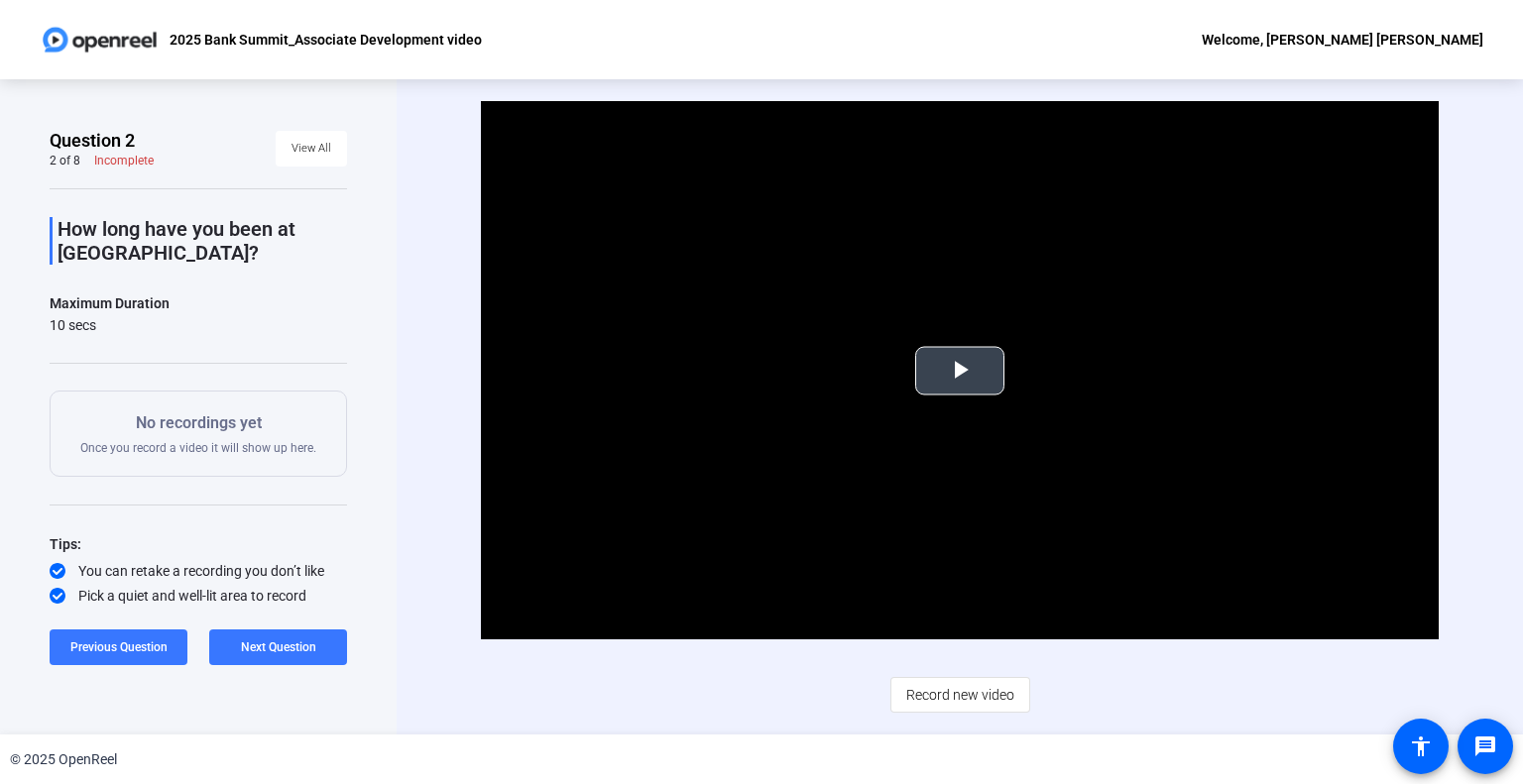 click at bounding box center (960, 371) 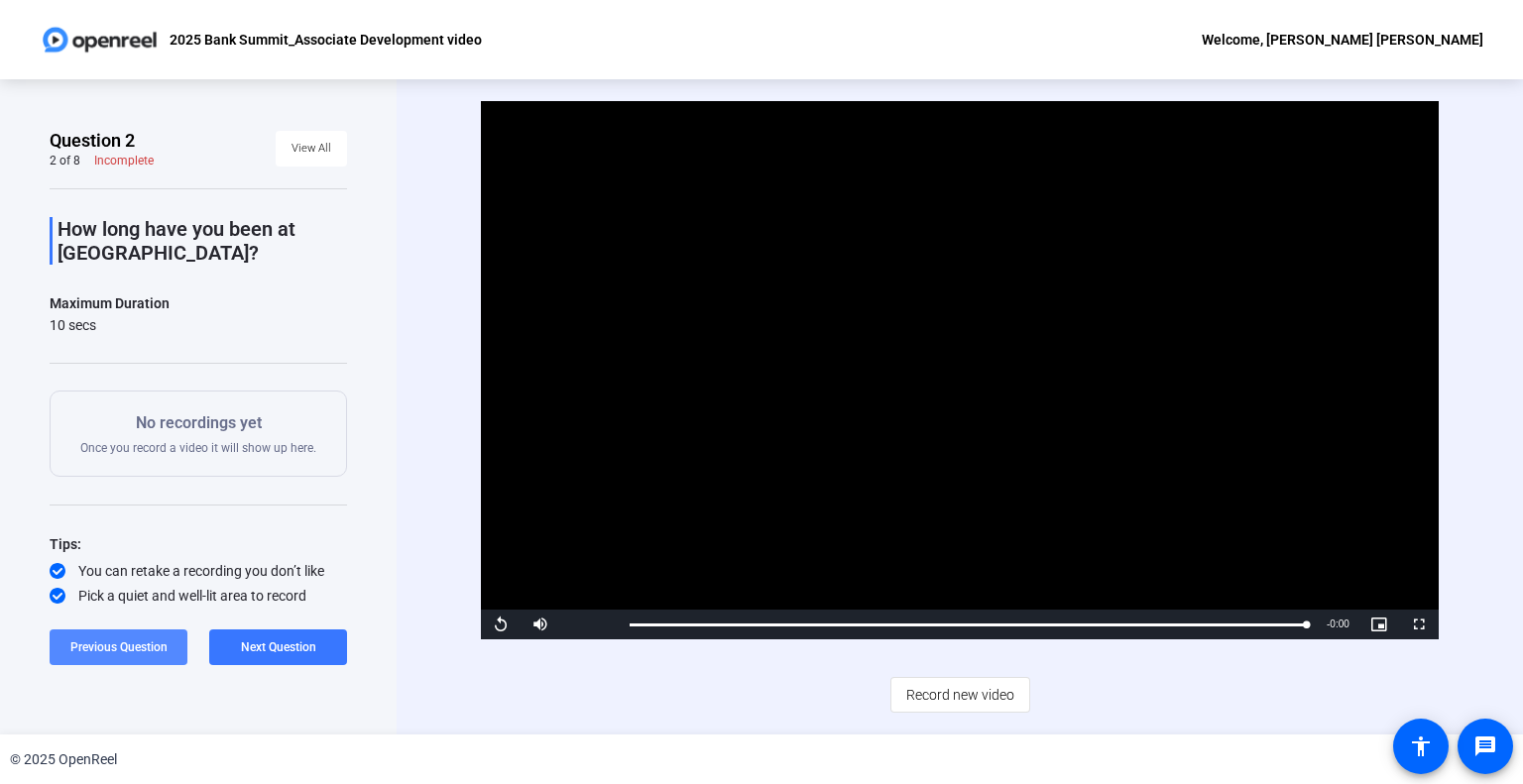 click on "Previous Question" 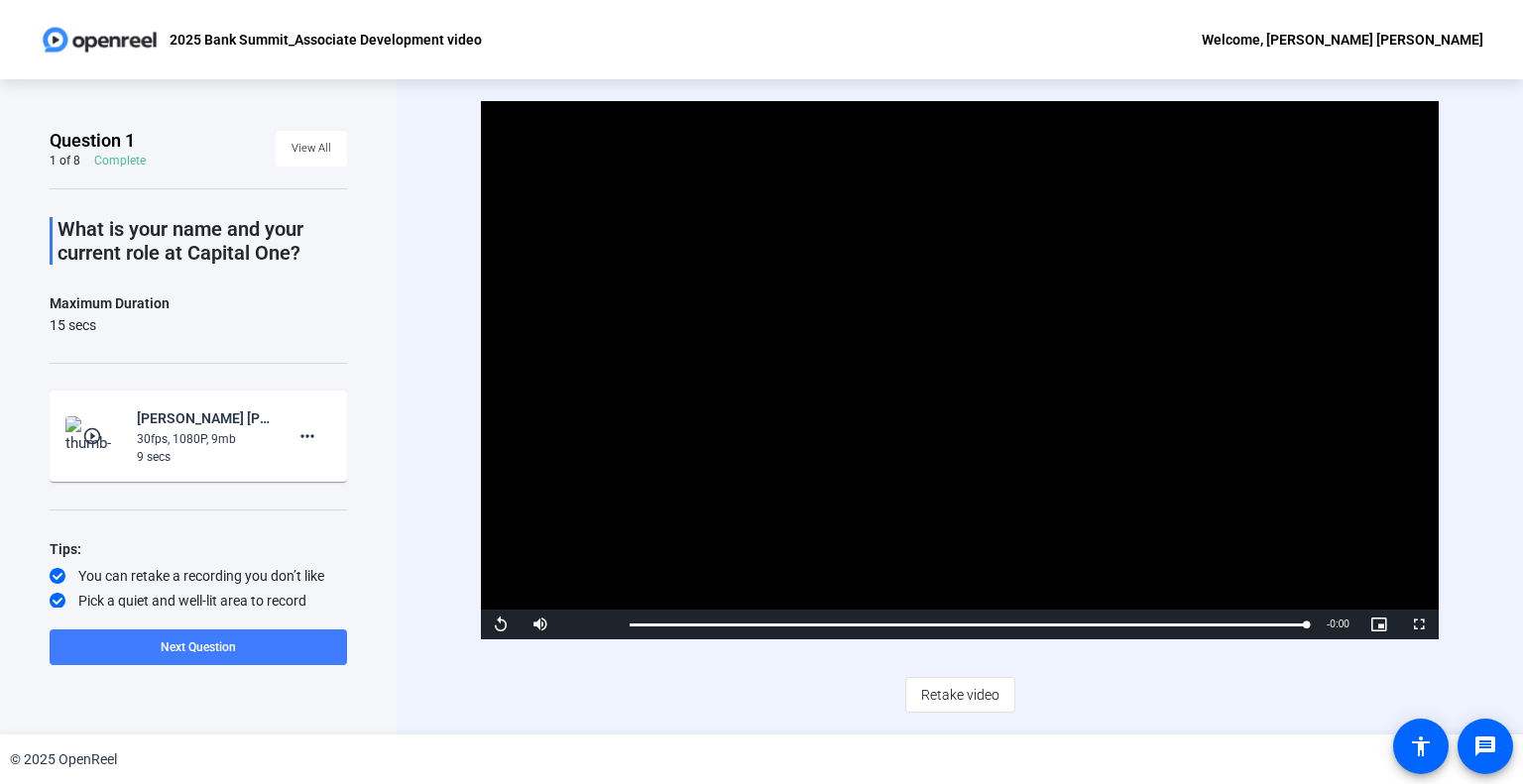 click 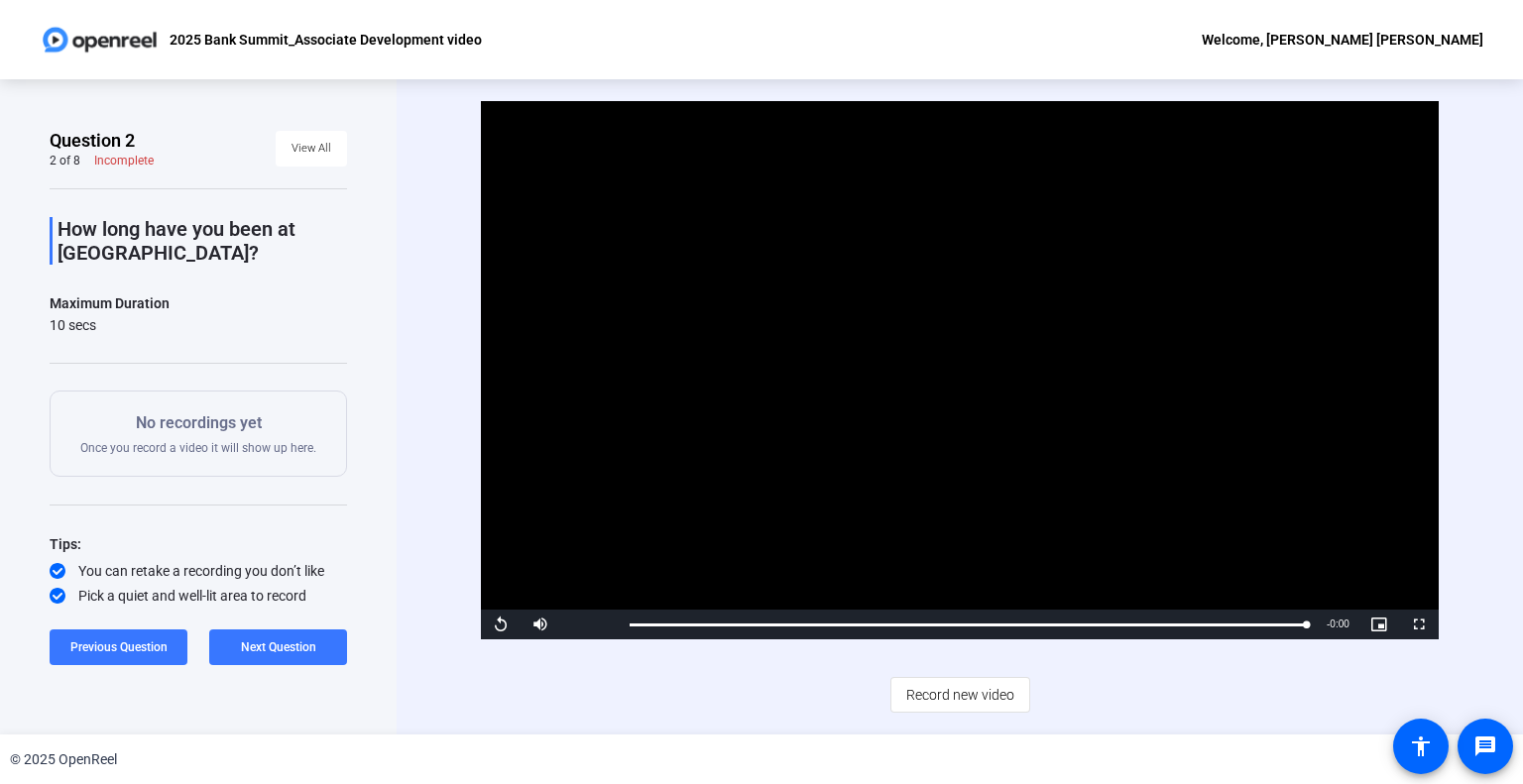 click on "No recordings yet" 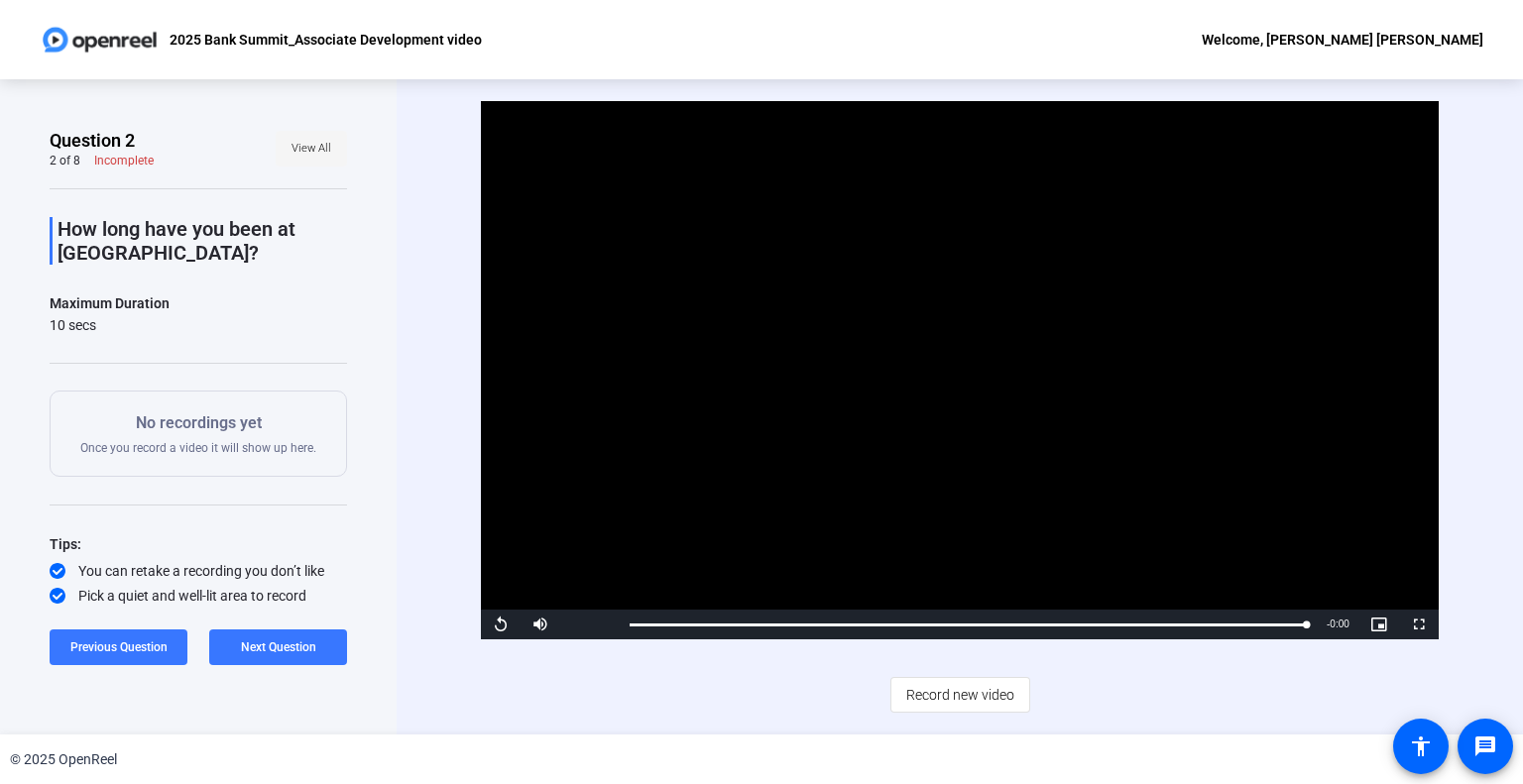 click on "View All" 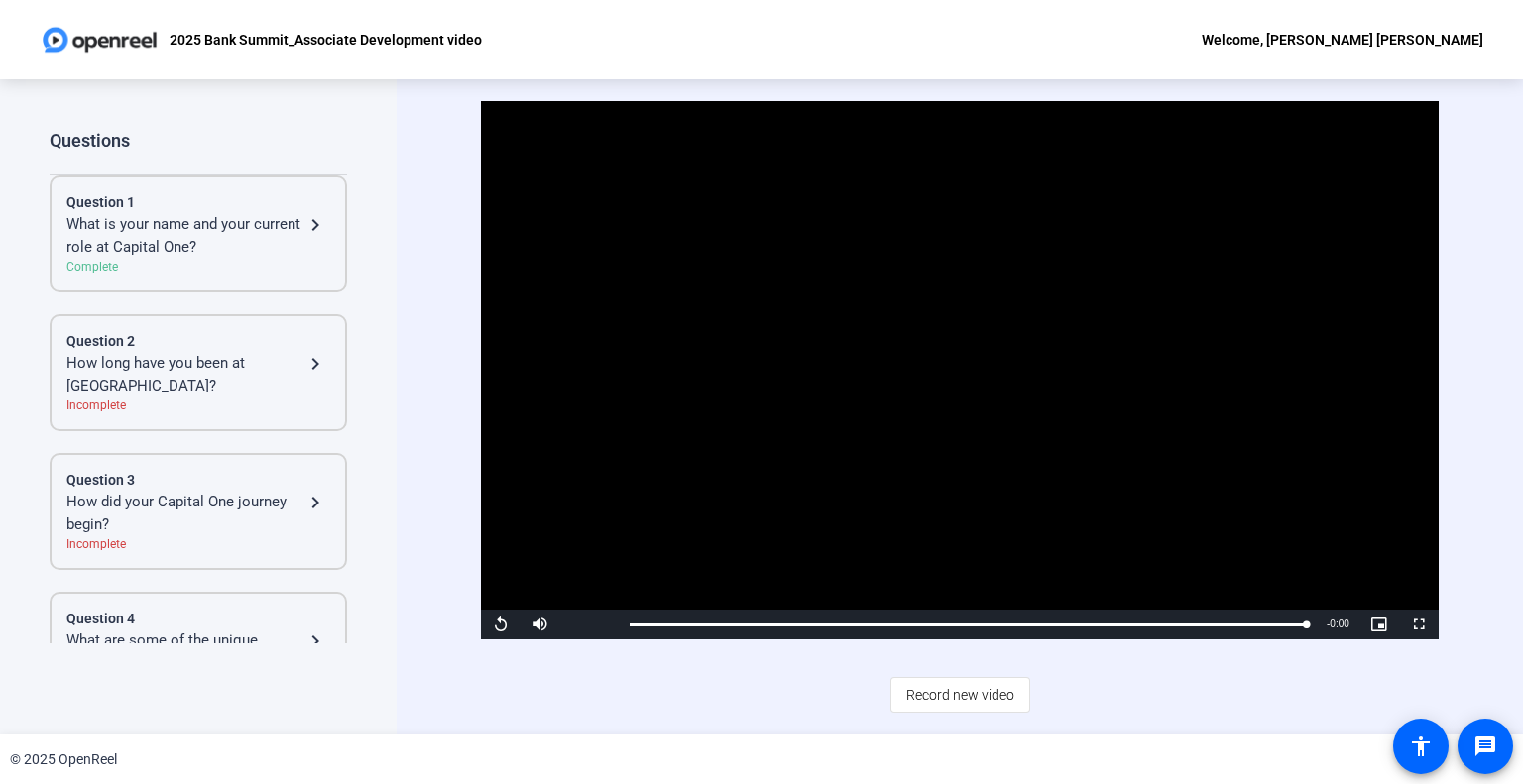 click on "How long have you been at [GEOGRAPHIC_DATA]?" 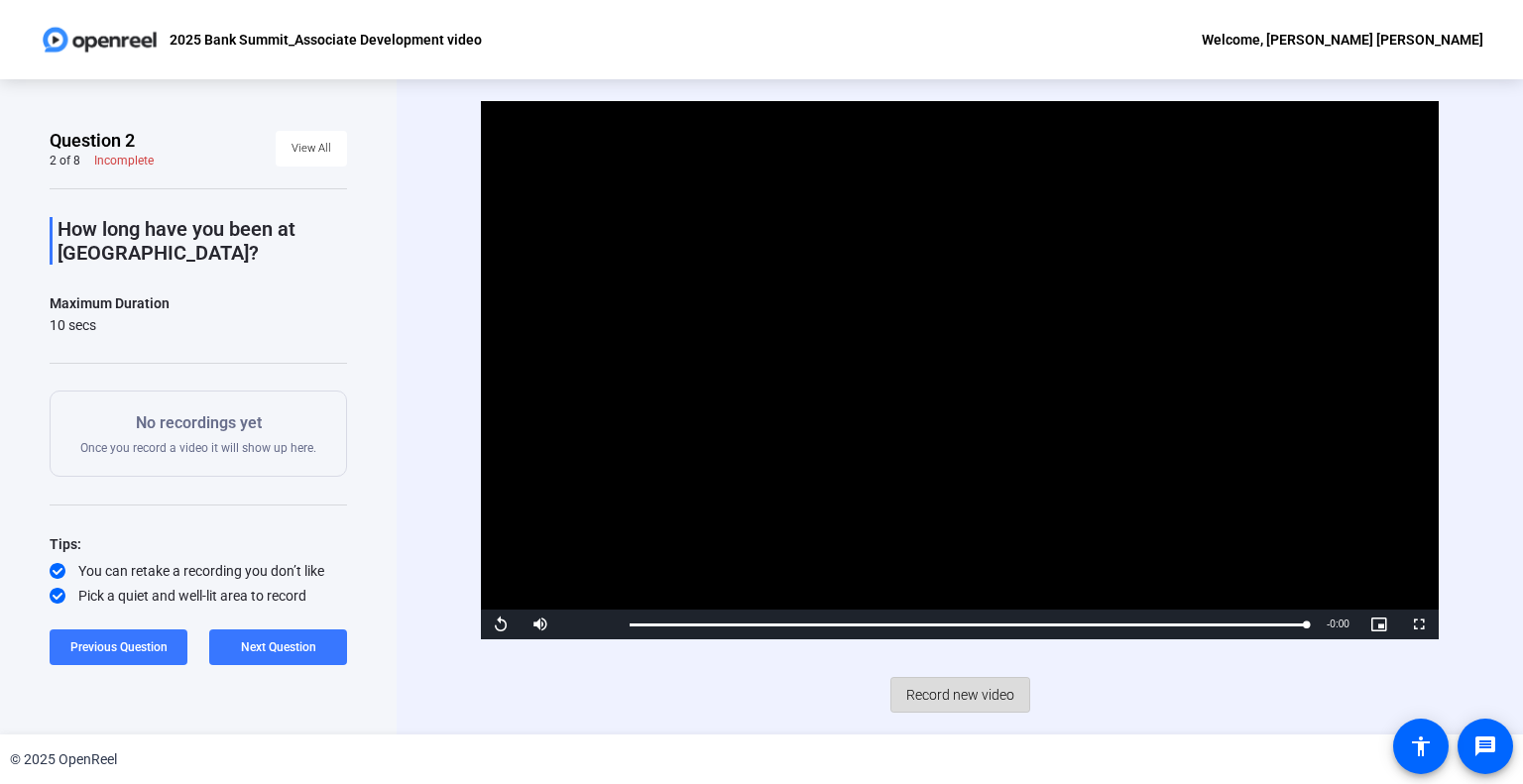 click on "Record new video" 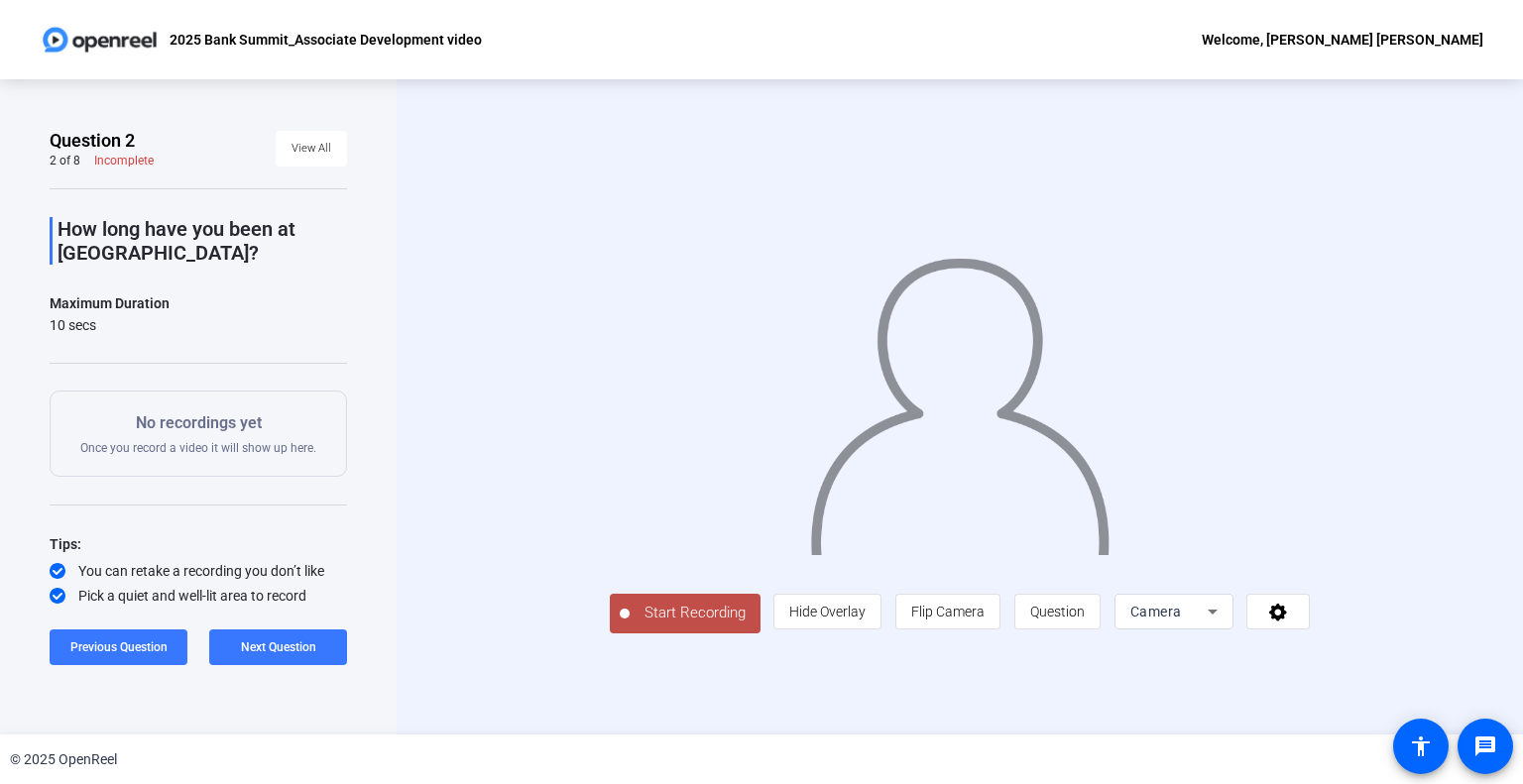 click on "Start Recording" 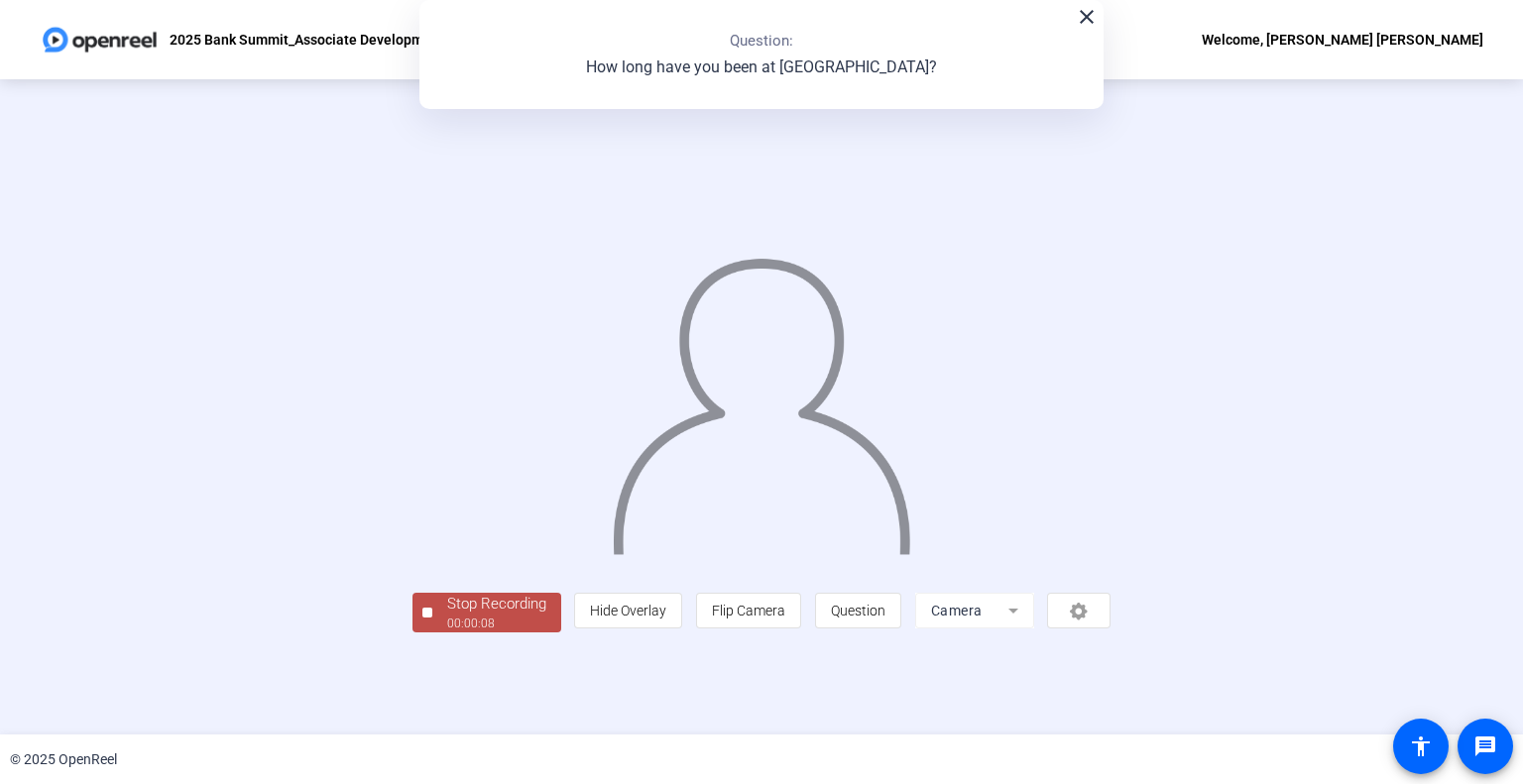 click on "Stop Recording" 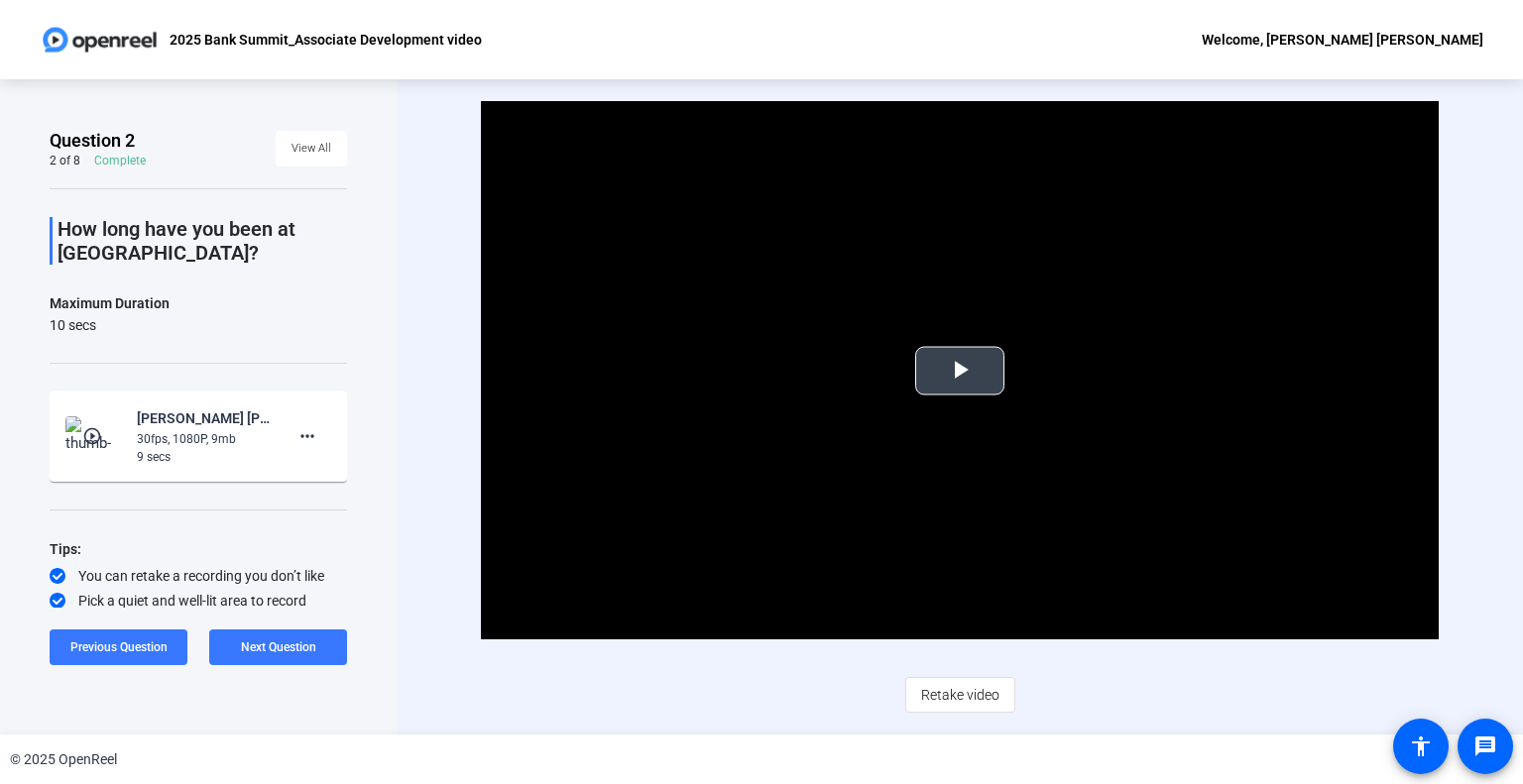 click at bounding box center (960, 371) 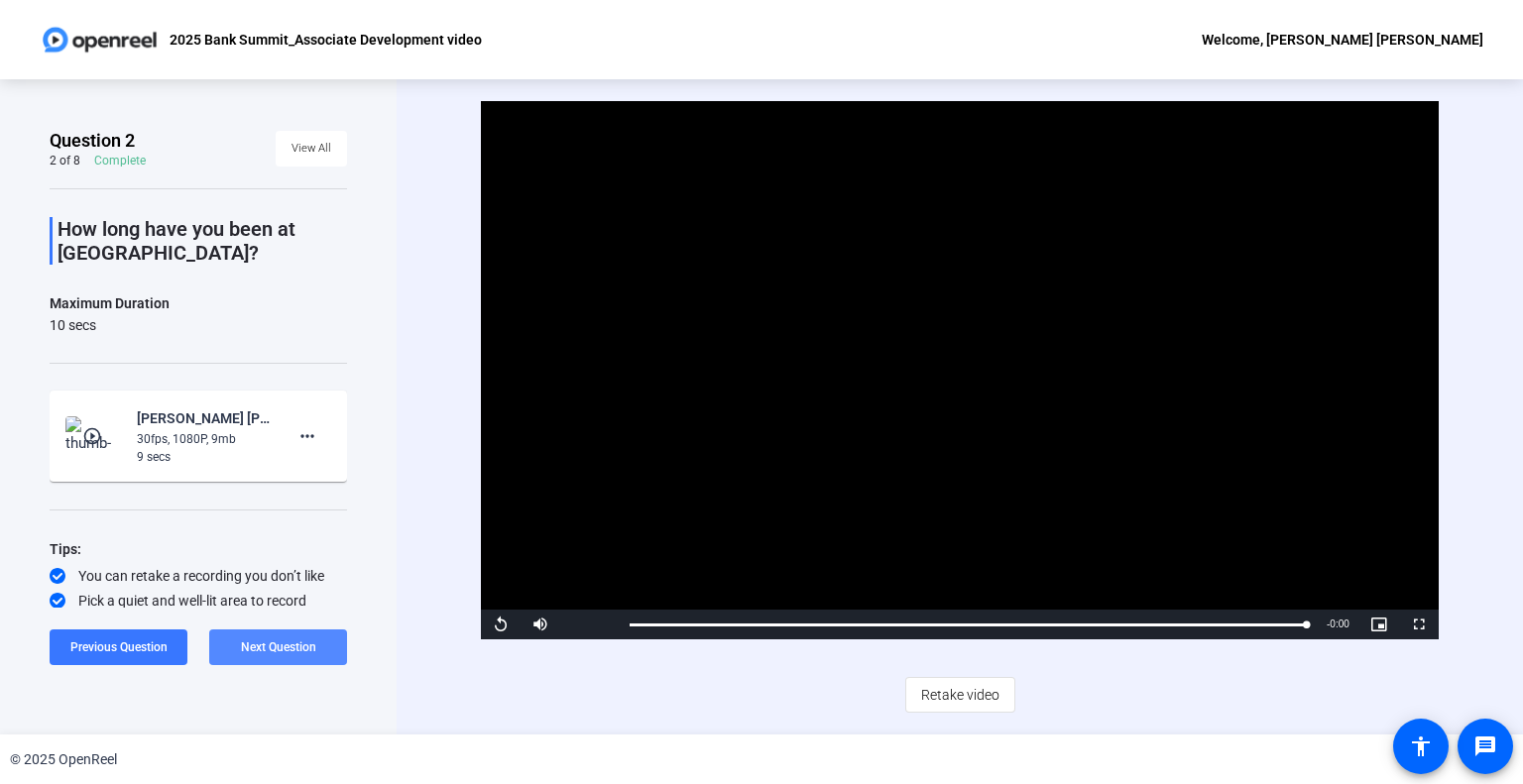 click on "Next Question" 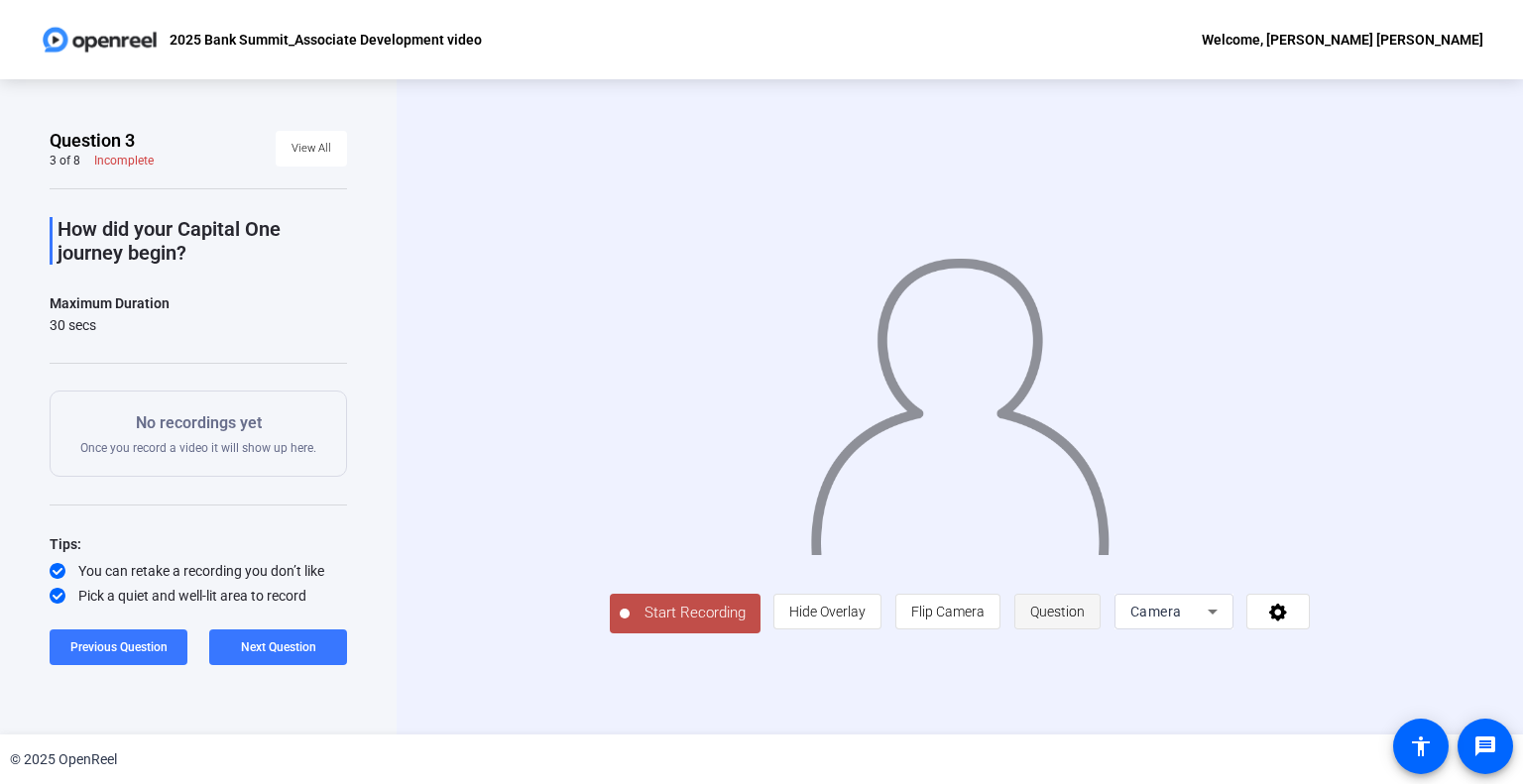 click on "Question" 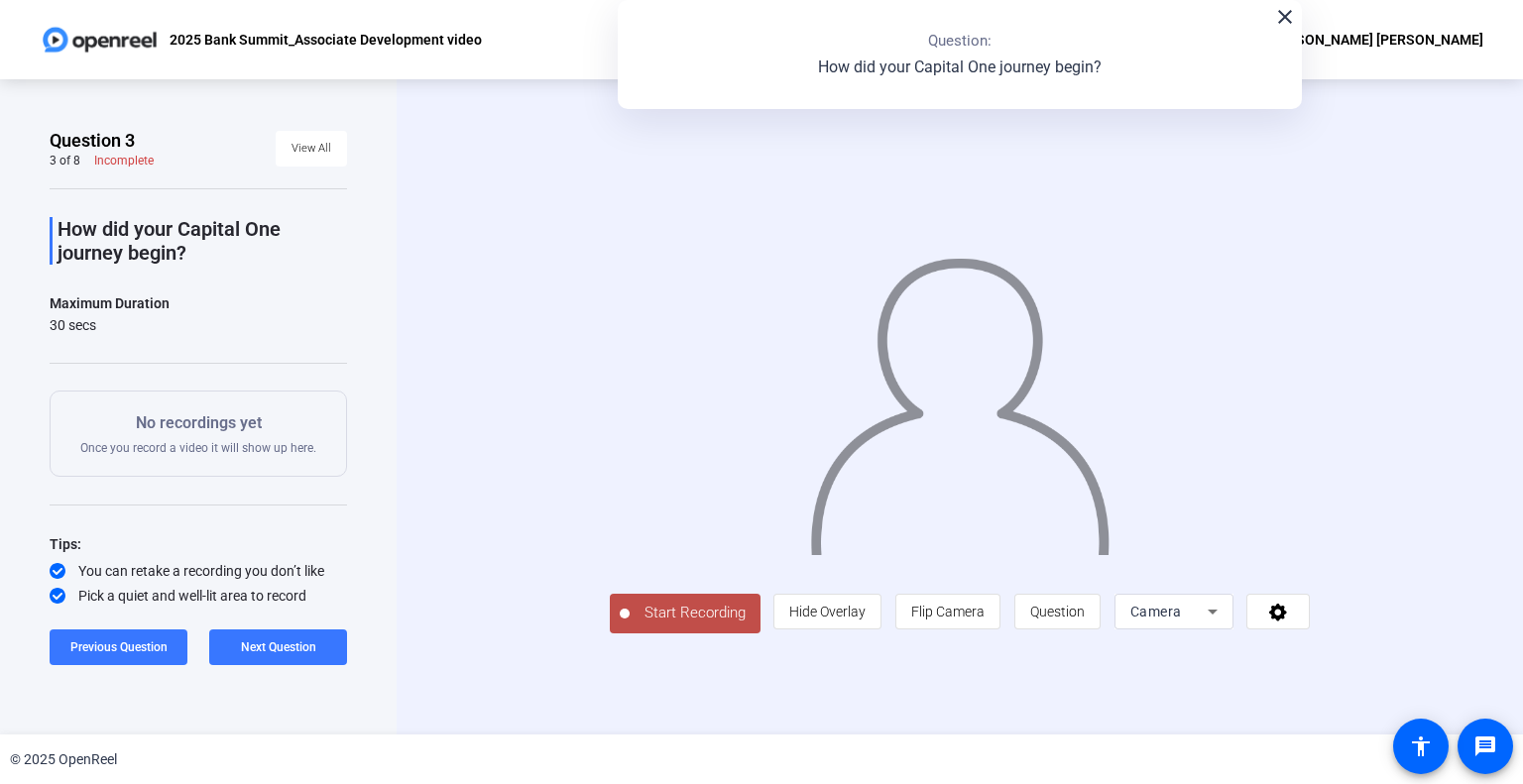 click on "Start Recording" 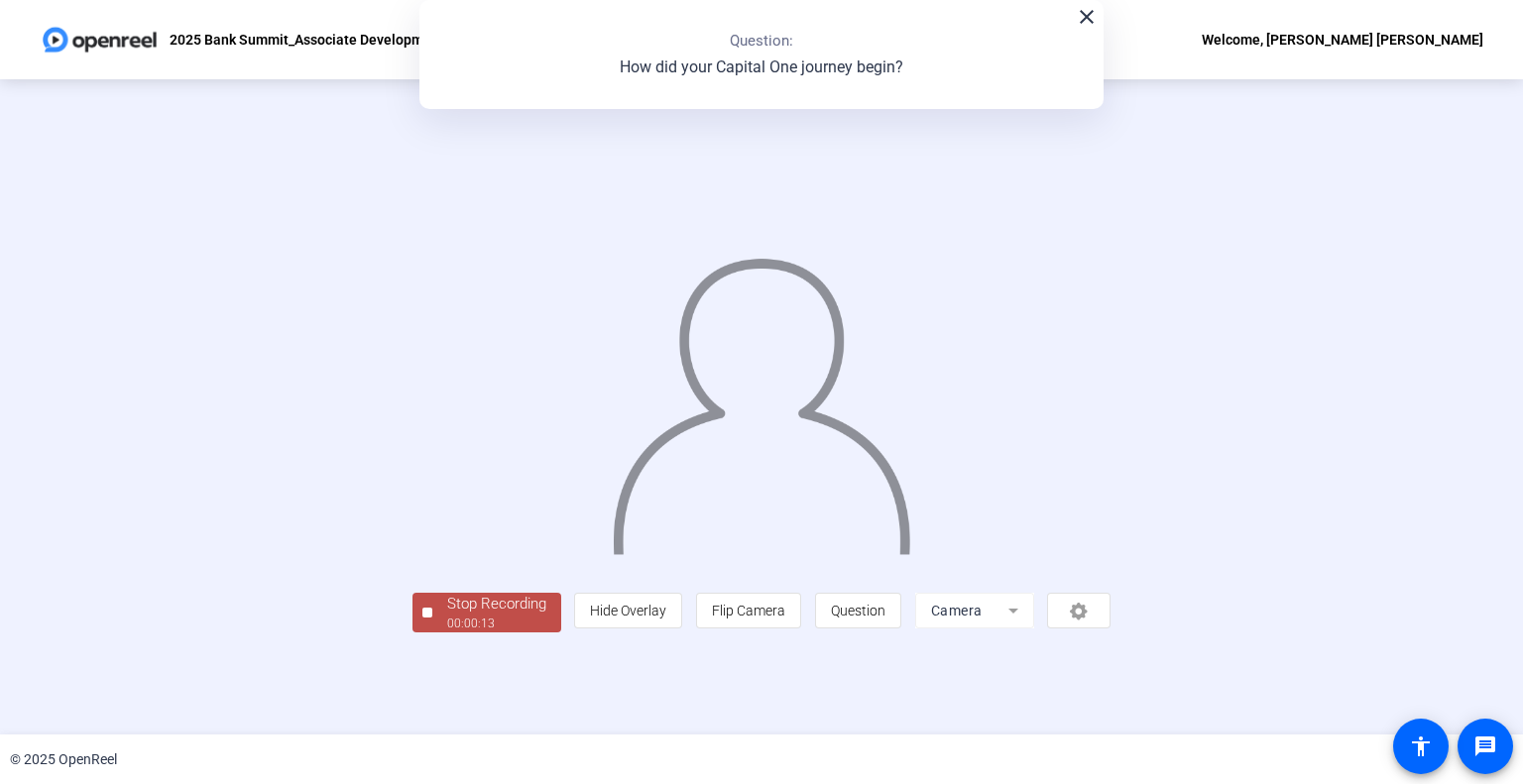 click on "Stop Recording  00:00:13" 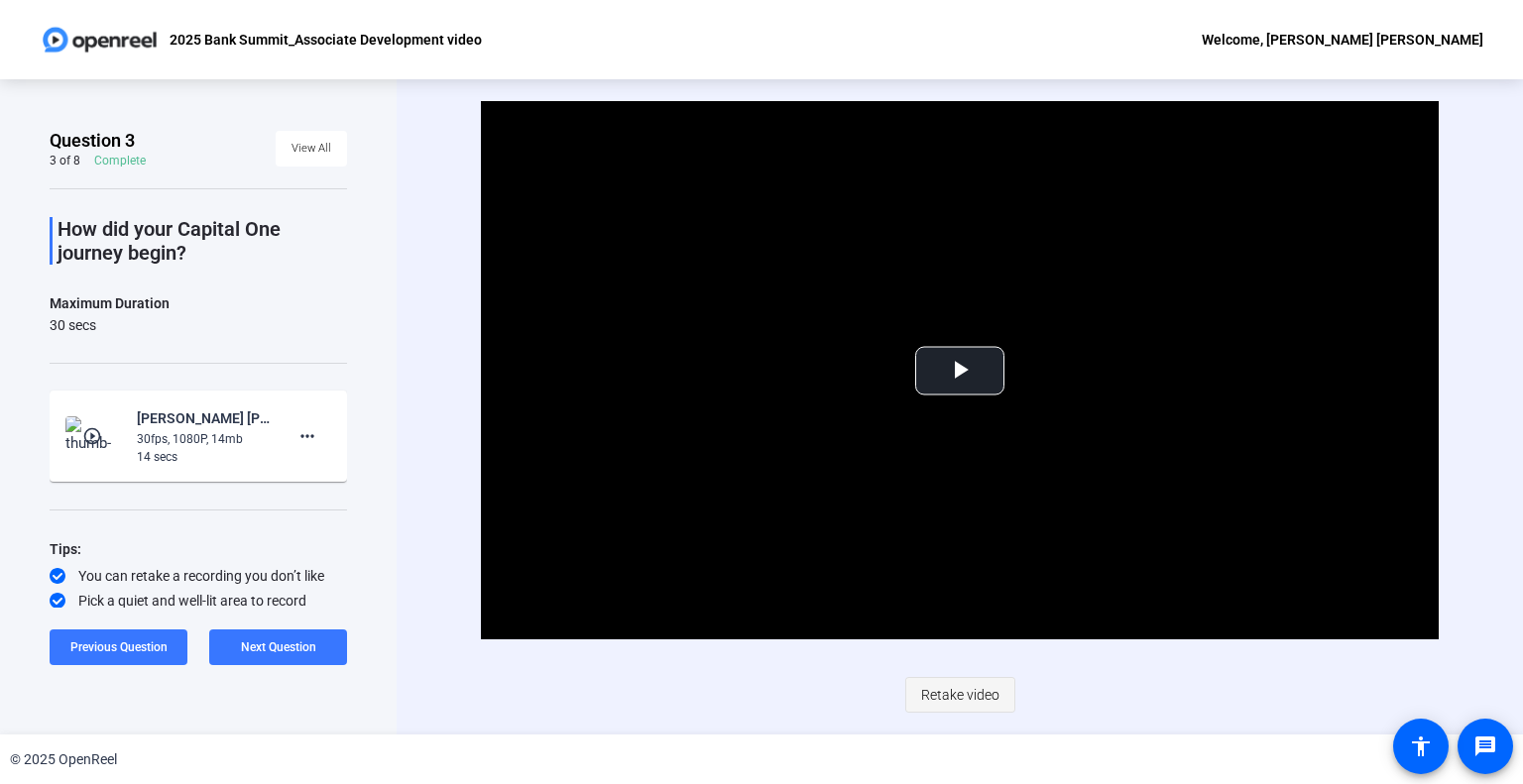 click on "Retake video" 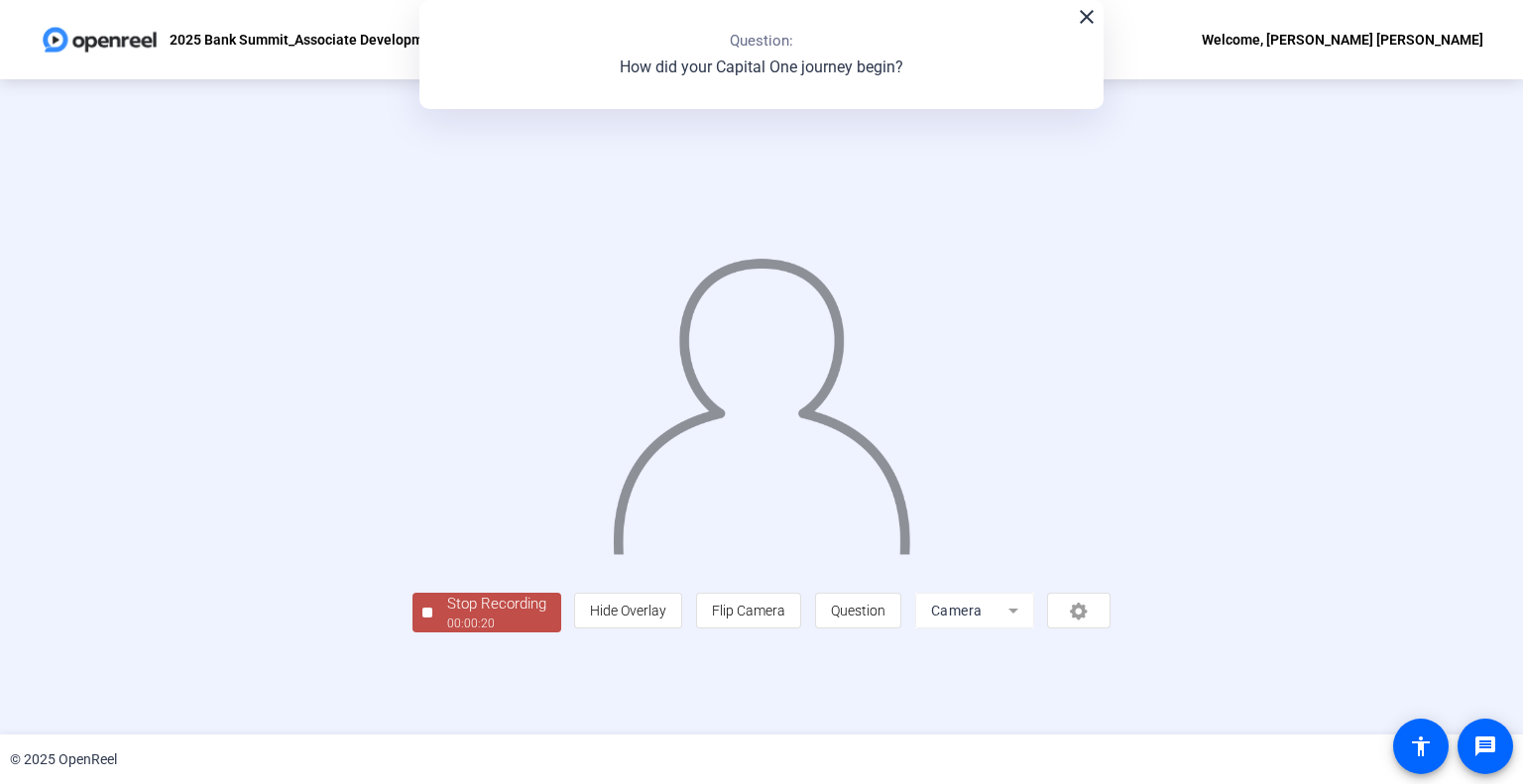 click on "Stop Recording" 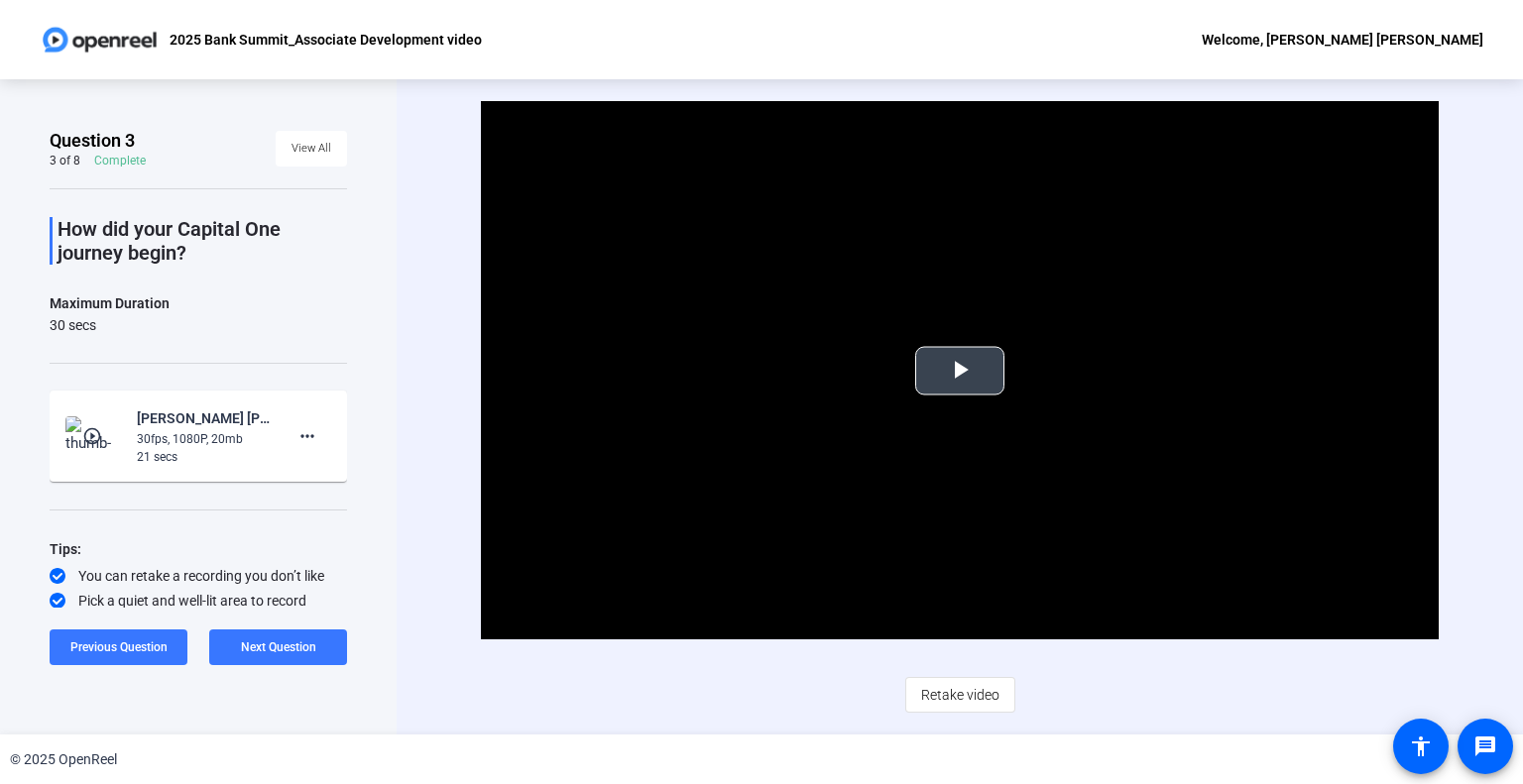 click at bounding box center (960, 371) 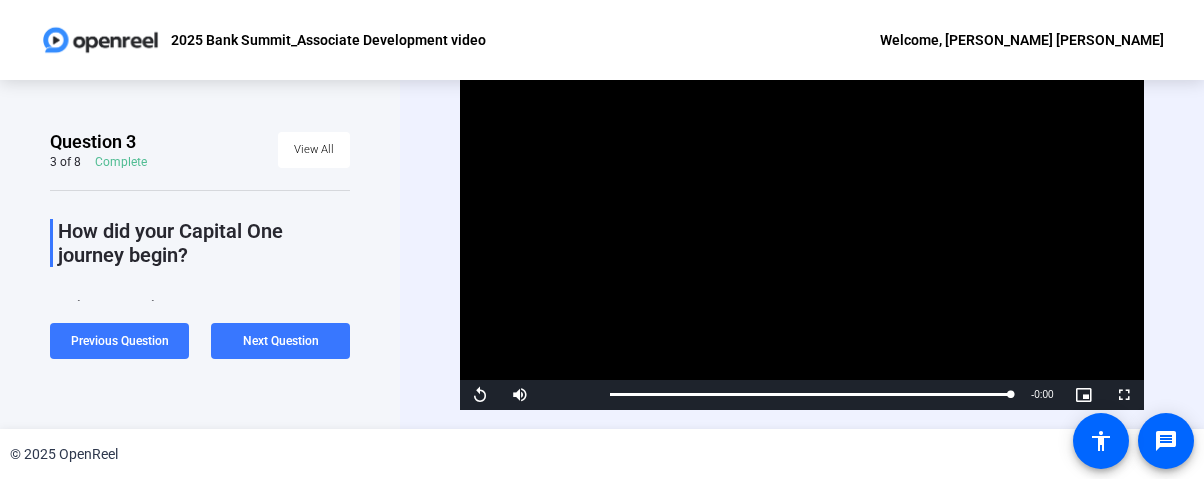 click on "Question 3 3 of 8  Complete  View All  How did your Capital One journey begin?  Maximum Duration  30 secs  play_circle_outline  [PERSON_NAME] [PERSON_NAME]-2025 Bank Summit-Associate Development-2025 Bank Summit-Associate Development video-1753131651492-webcam  30fps, 1080P, 20mb  21 secs more_horiz Tips:
You can retake a recording you don’t like
Pick a quiet and well-lit area to record
Be yourself! It doesn’t have to be perfect   Previous Question  Next Question" 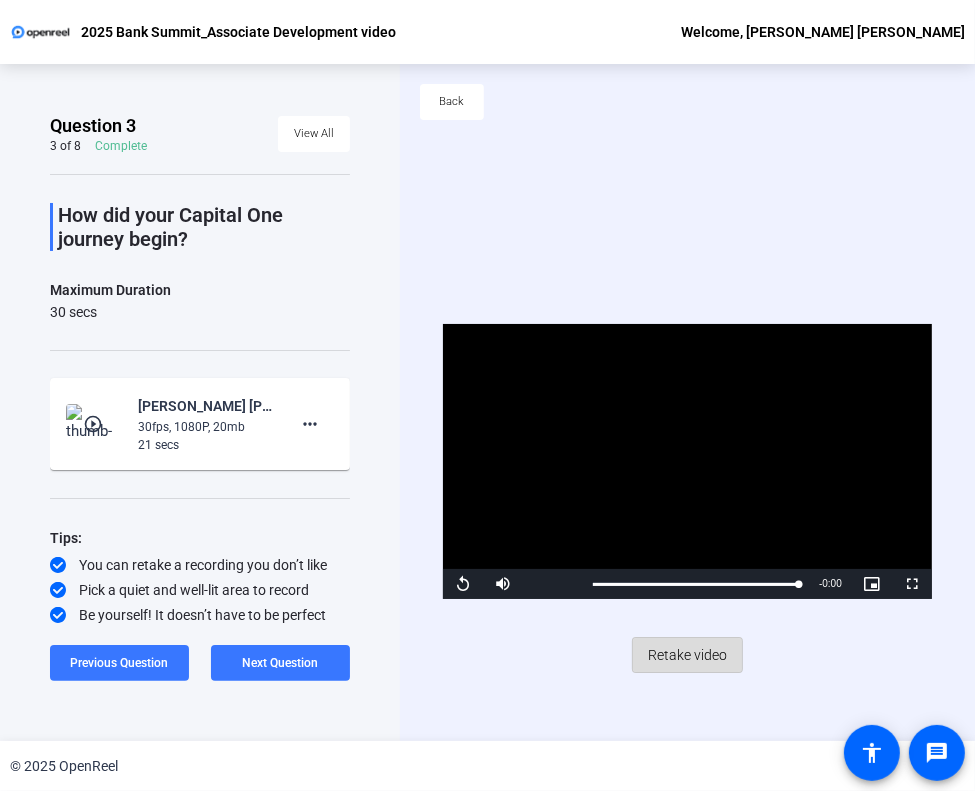 click on "Retake video" 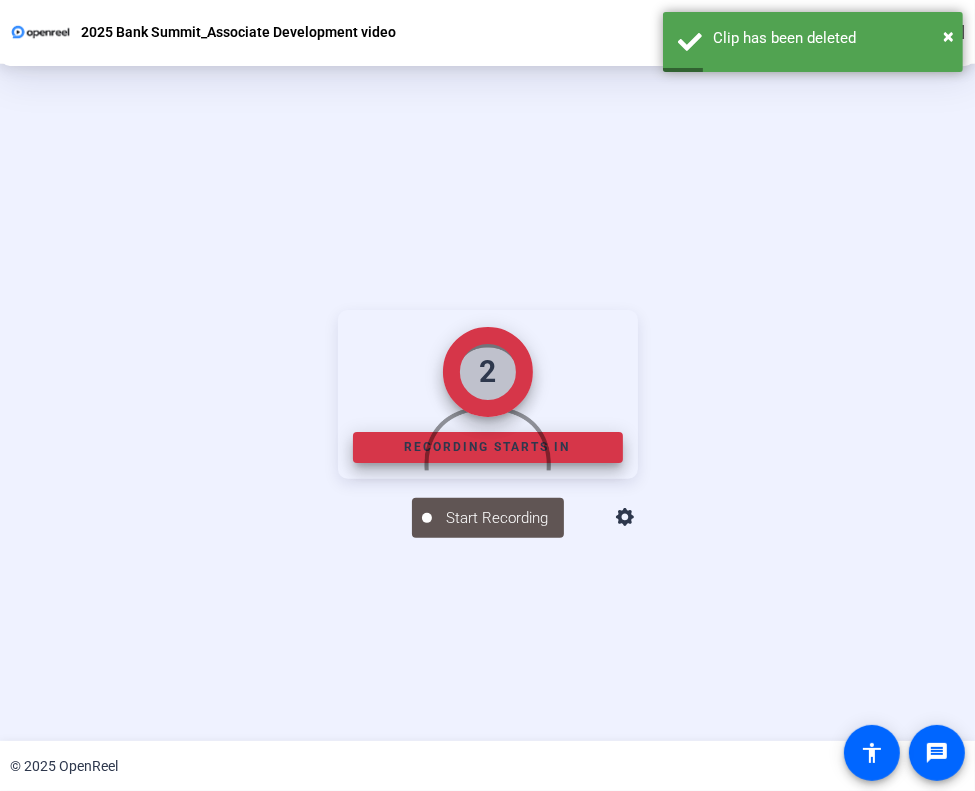 scroll, scrollTop: 200, scrollLeft: 0, axis: vertical 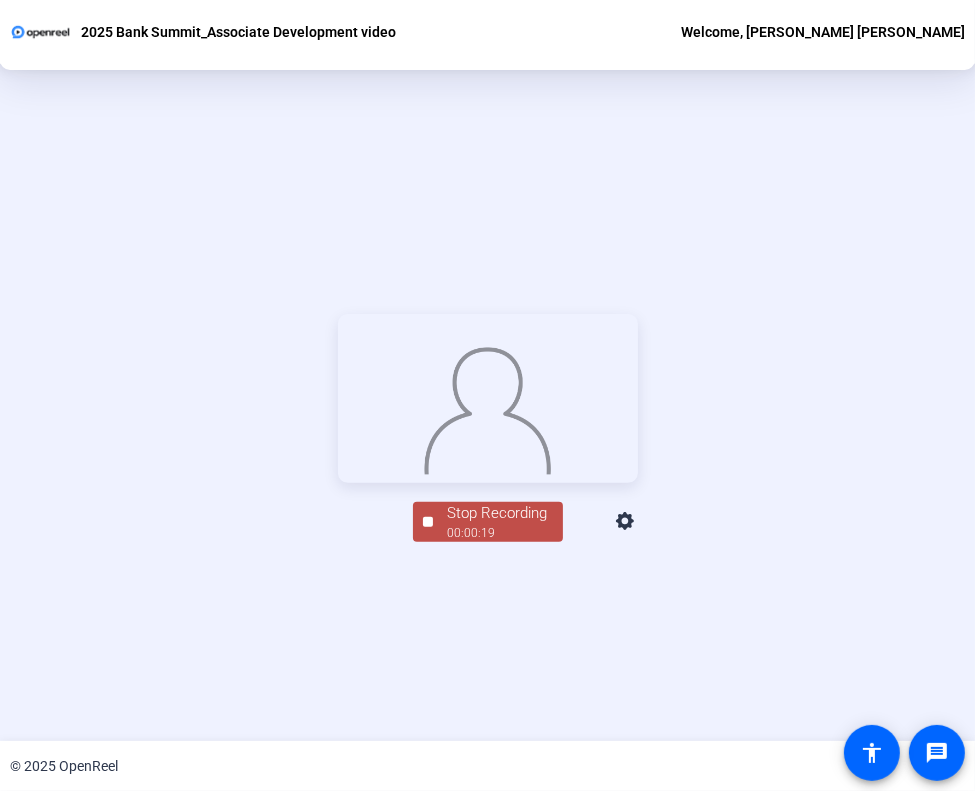 click on "Stop Recording" 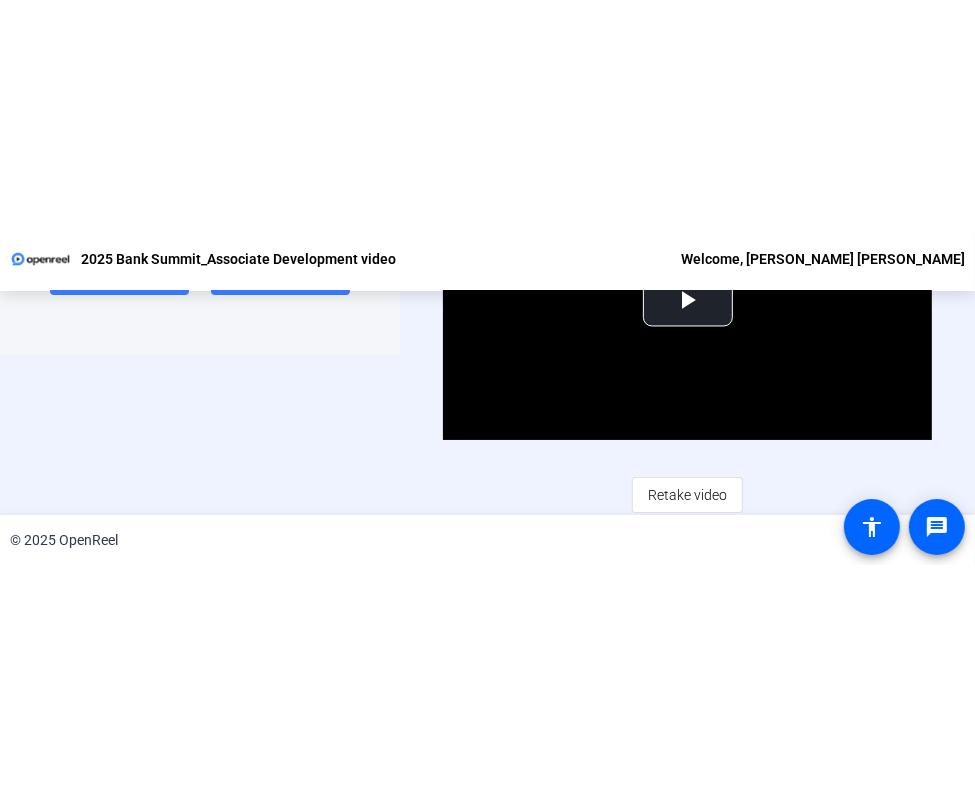 scroll, scrollTop: 96, scrollLeft: 0, axis: vertical 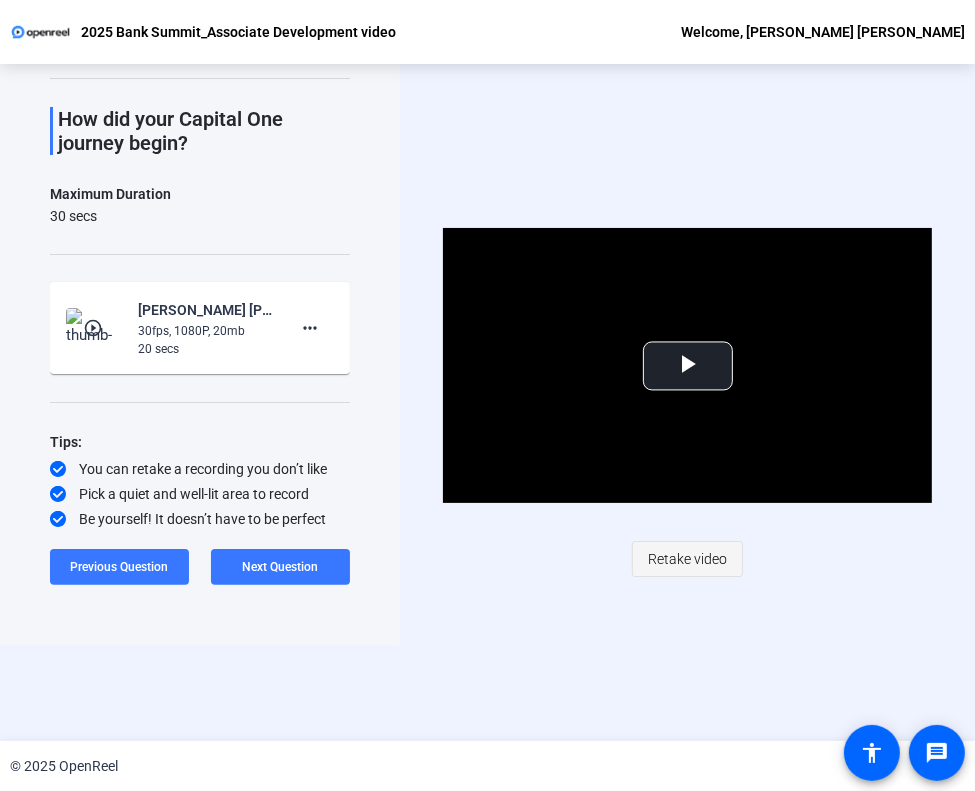 click on "Retake video" 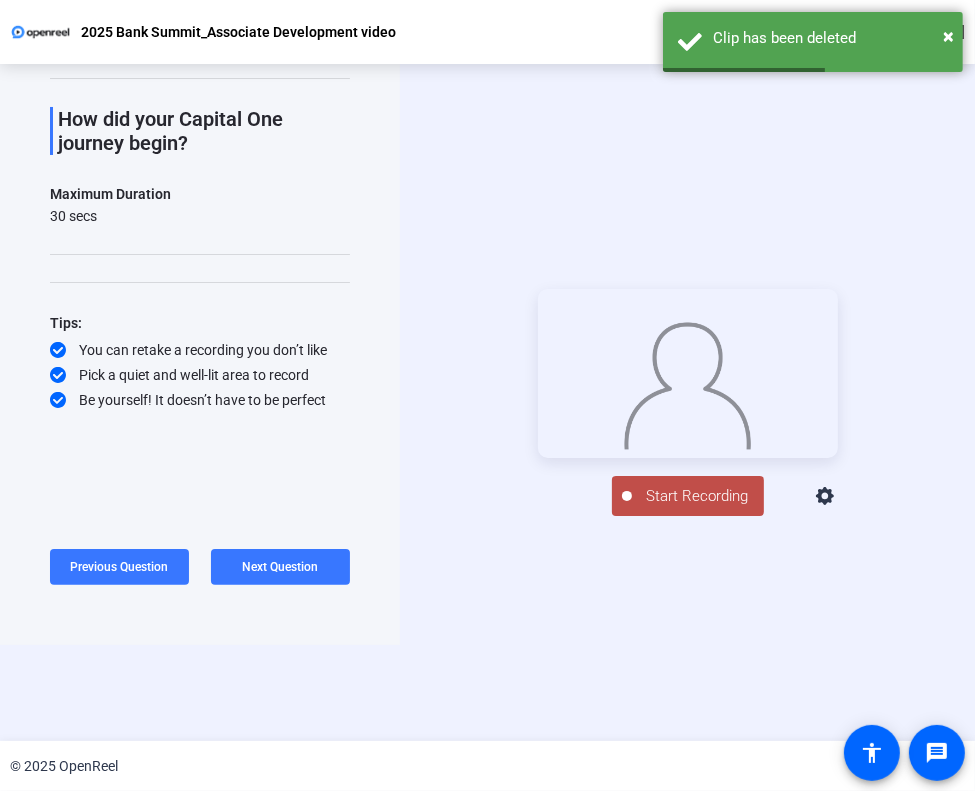 scroll, scrollTop: 224, scrollLeft: 0, axis: vertical 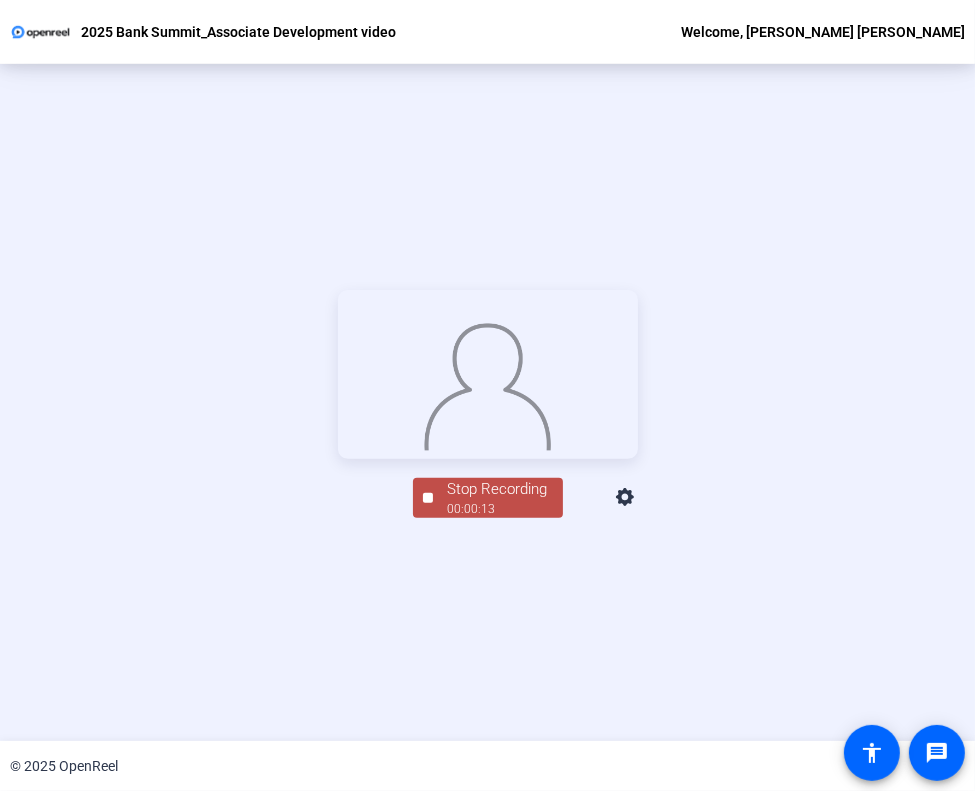 click 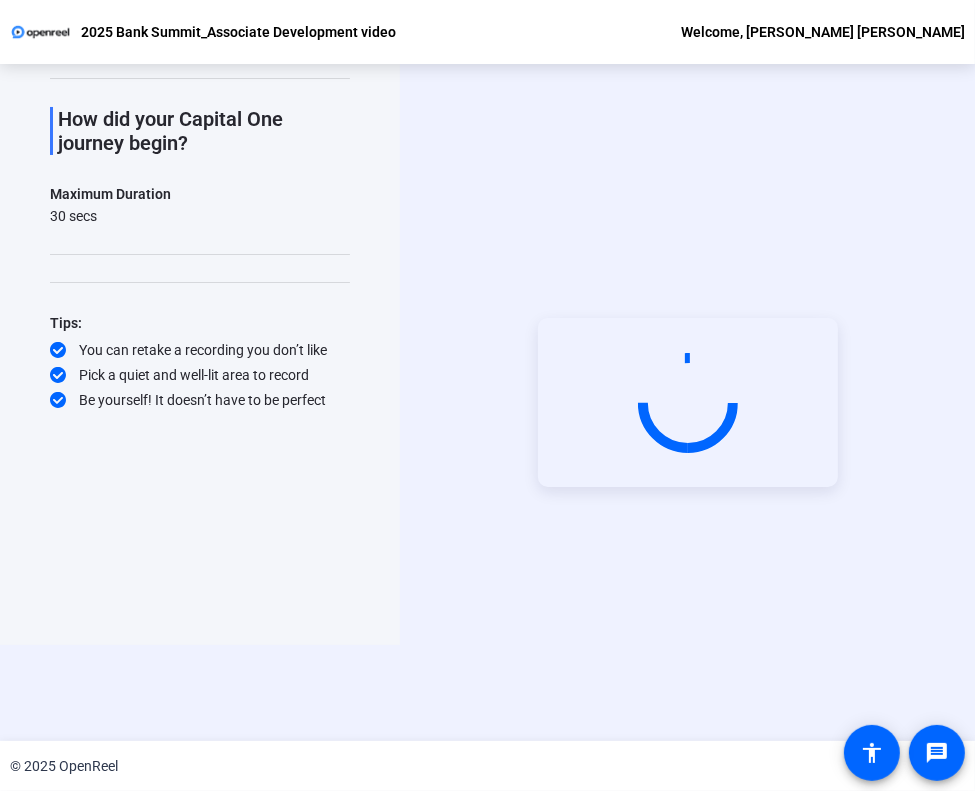 scroll, scrollTop: 96, scrollLeft: 0, axis: vertical 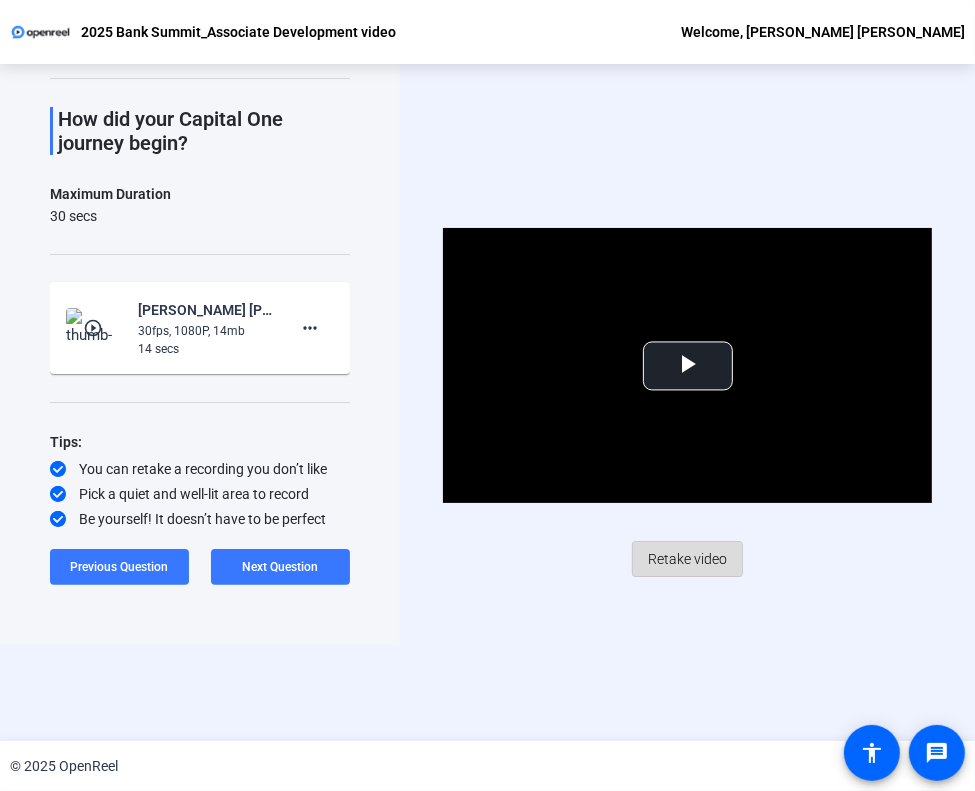 click on "Retake video" 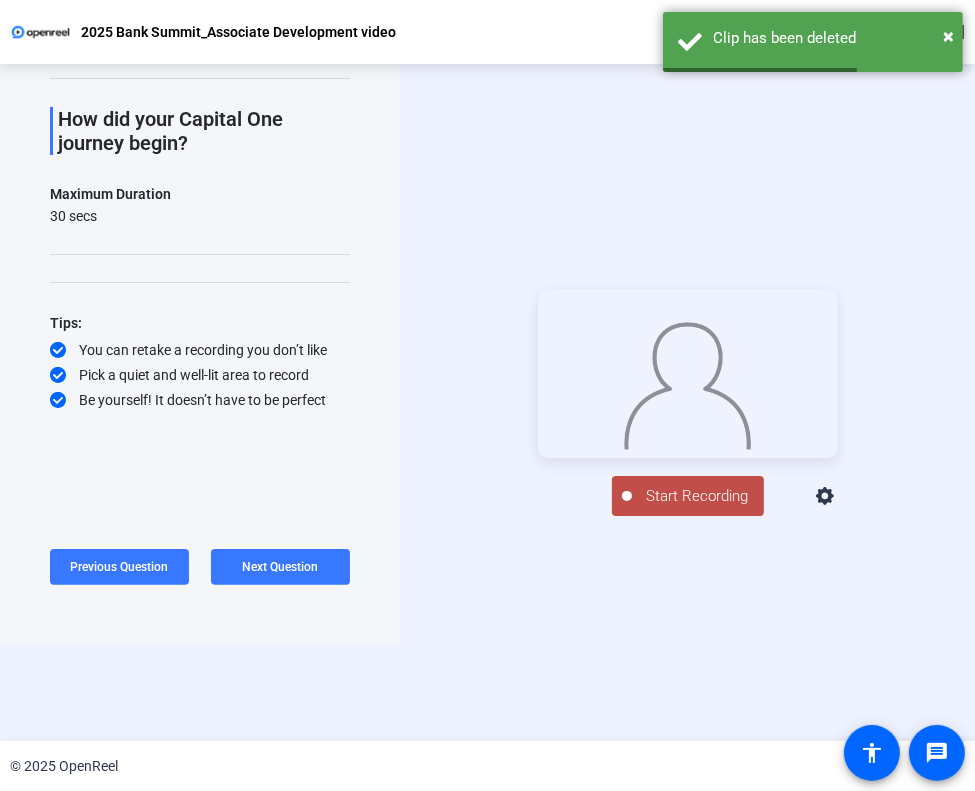 scroll, scrollTop: 224, scrollLeft: 0, axis: vertical 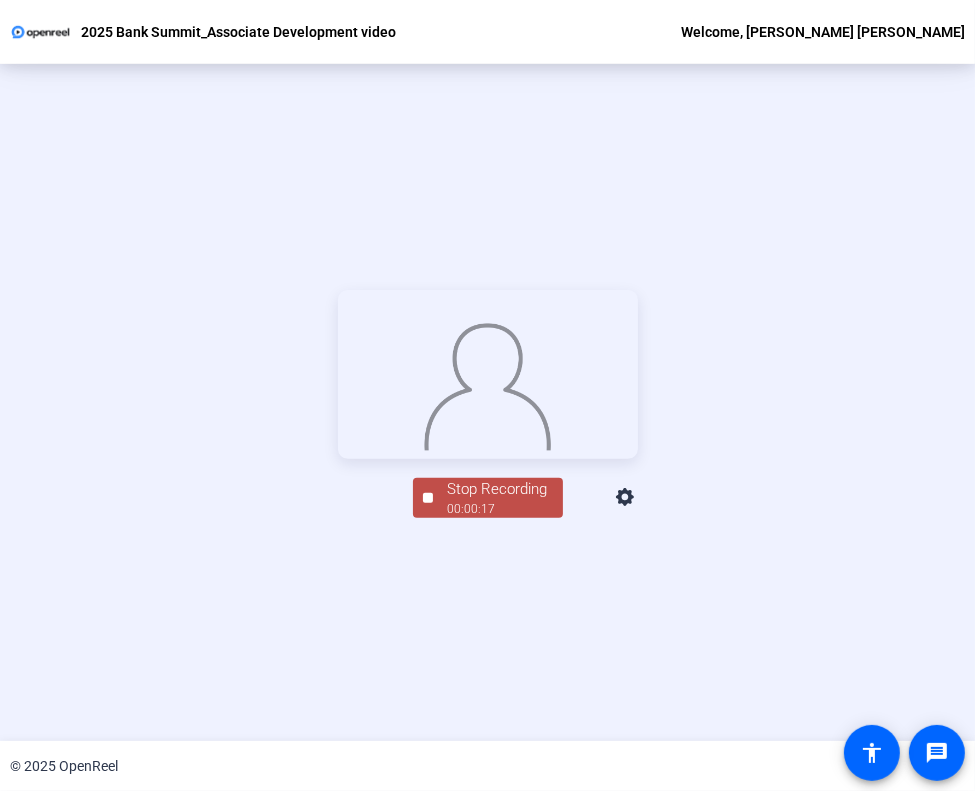 click on "00:00:17" 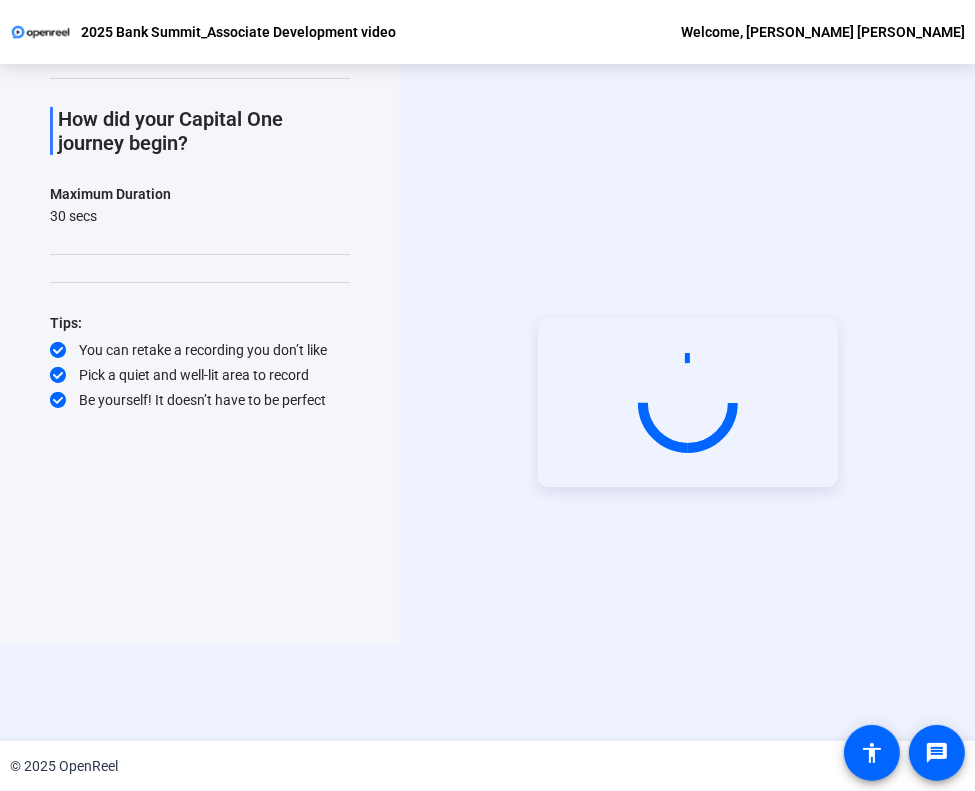 scroll, scrollTop: 96, scrollLeft: 0, axis: vertical 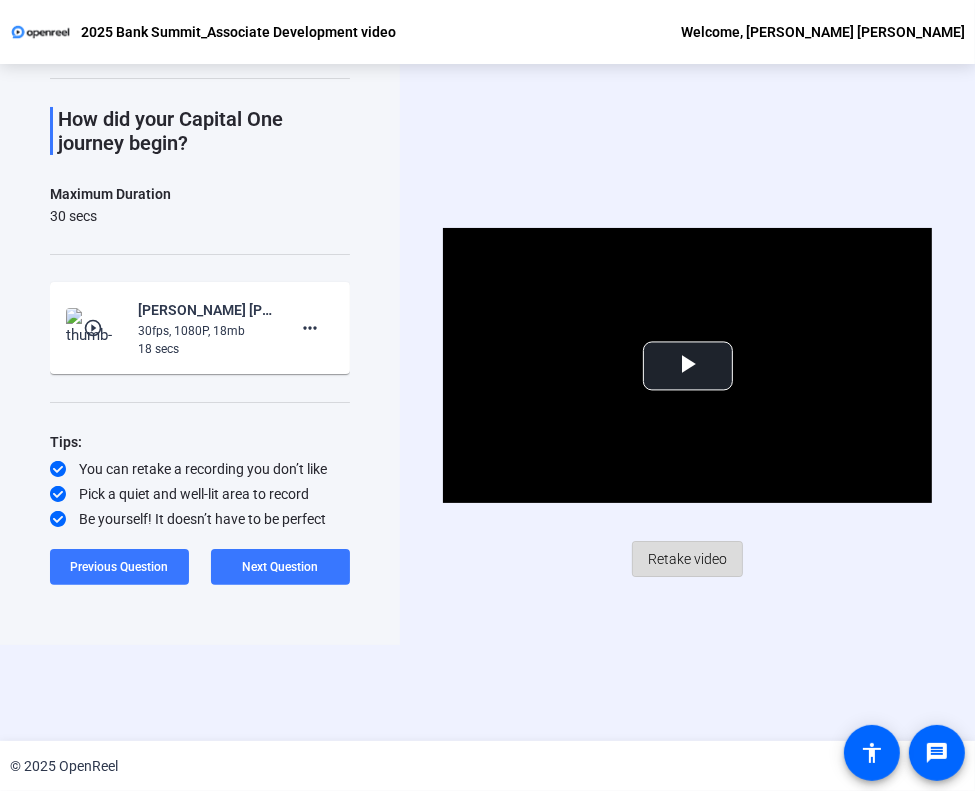 click on "Retake video" 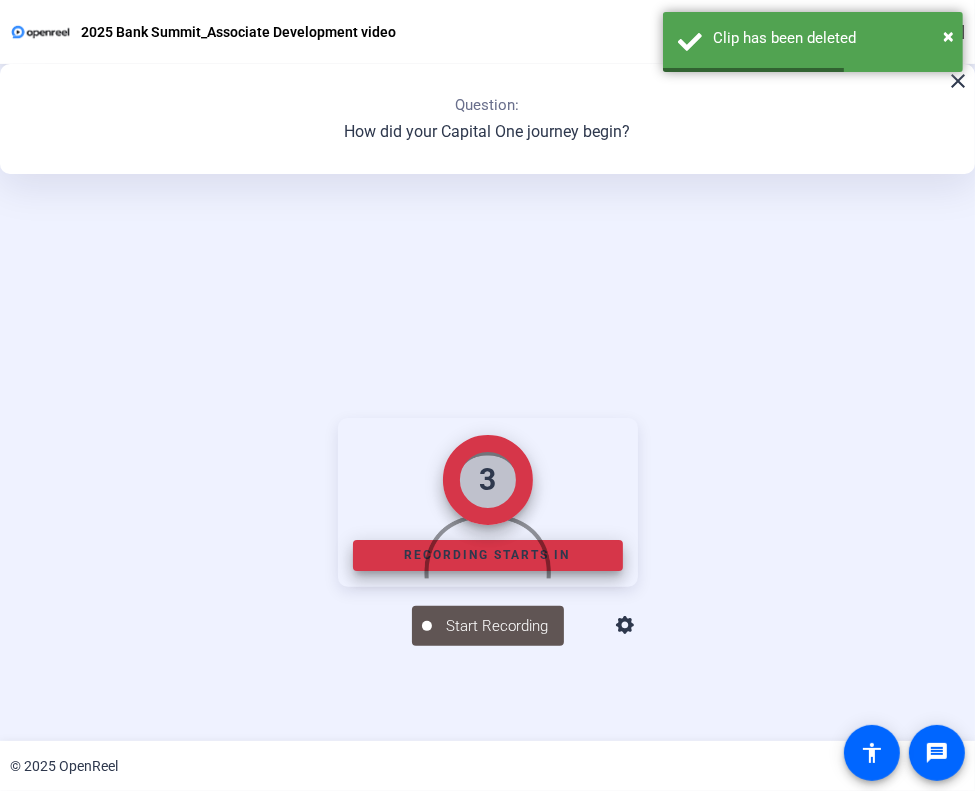 scroll, scrollTop: 224, scrollLeft: 0, axis: vertical 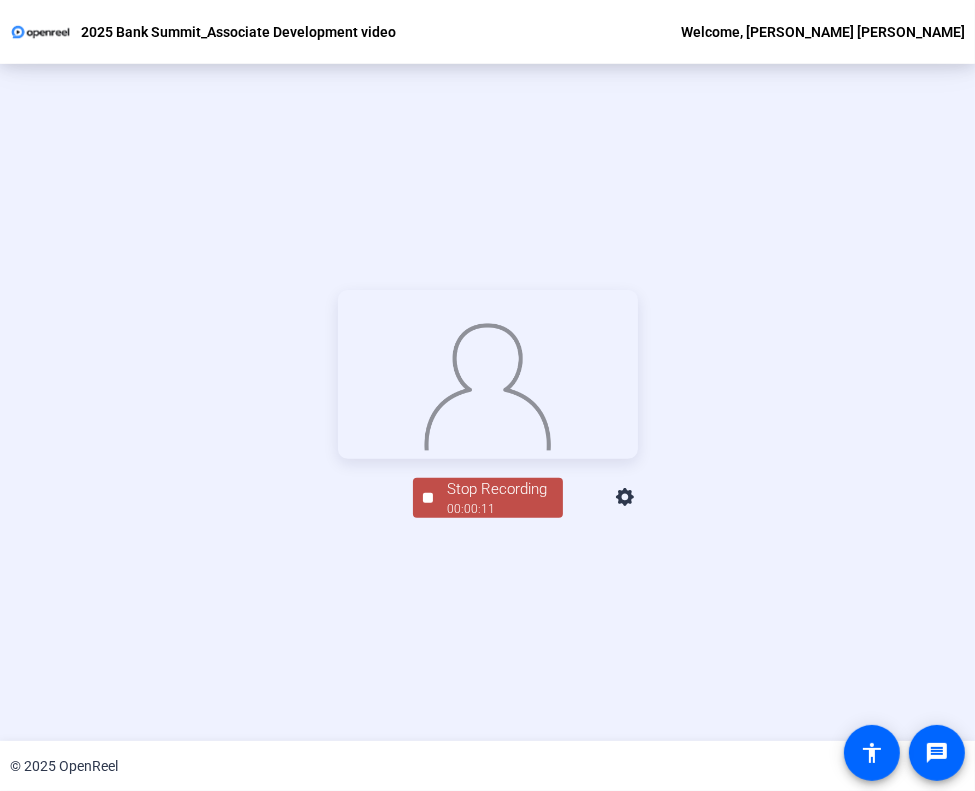 click on "Stop Recording  00:00:11" 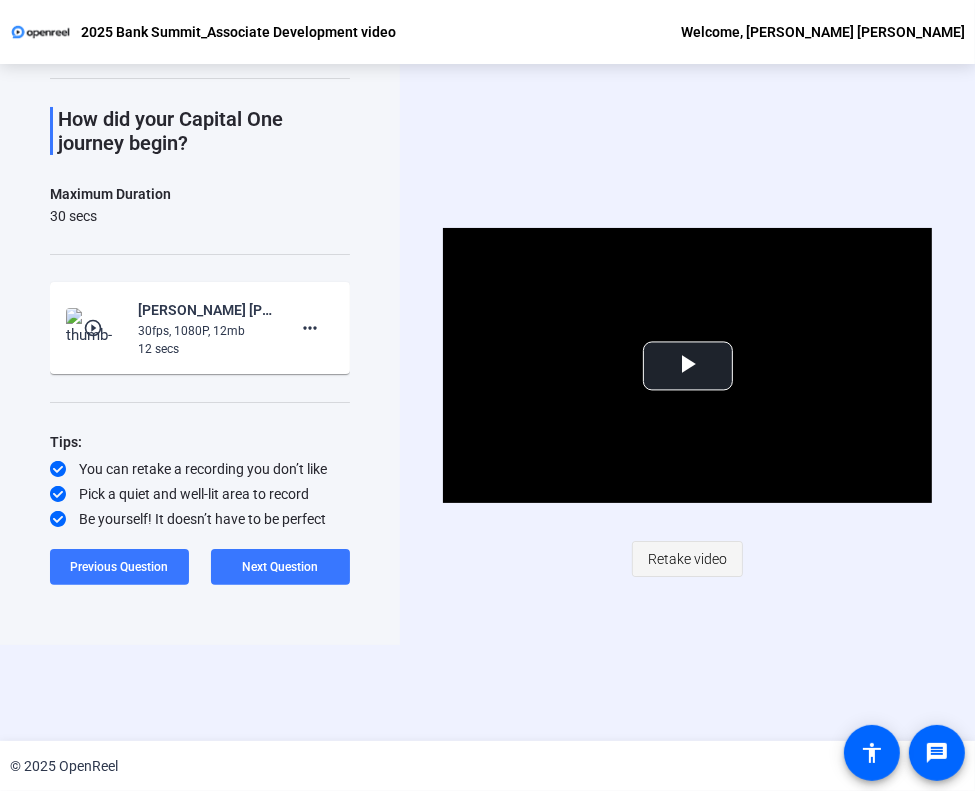 click on "Retake video" 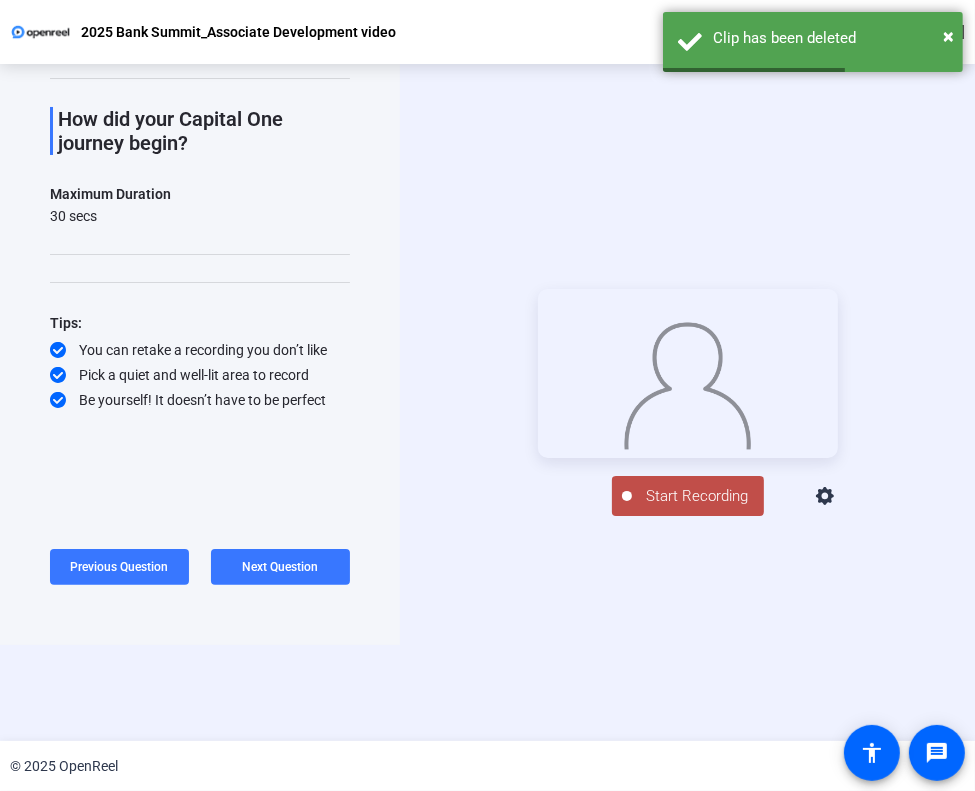 scroll, scrollTop: 224, scrollLeft: 0, axis: vertical 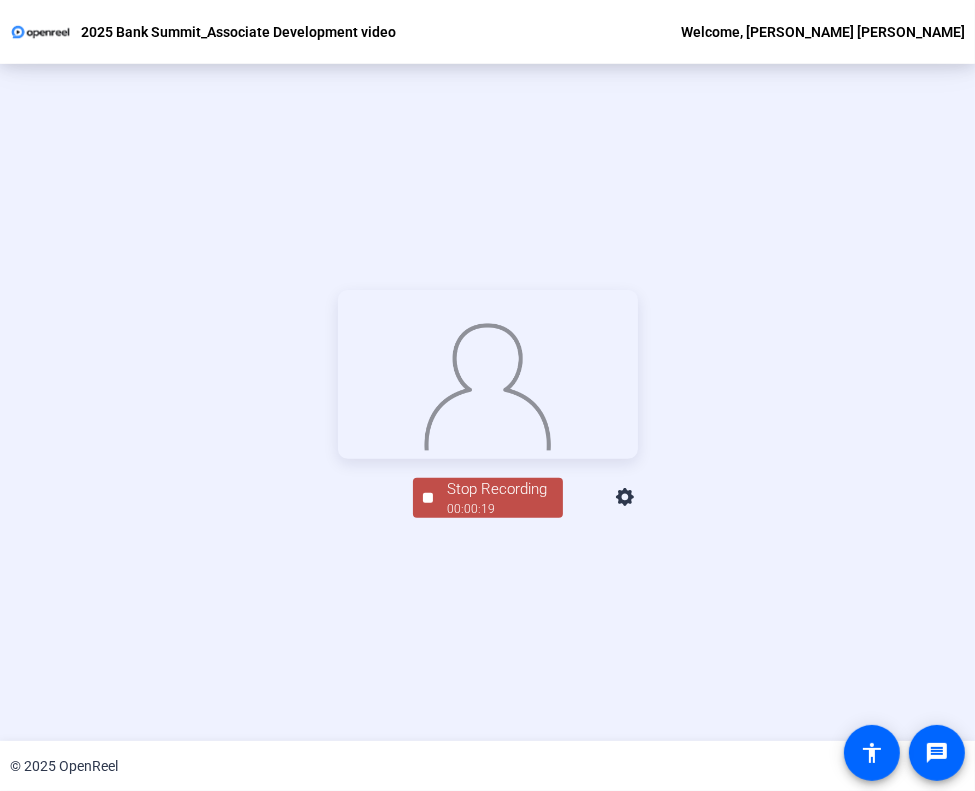 click on "00:00:19" 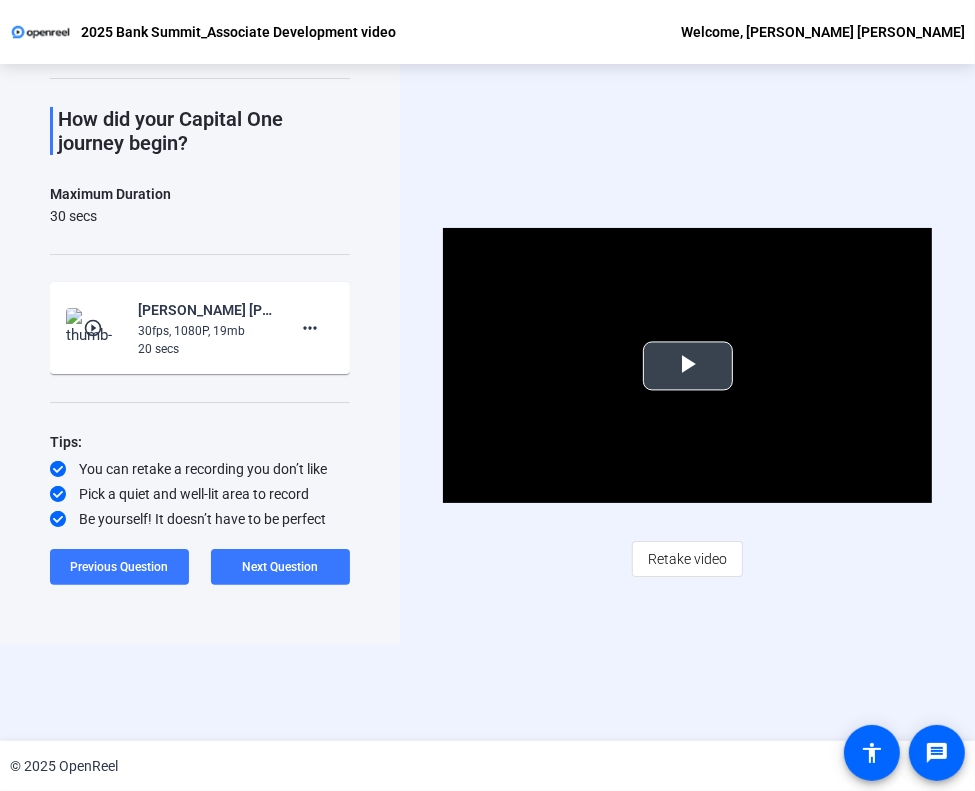 click at bounding box center [688, 366] 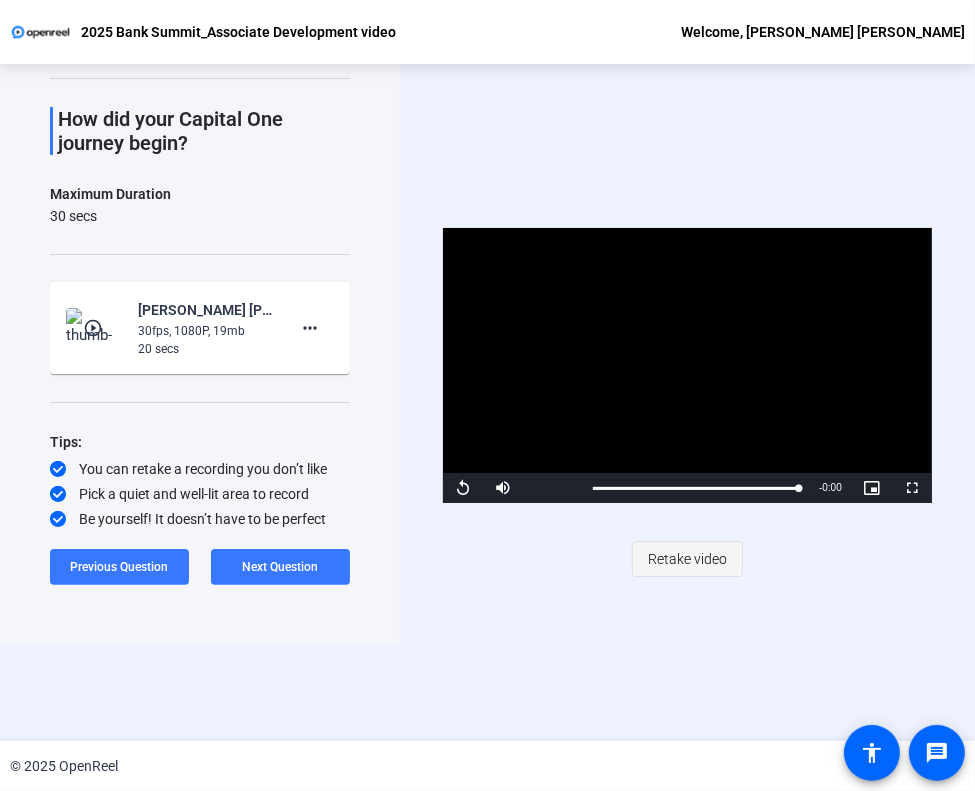 click on "Retake video" 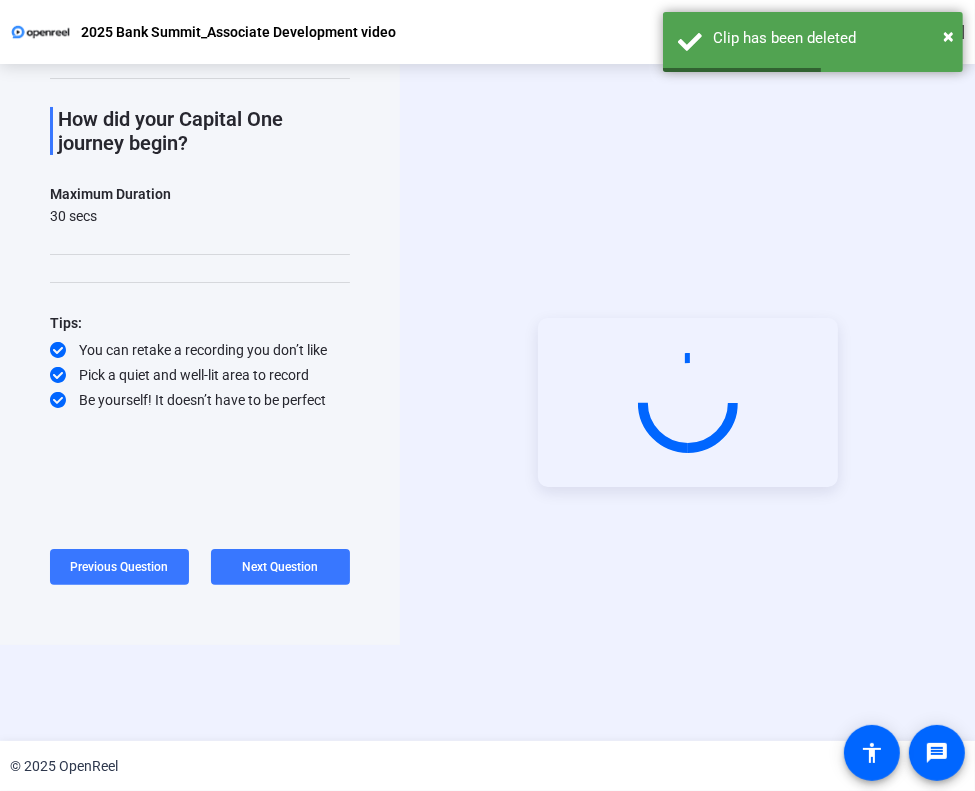 scroll, scrollTop: 224, scrollLeft: 0, axis: vertical 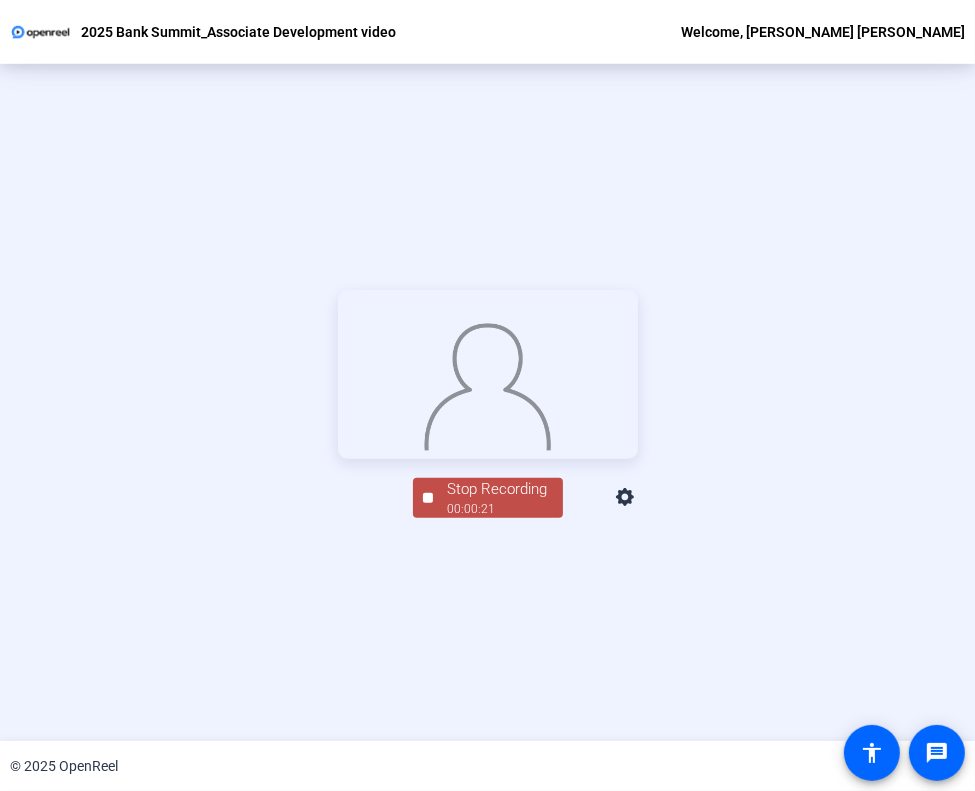click on "Stop Recording" 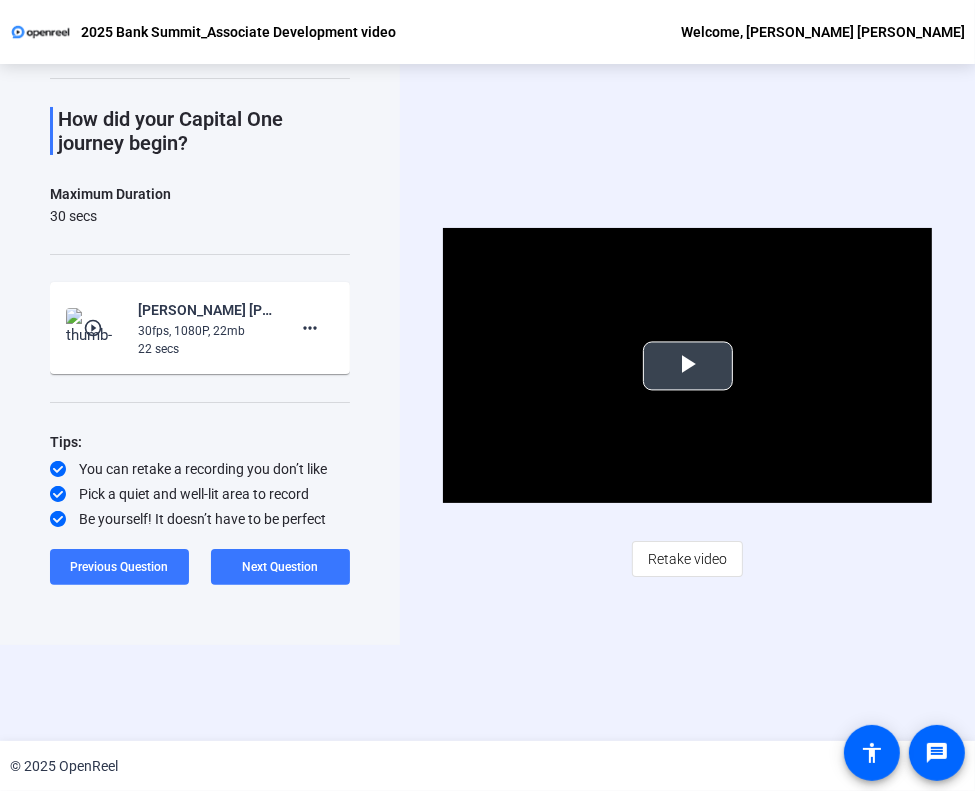 click at bounding box center (688, 366) 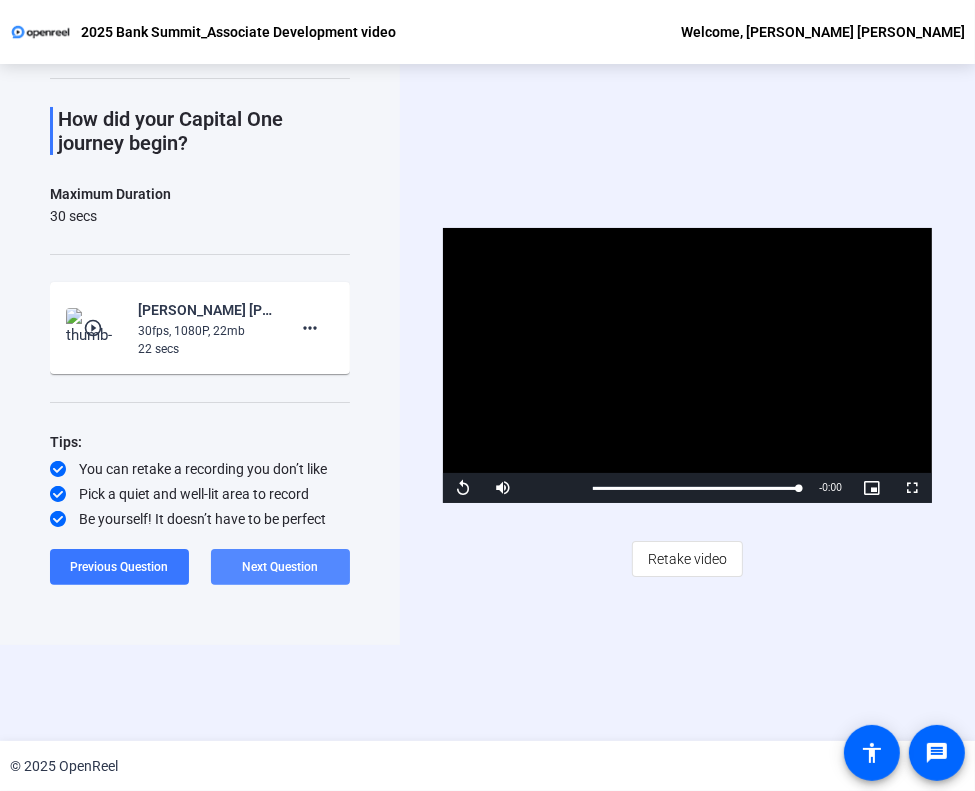 click on "Next Question" 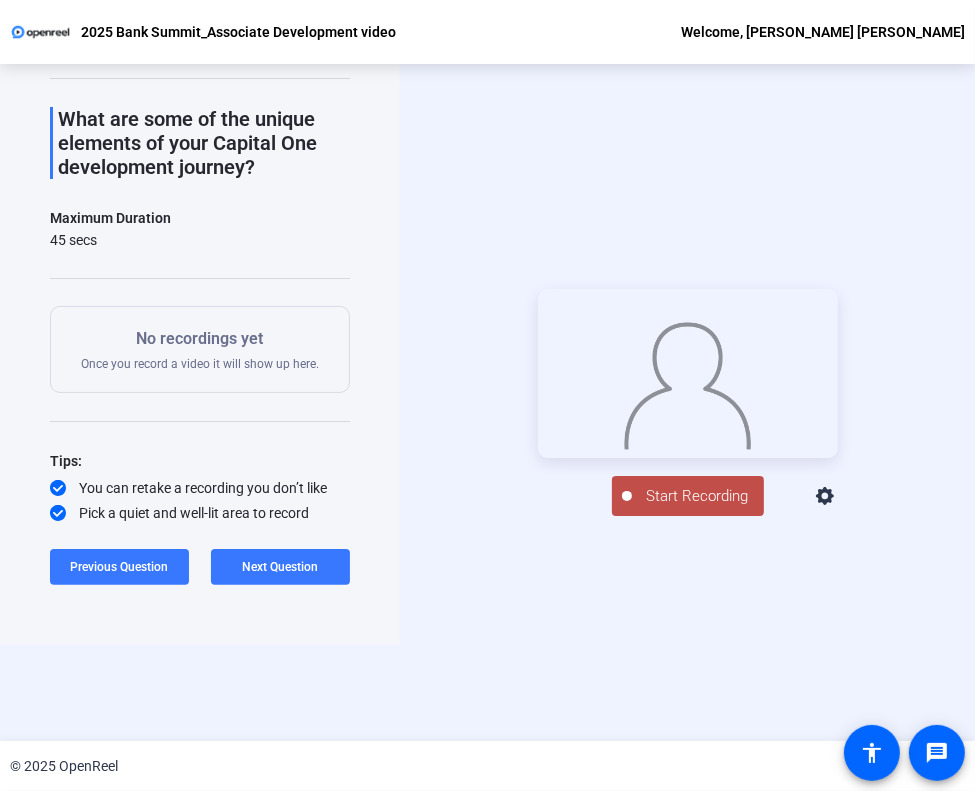 click on "Start Recording" 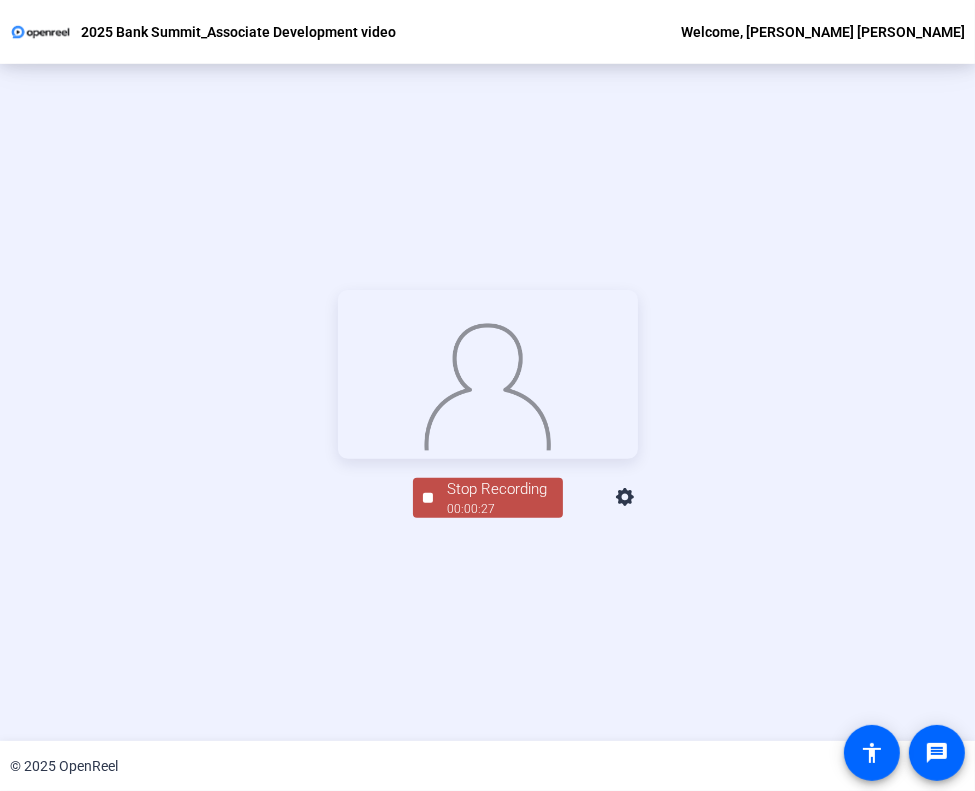 click on "Stop Recording" 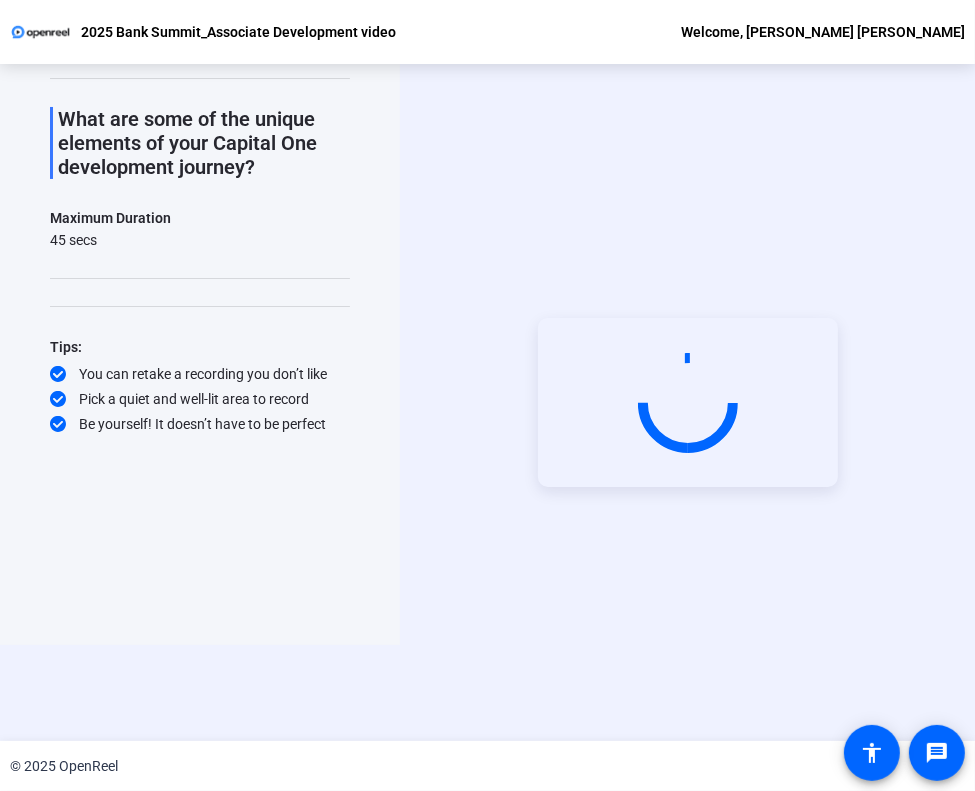 scroll, scrollTop: 96, scrollLeft: 0, axis: vertical 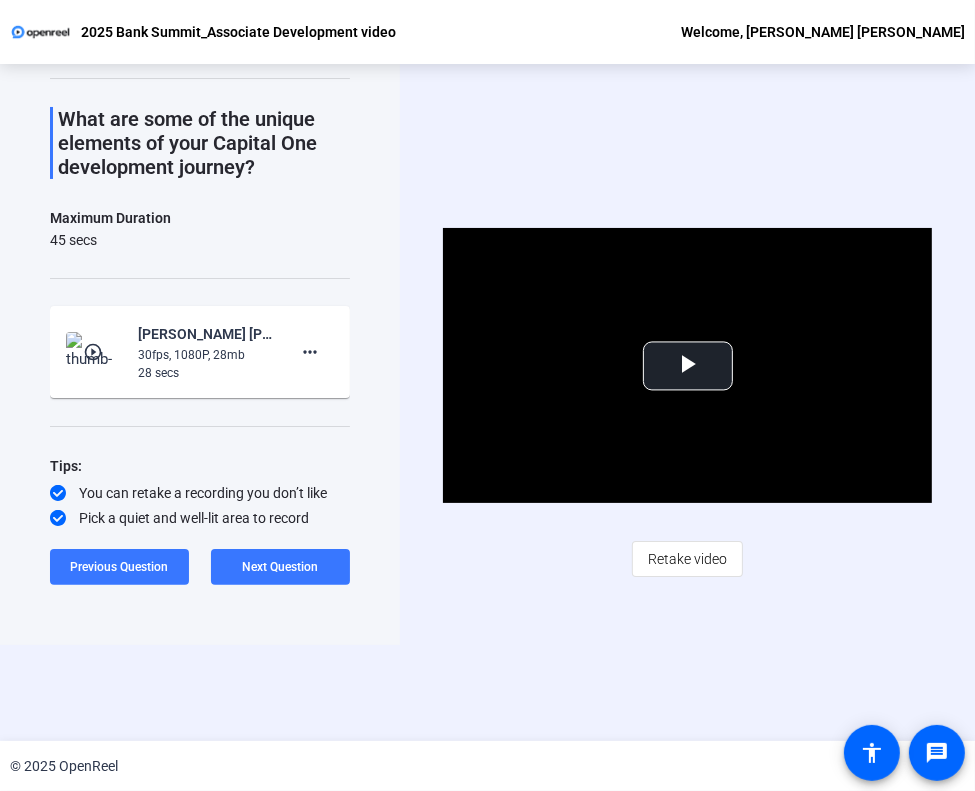 click on "Video Player is loading. Play Video Play Mute Current Time  0:00 / Duration  0:28 Loaded :  100.00% 0:00 Stream Type  LIVE Seek to live, currently behind live LIVE Remaining Time  - 0:28   1x Playback Rate Chapters Chapters Descriptions descriptions off , selected Captions captions settings , opens captions settings dialog captions off , selected Audio Track Picture-in-Picture Fullscreen This is a modal window. Beginning of dialog window. Escape will cancel and close the window. Text Color White Black [PERSON_NAME] Blue Yellow Magenta Cyan Transparency Opaque Semi-Transparent Background Color Black White [PERSON_NAME] Blue Yellow Magenta Cyan Transparency Opaque Semi-Transparent Transparent Window Color Black White [PERSON_NAME] Blue Yellow Magenta Cyan Transparency Transparent Semi-Transparent Opaque Font Size 50% 75% 100% 125% 150% 175% 200% 300% 400% Text Edge Style None Raised Depressed Uniform Dropshadow Font Family Proportional Sans-Serif Monospace Sans-Serif Proportional Serif Monospace Serif Casual Script" 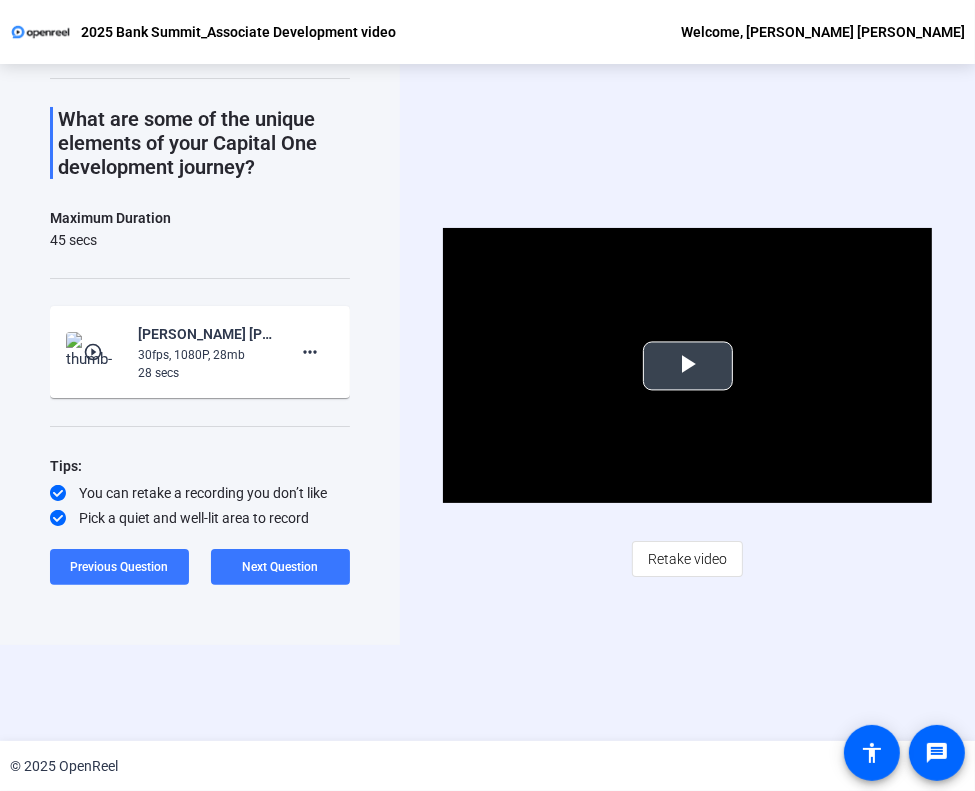 click at bounding box center (688, 366) 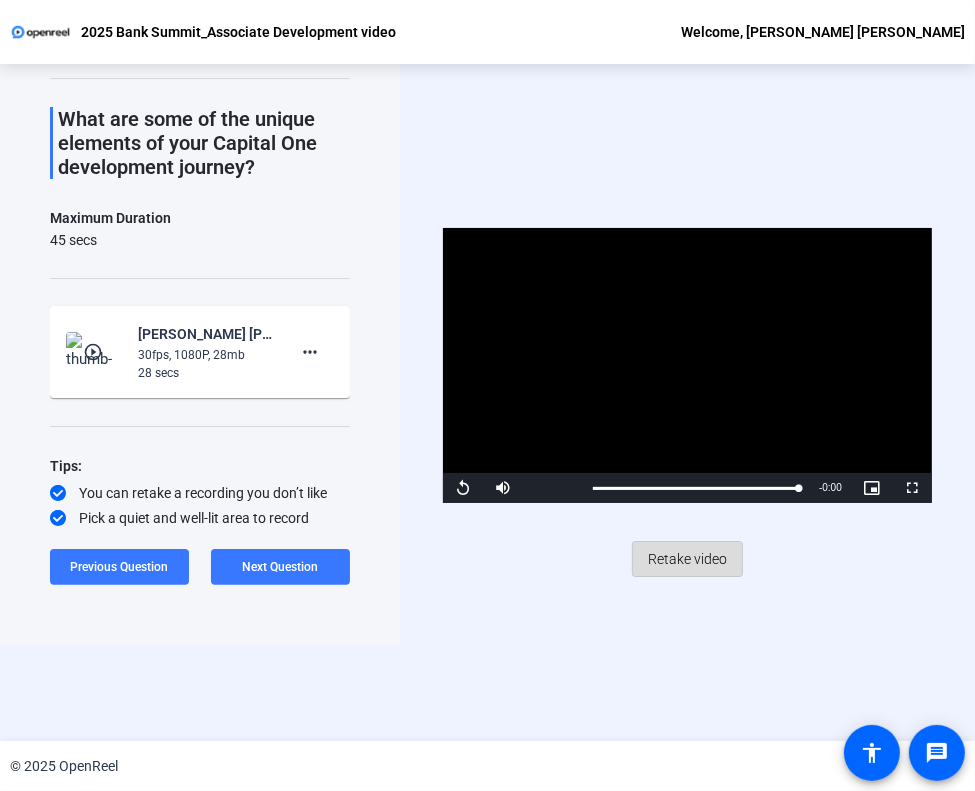 click on "Retake video" 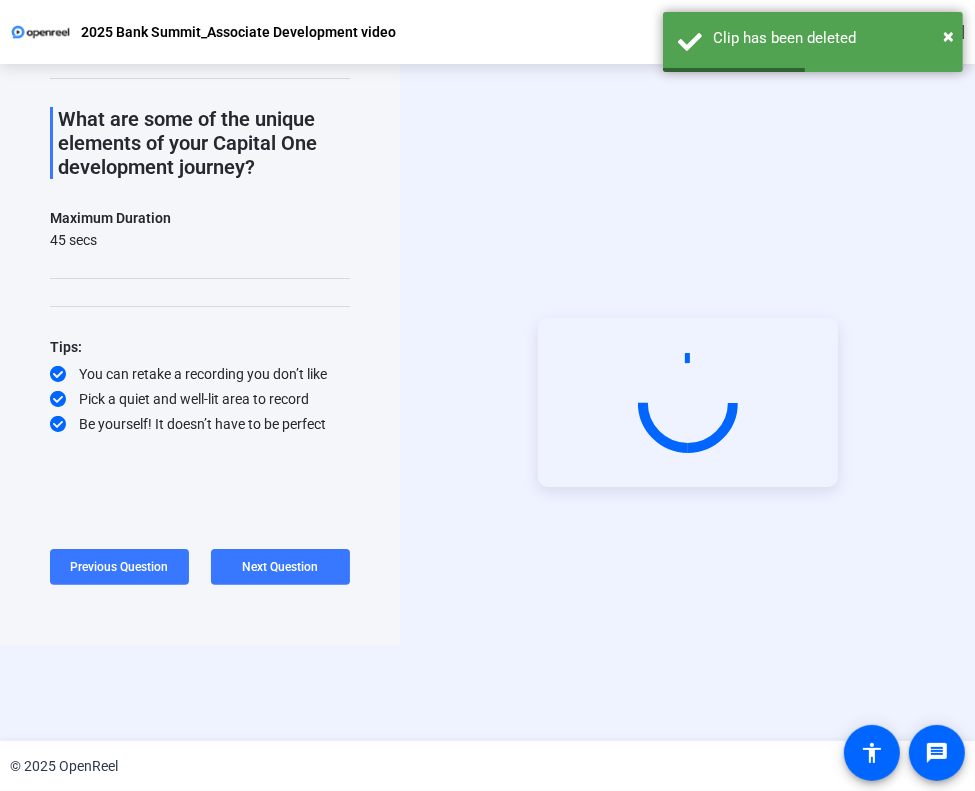 scroll, scrollTop: 224, scrollLeft: 0, axis: vertical 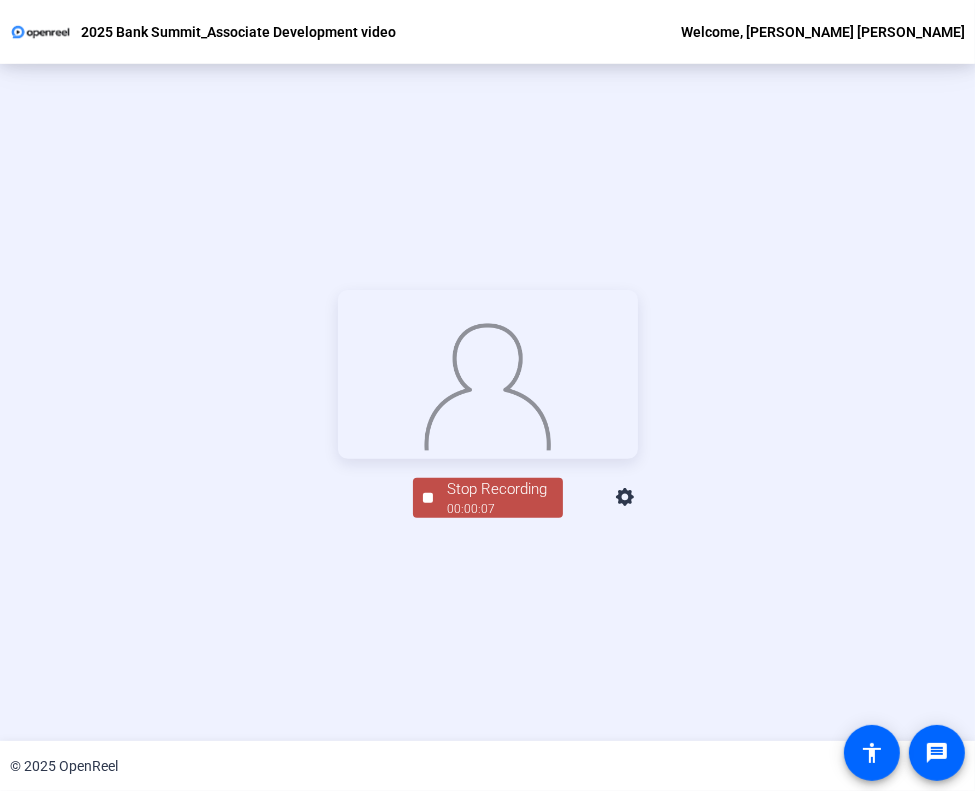 click 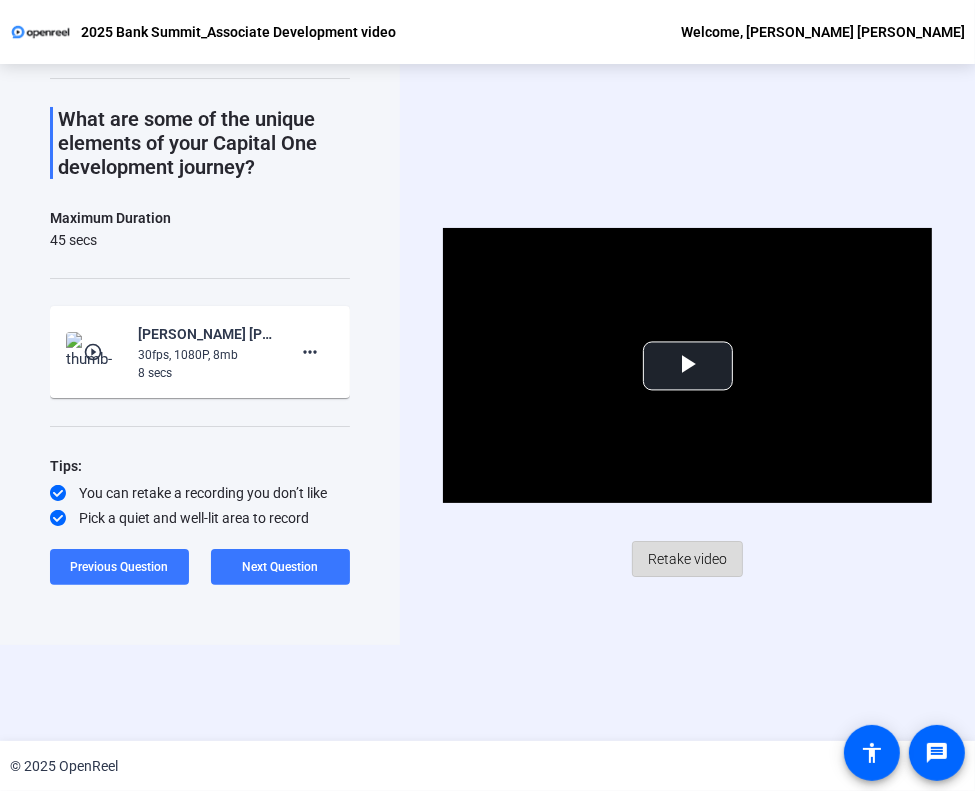 click on "Retake video" 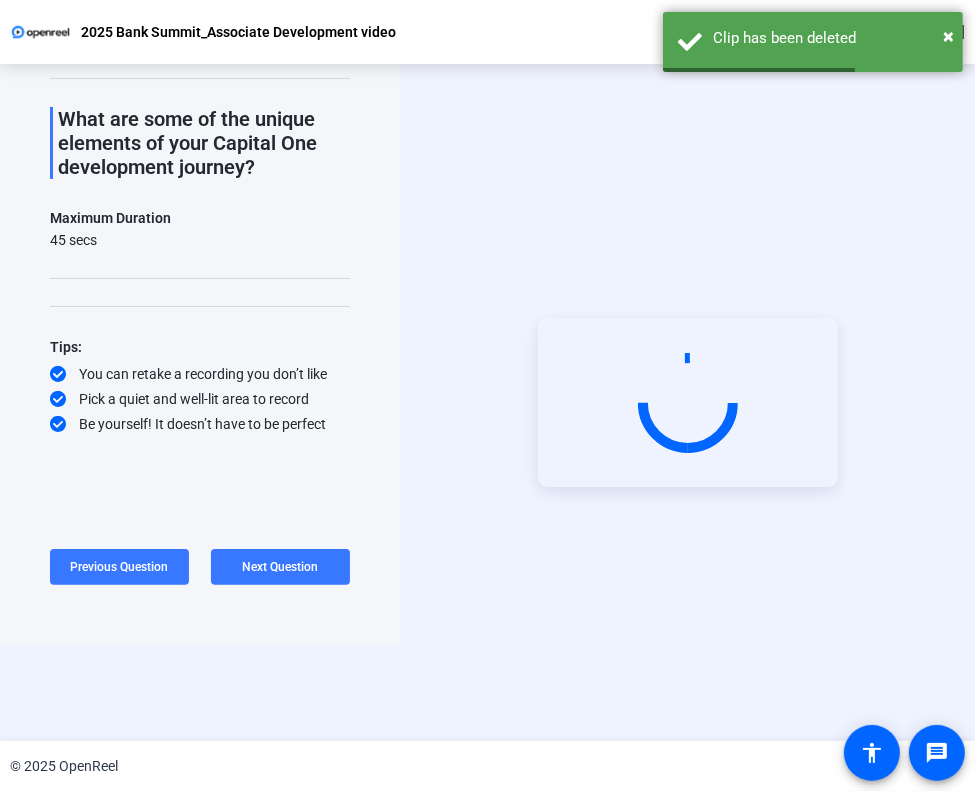 scroll, scrollTop: 224, scrollLeft: 0, axis: vertical 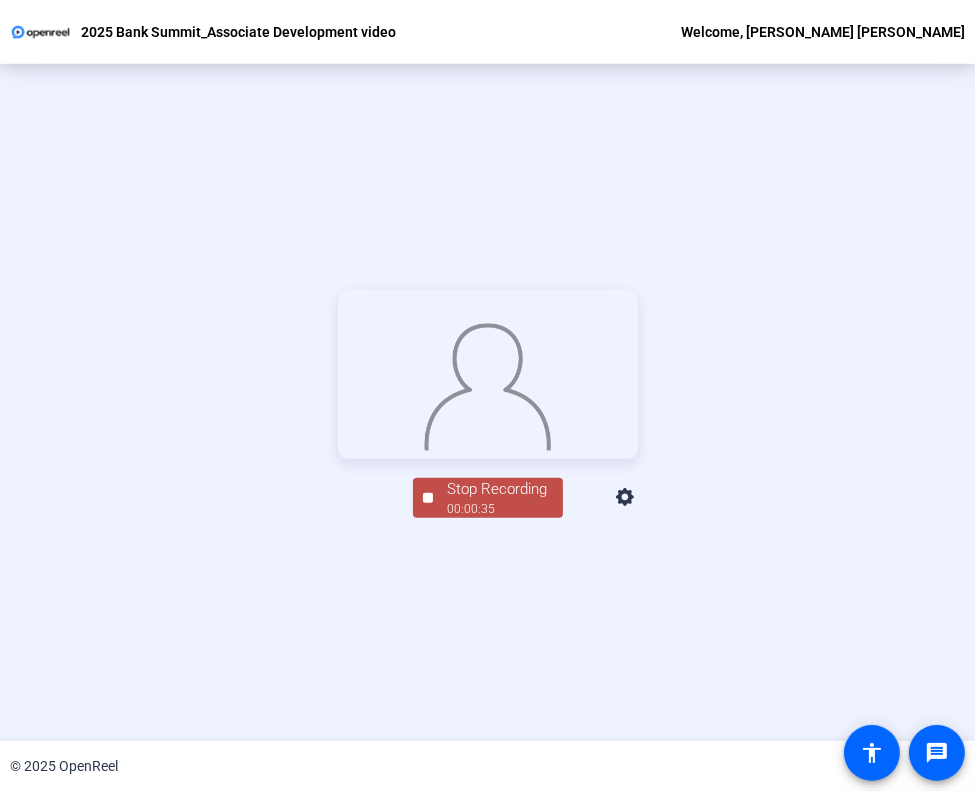 click on "00:00:35" 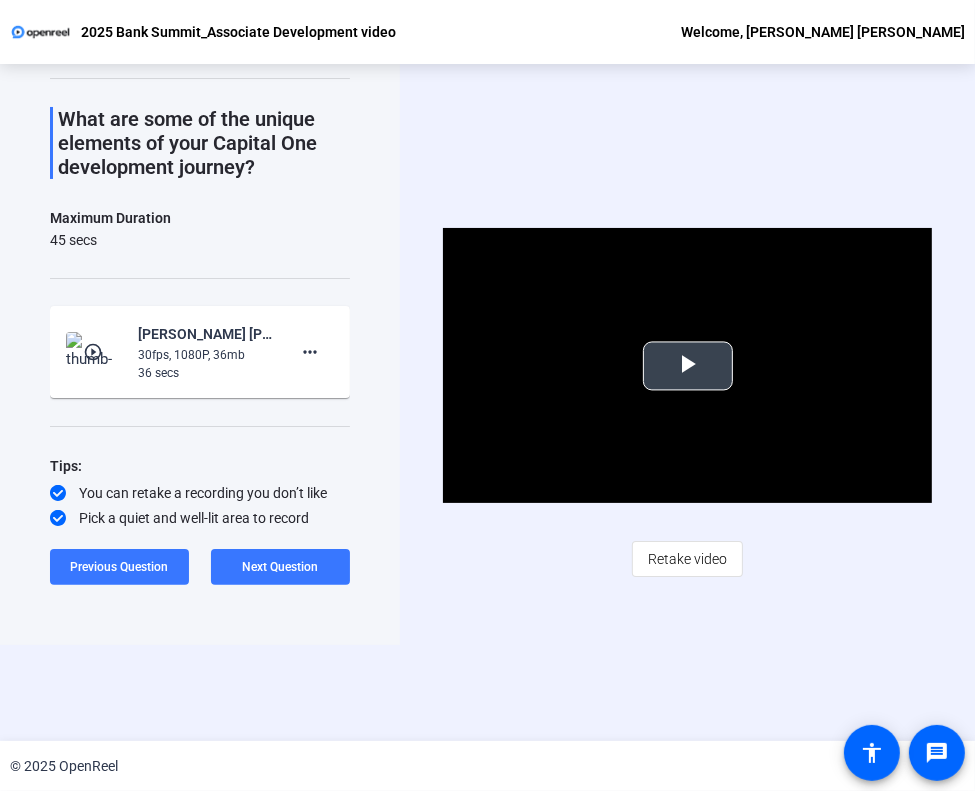 click at bounding box center (688, 366) 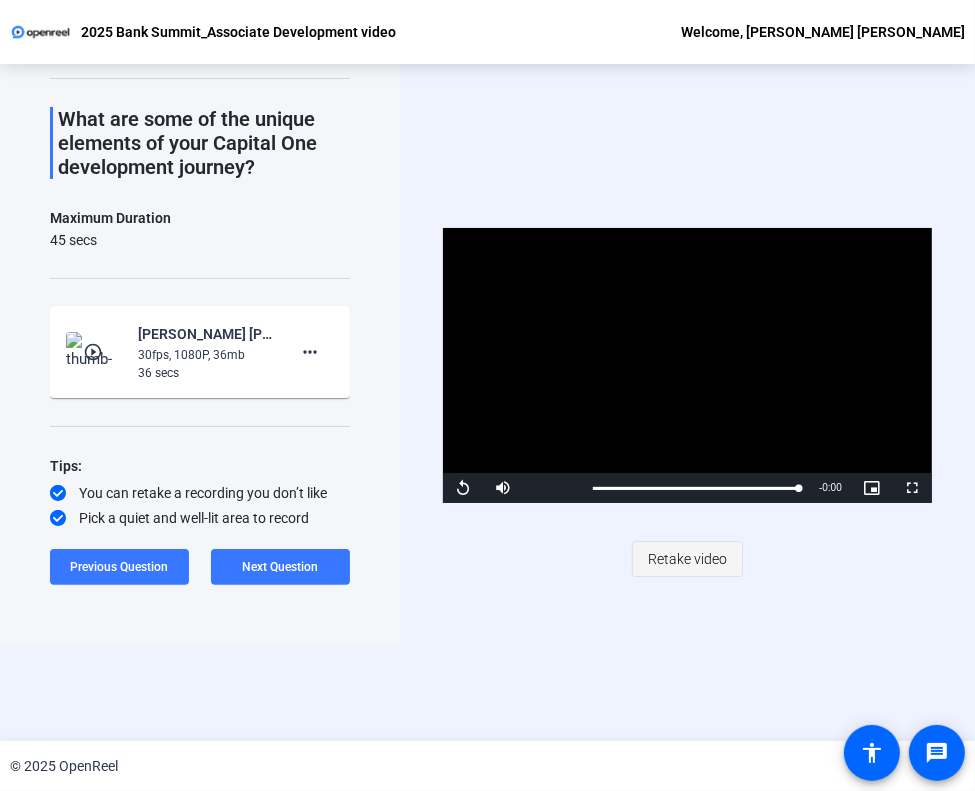 click on "Retake video" 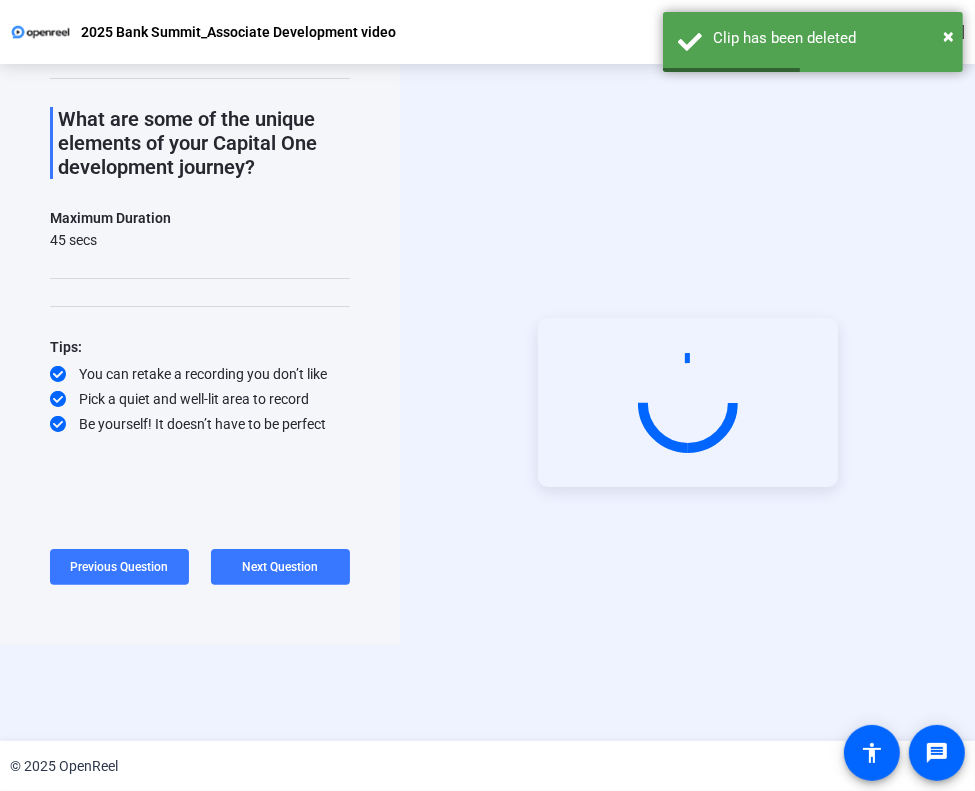 scroll, scrollTop: 224, scrollLeft: 0, axis: vertical 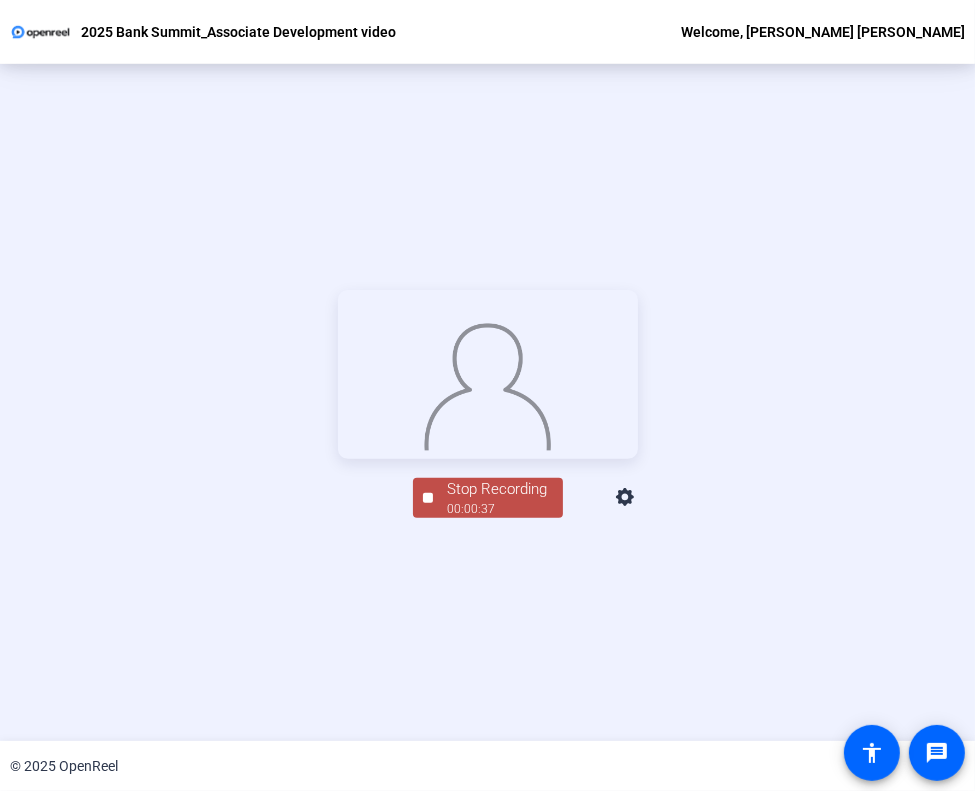 drag, startPoint x: 547, startPoint y: 636, endPoint x: 412, endPoint y: 650, distance: 135.72398 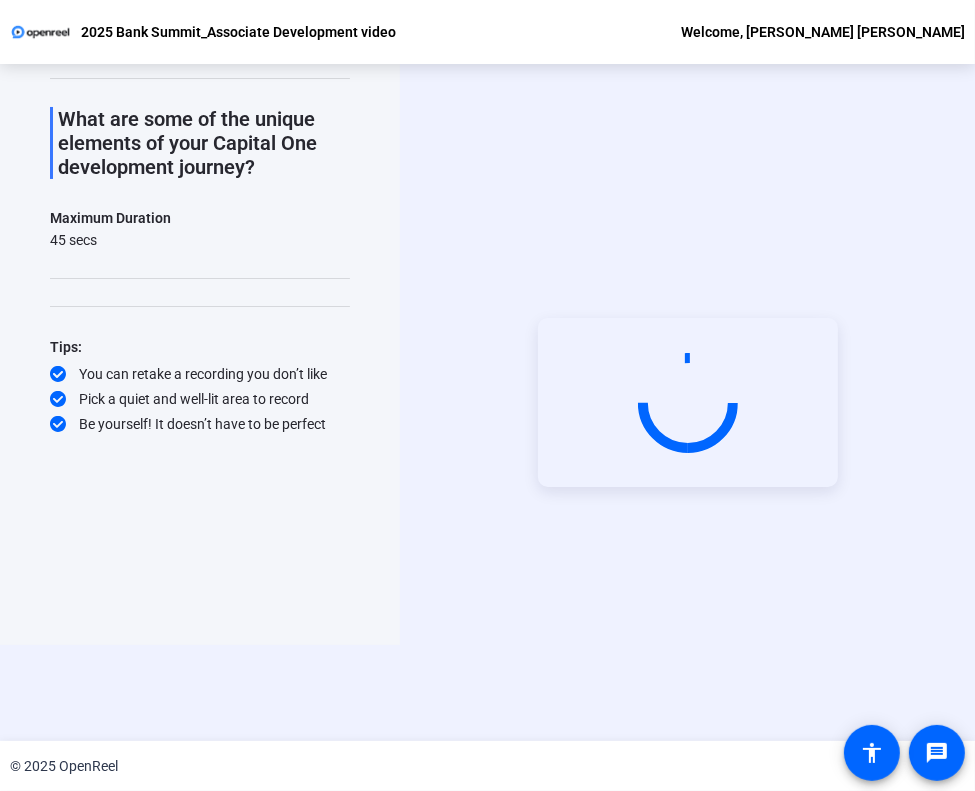 scroll, scrollTop: 96, scrollLeft: 0, axis: vertical 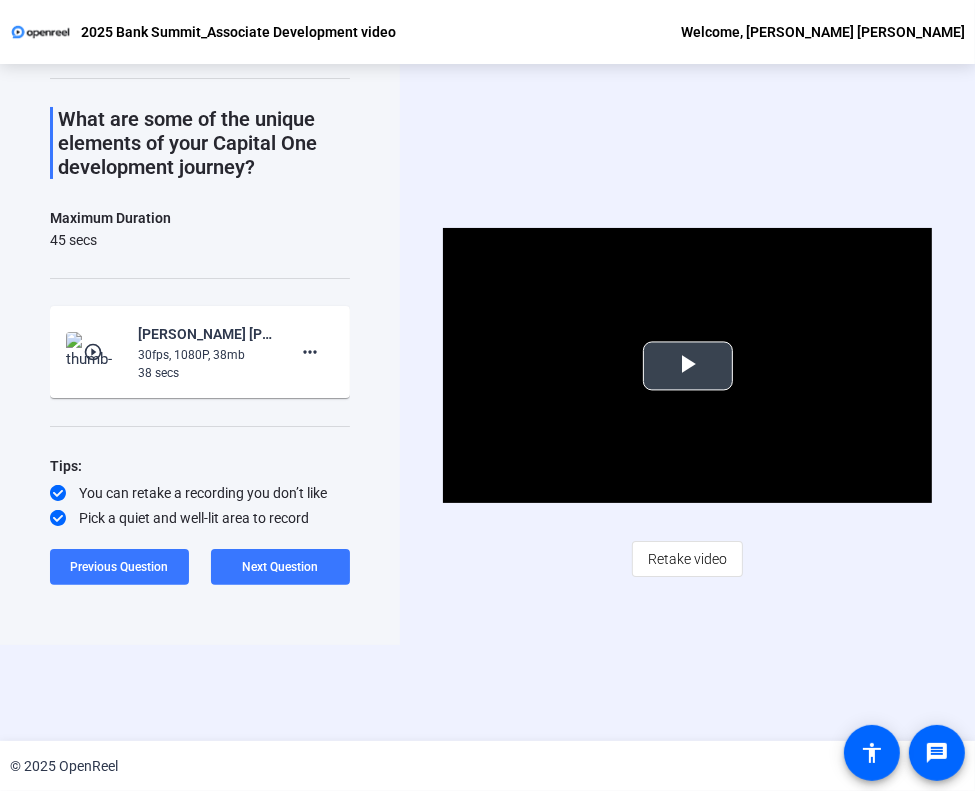 drag, startPoint x: 702, startPoint y: 375, endPoint x: 678, endPoint y: 363, distance: 26.832815 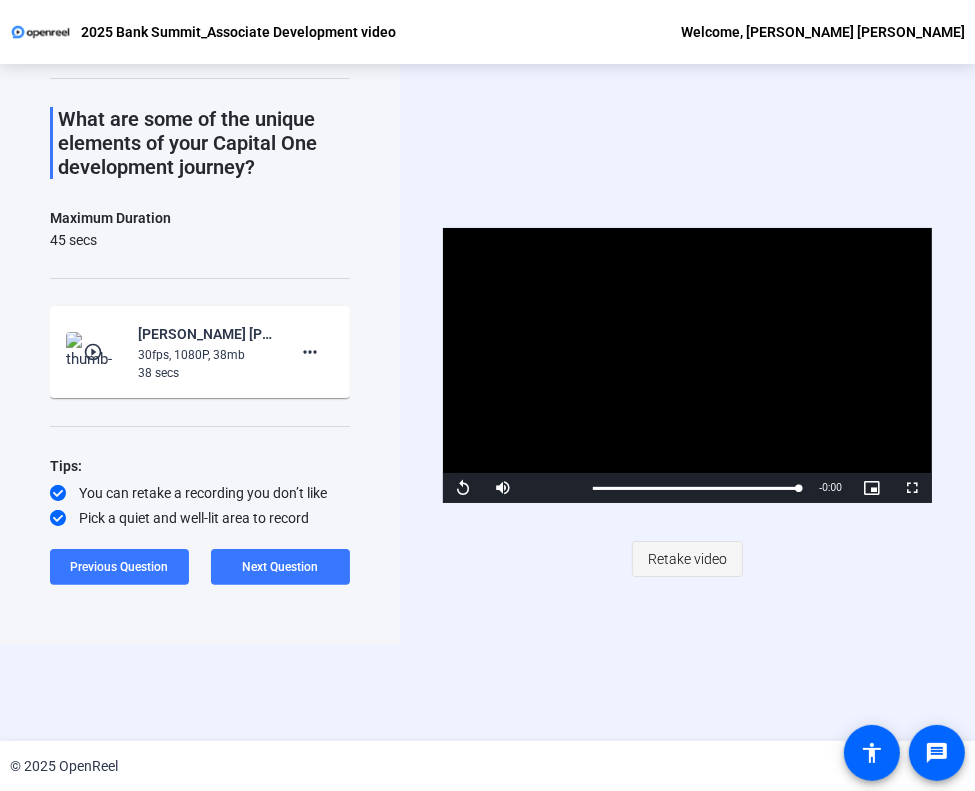 click on "Retake video" 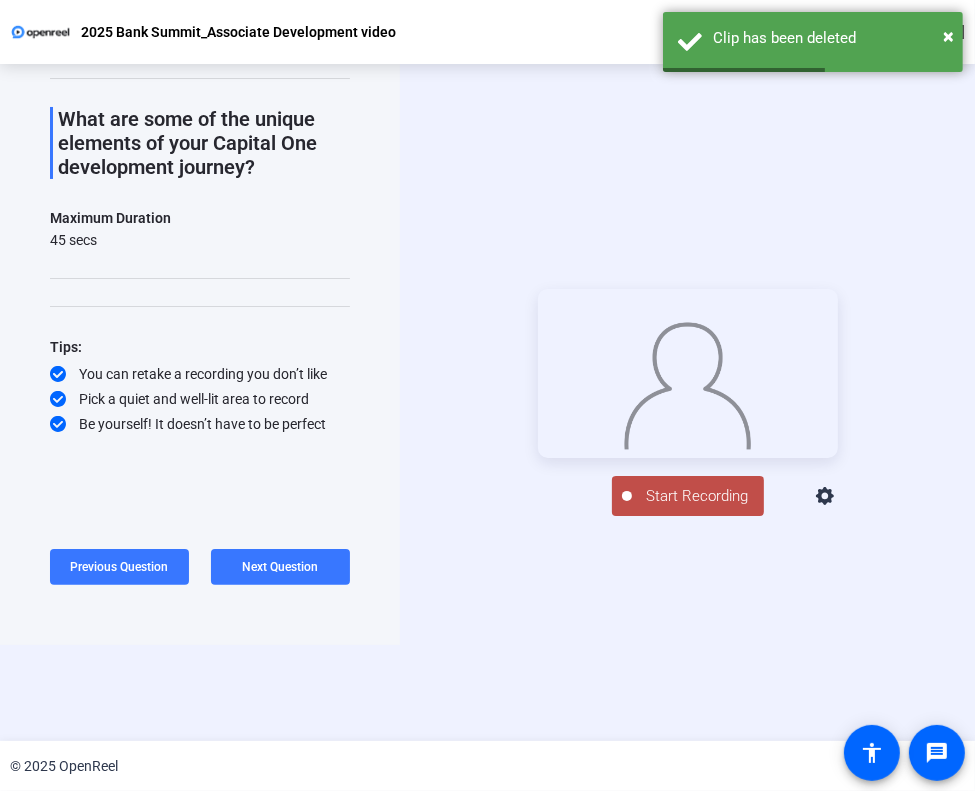 scroll, scrollTop: 224, scrollLeft: 0, axis: vertical 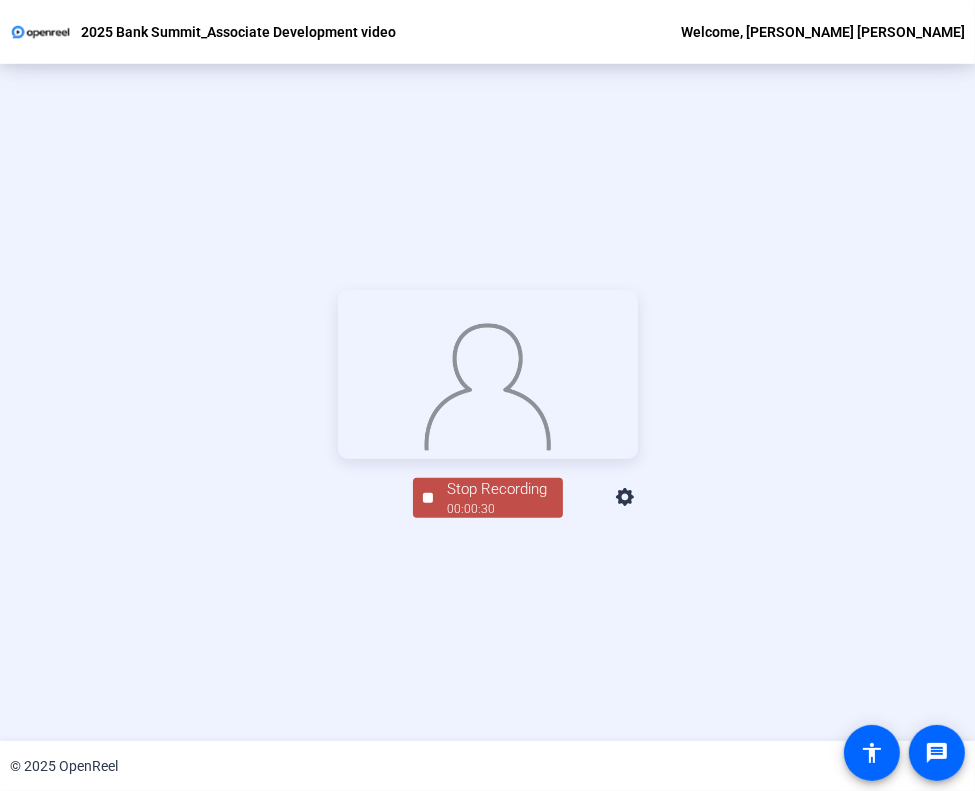 click 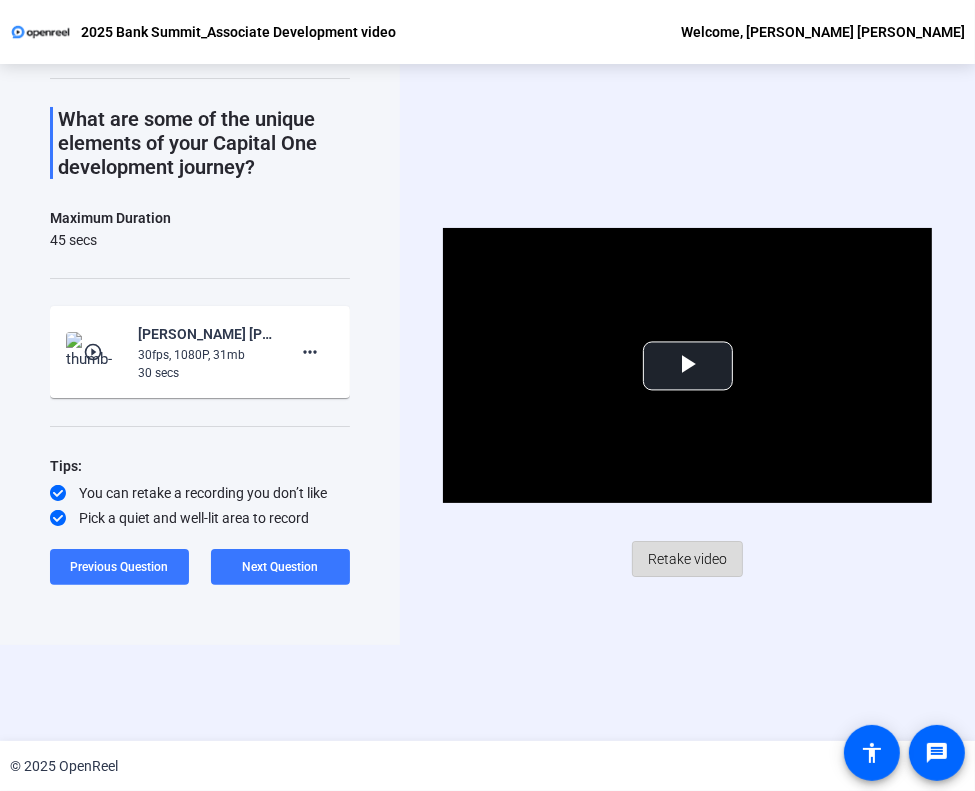 click on "Retake video" 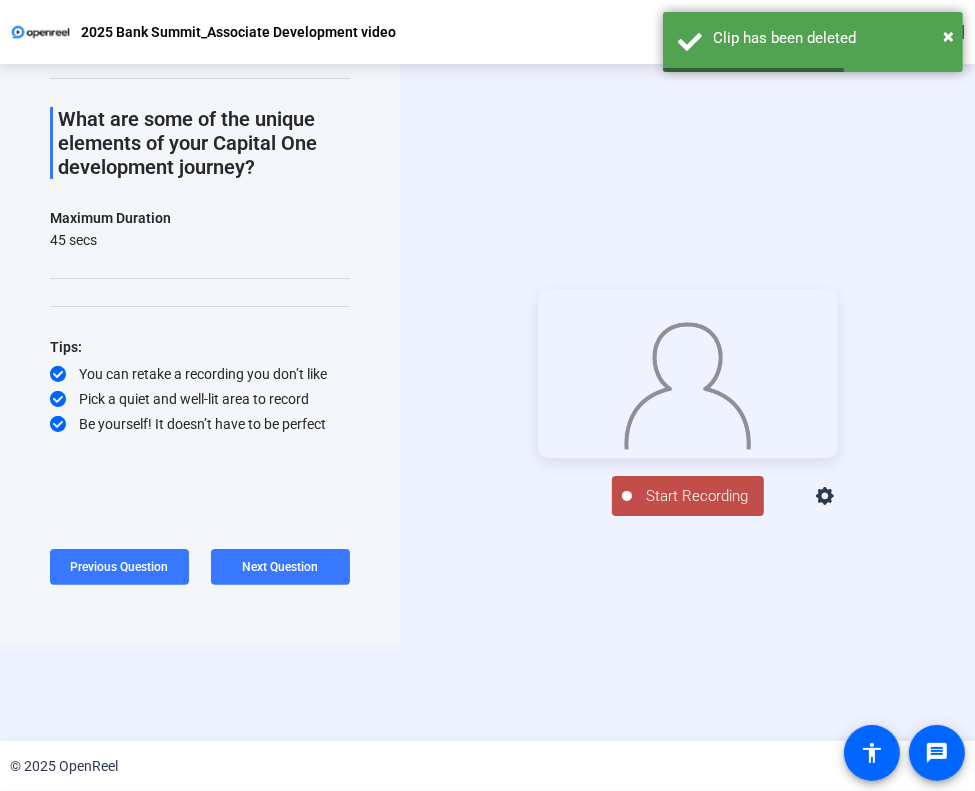 scroll, scrollTop: 224, scrollLeft: 0, axis: vertical 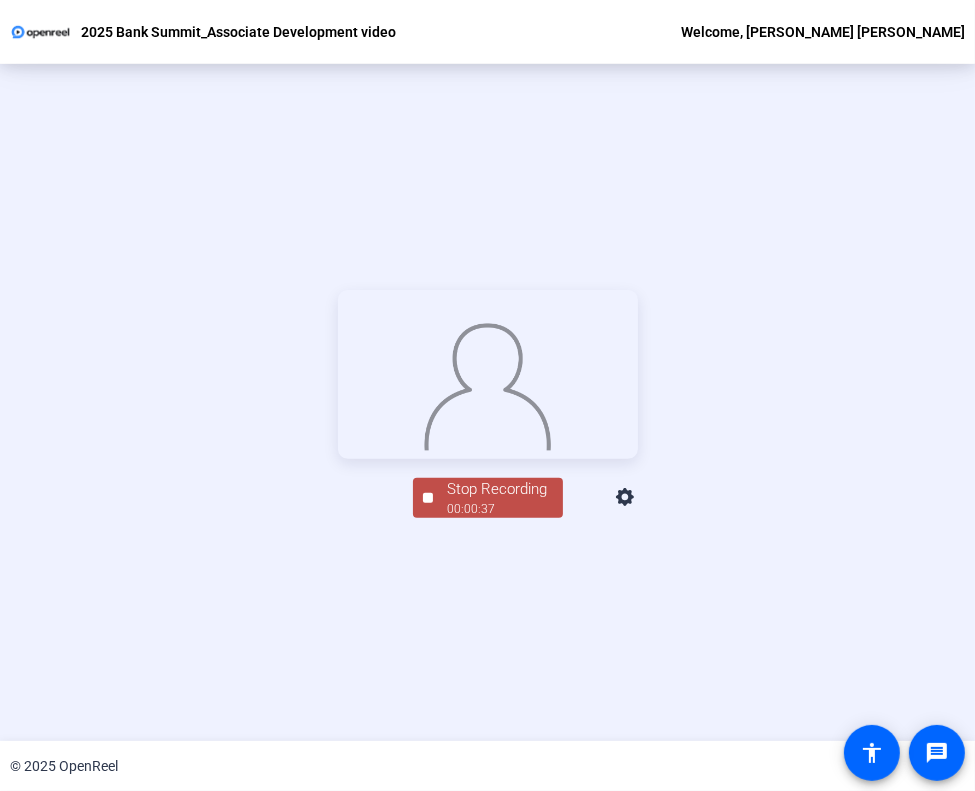 click on "Stop Recording" 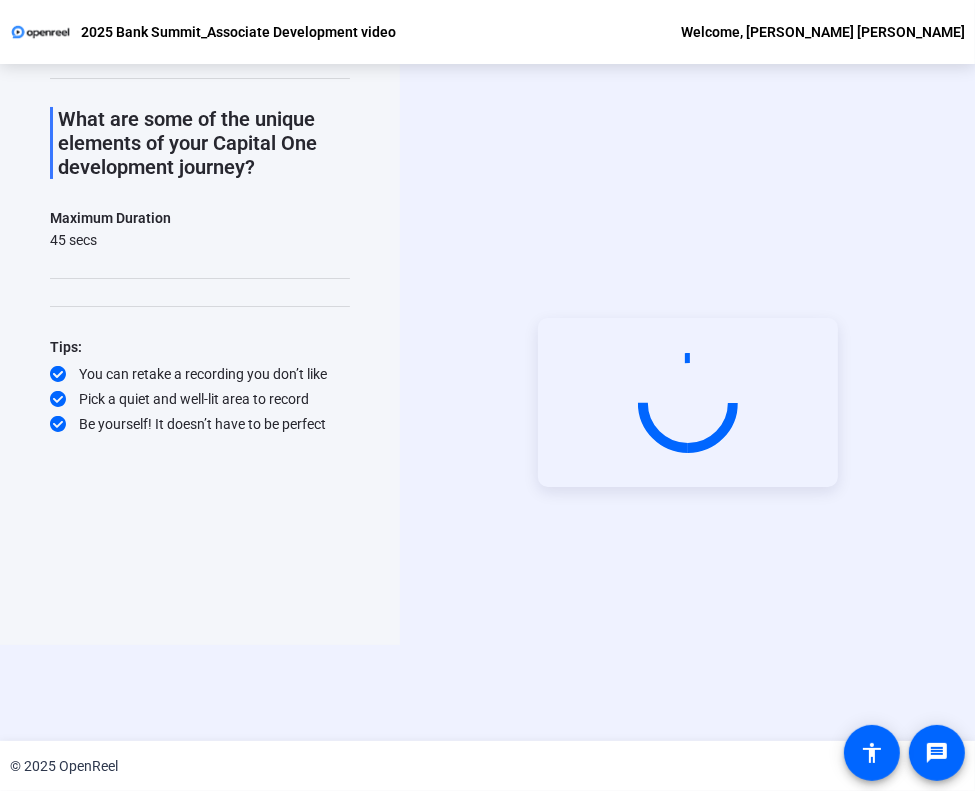 scroll, scrollTop: 96, scrollLeft: 0, axis: vertical 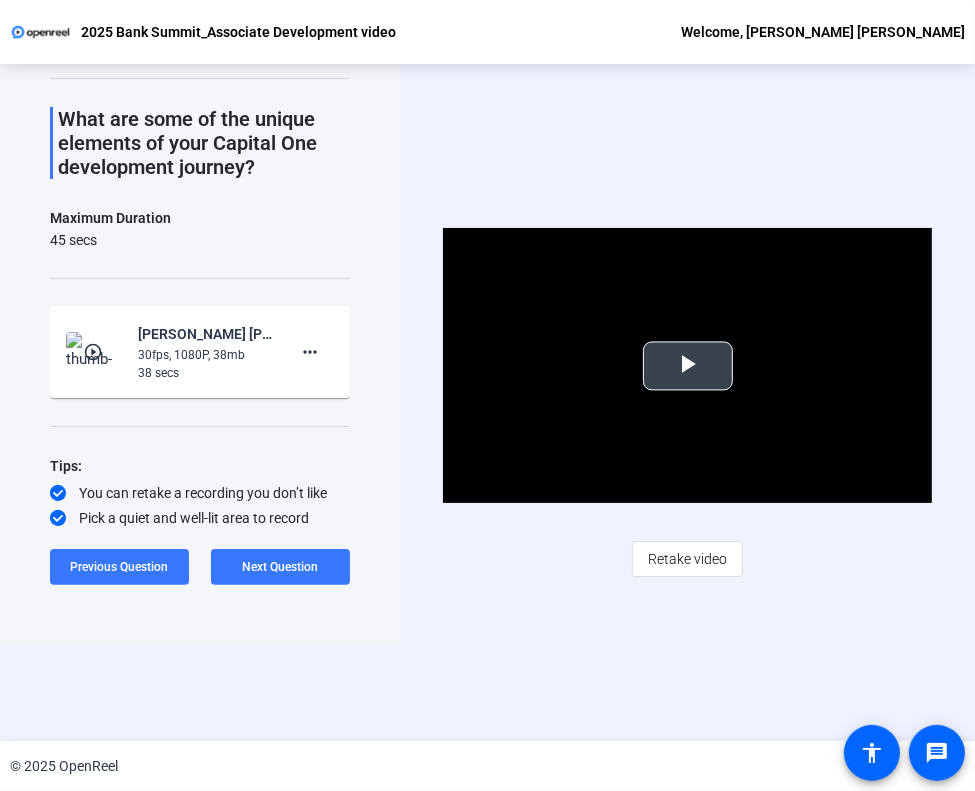 drag, startPoint x: 682, startPoint y: 382, endPoint x: 674, endPoint y: 363, distance: 20.615528 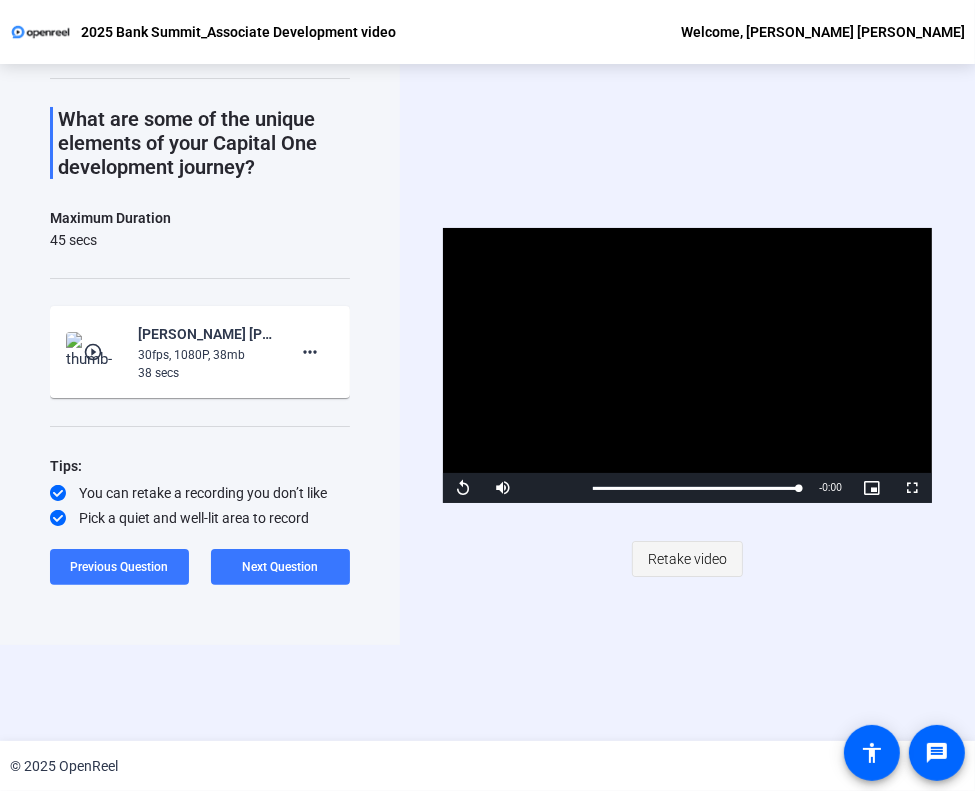 click on "Retake video" 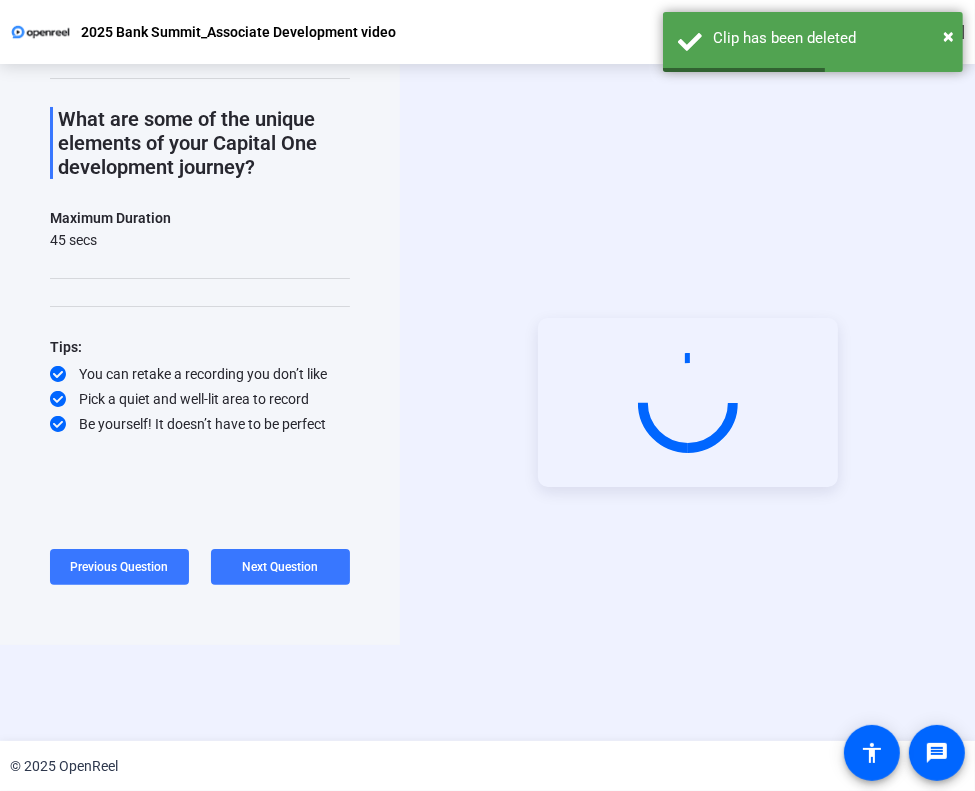 scroll, scrollTop: 224, scrollLeft: 0, axis: vertical 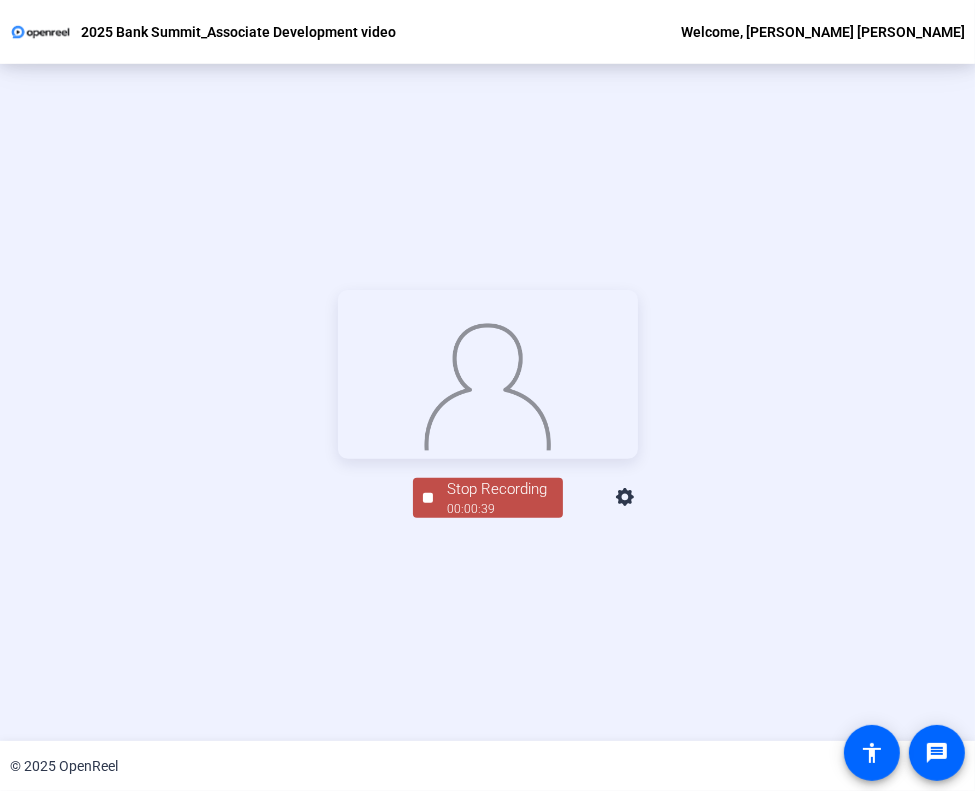 click on "Stop Recording  00:00:39" 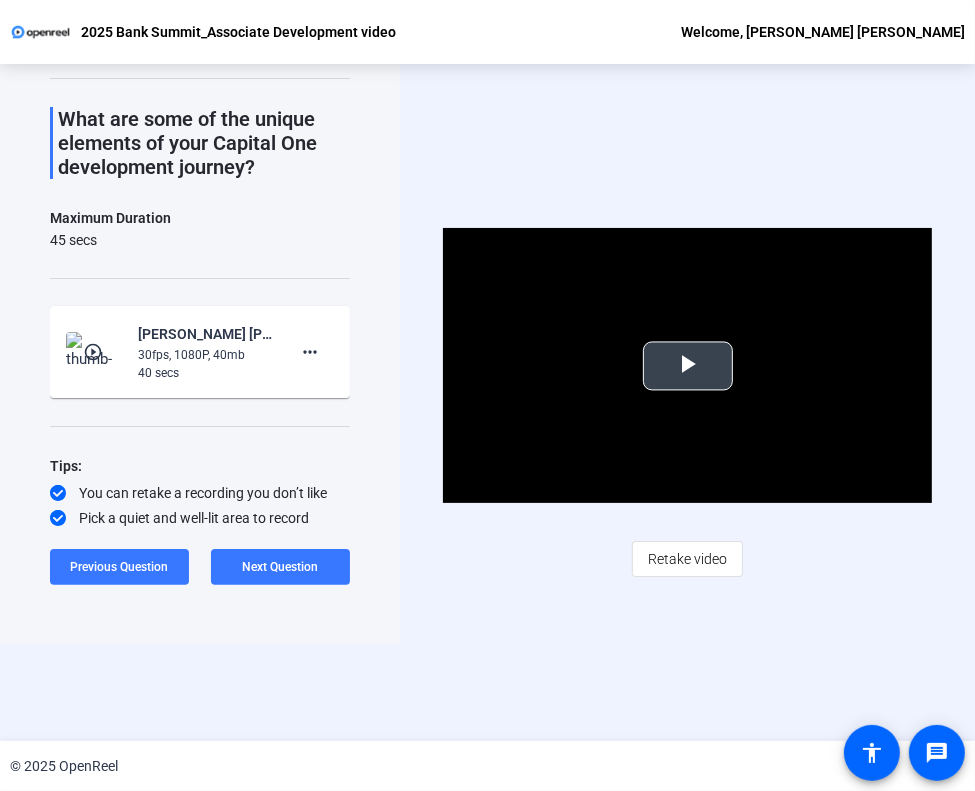 click at bounding box center (688, 366) 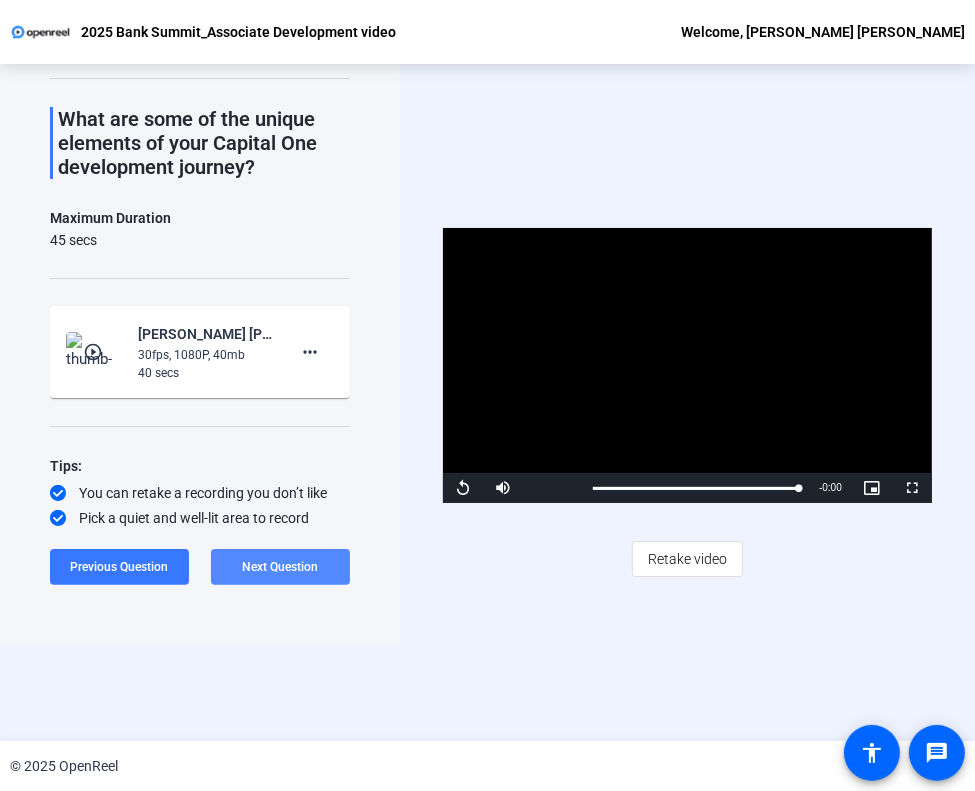 click on "Next Question" 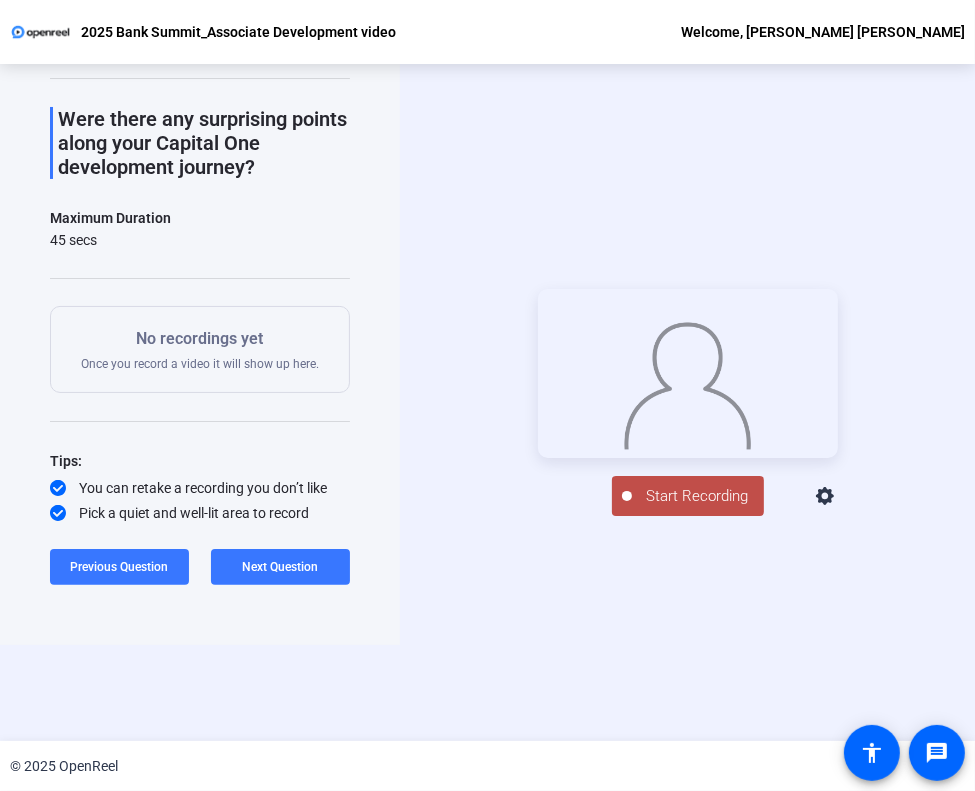 drag, startPoint x: 670, startPoint y: 545, endPoint x: 645, endPoint y: 547, distance: 25.079872 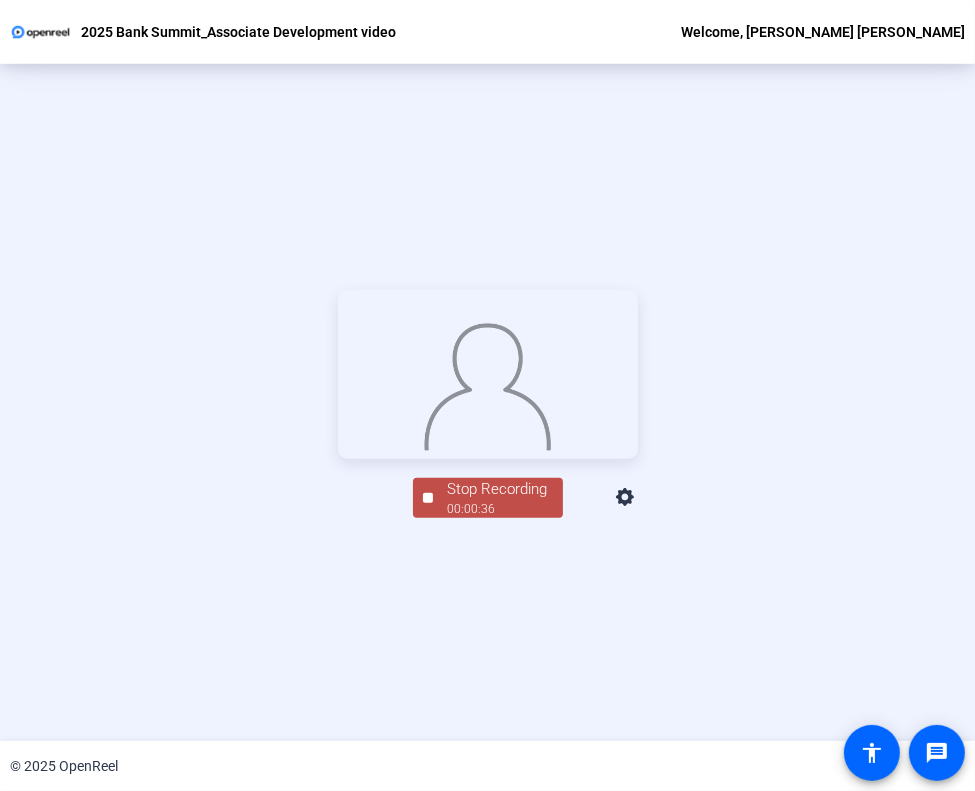 click on "Stop Recording" 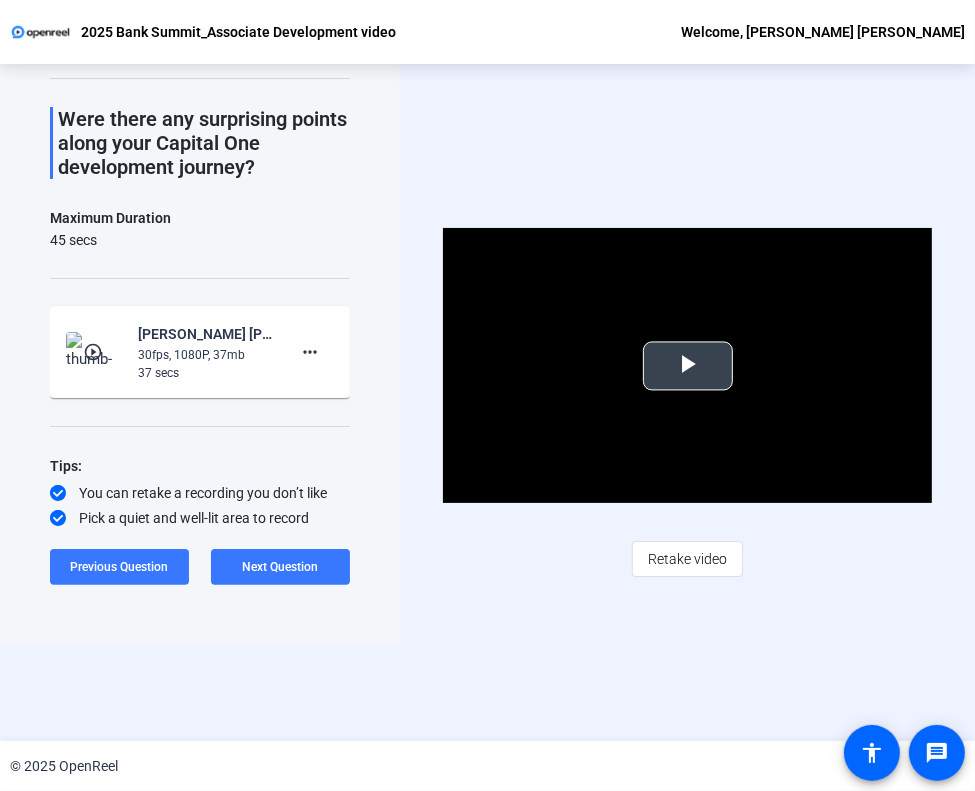 click at bounding box center (688, 366) 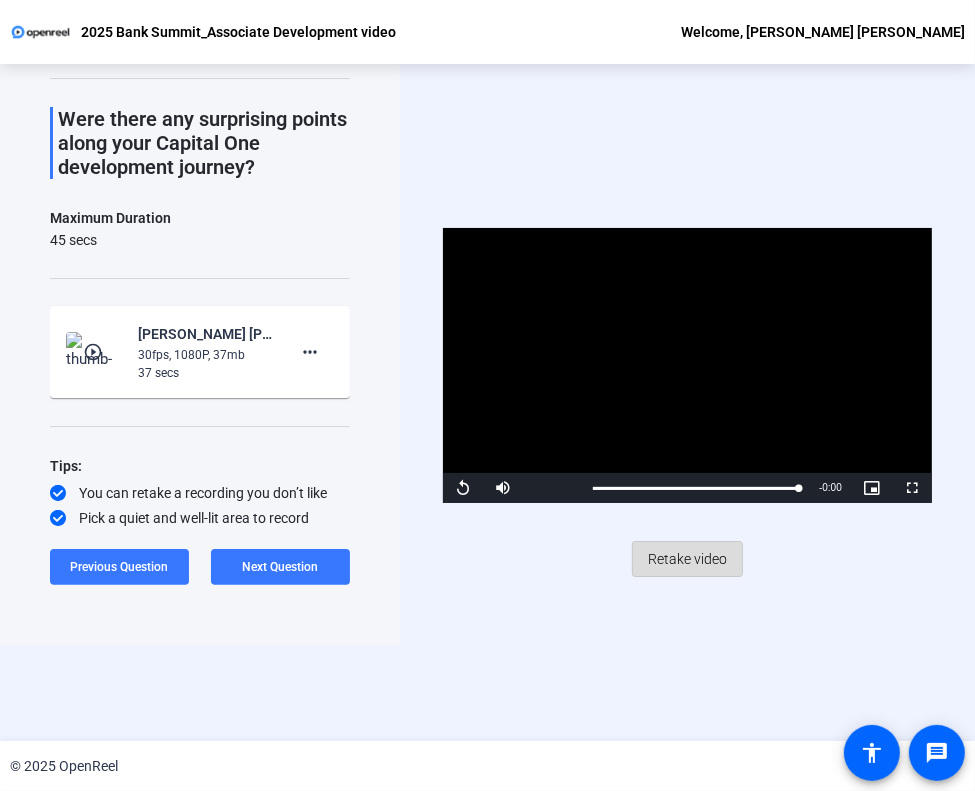 click 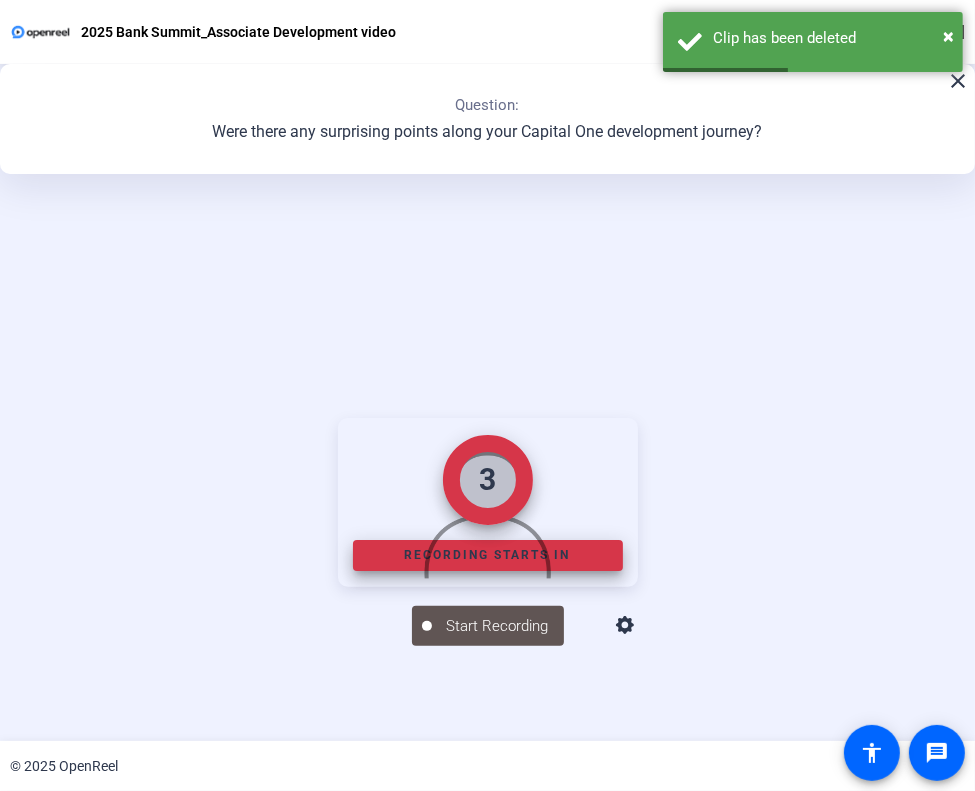 scroll, scrollTop: 224, scrollLeft: 0, axis: vertical 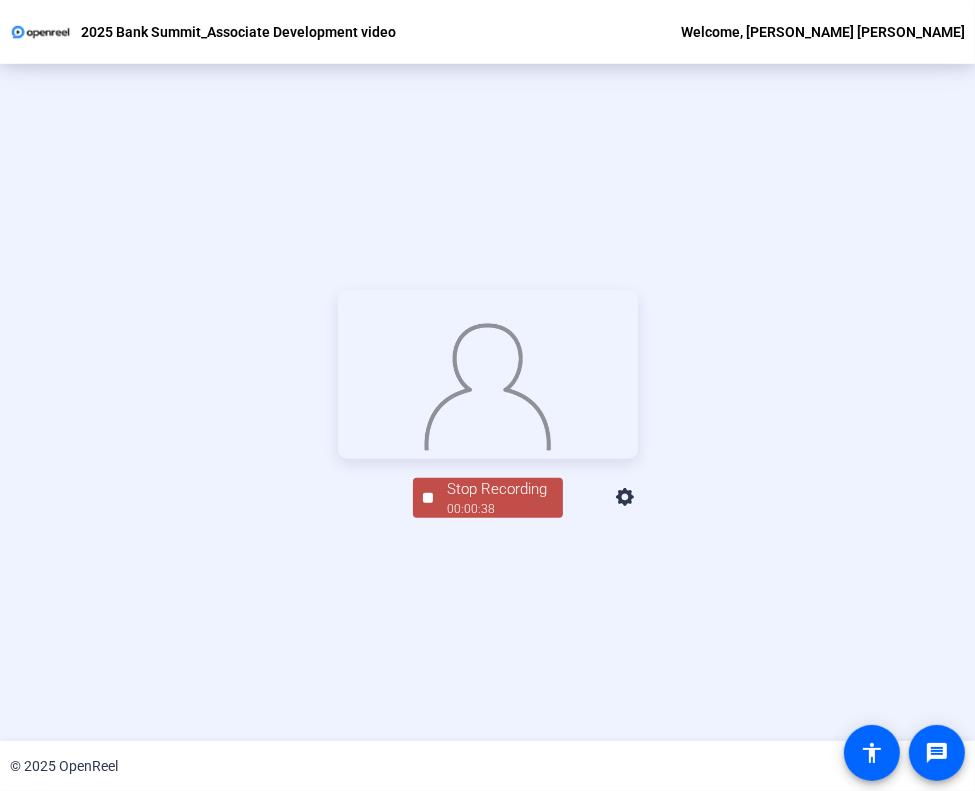click on "00:00:38" 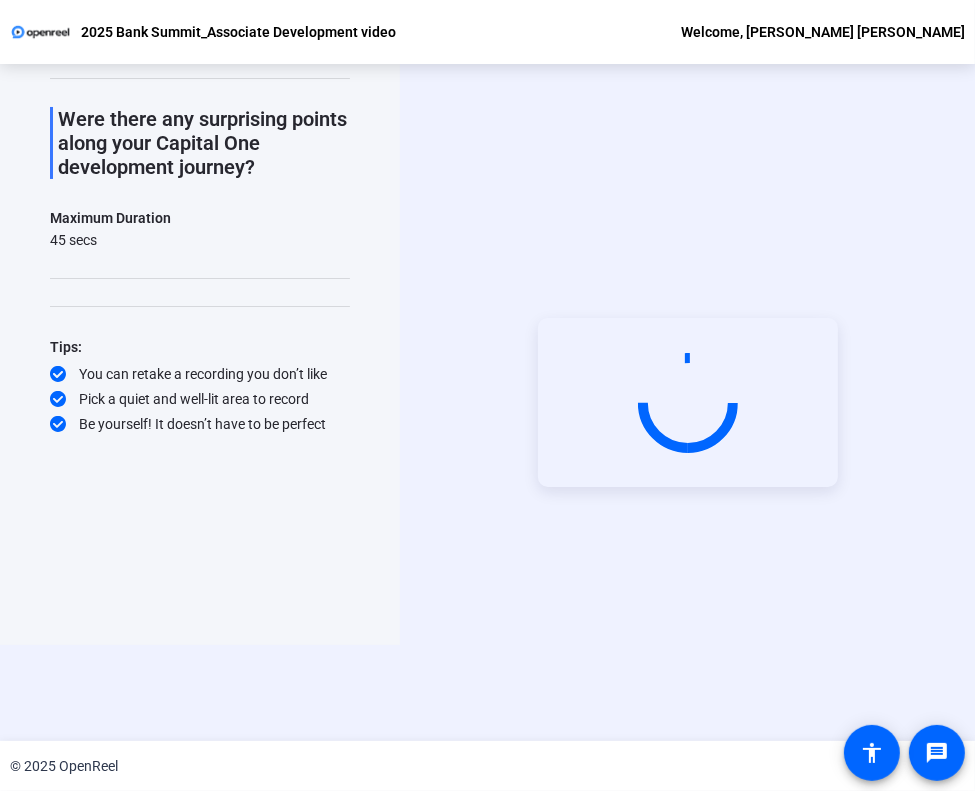 scroll, scrollTop: 96, scrollLeft: 0, axis: vertical 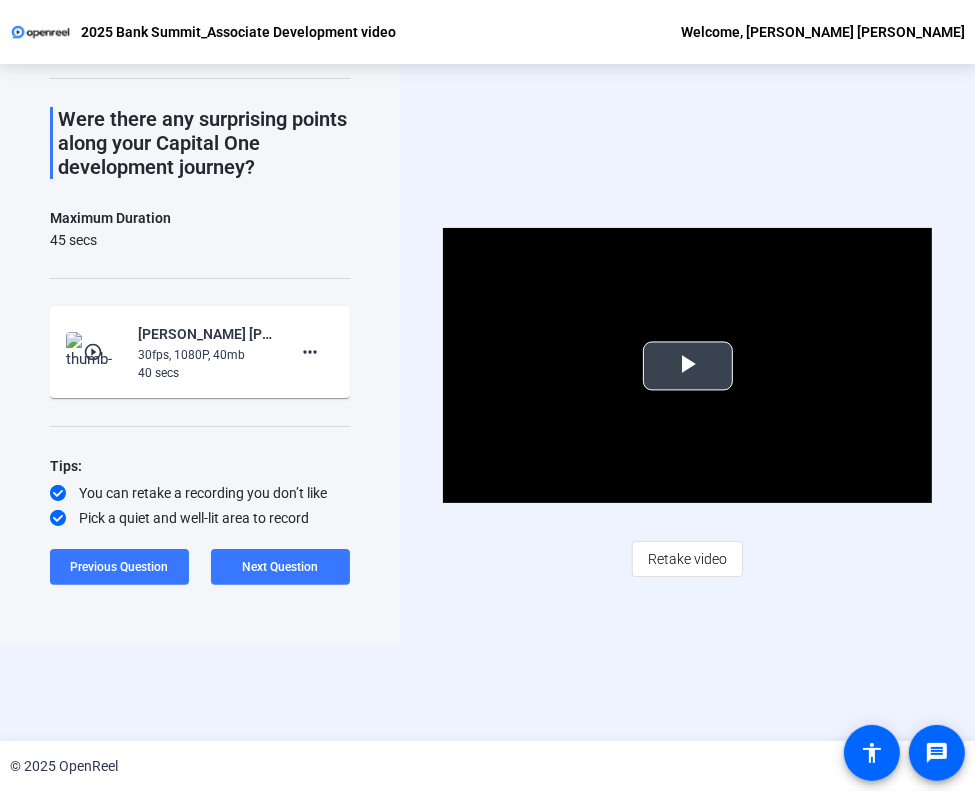 click at bounding box center [688, 366] 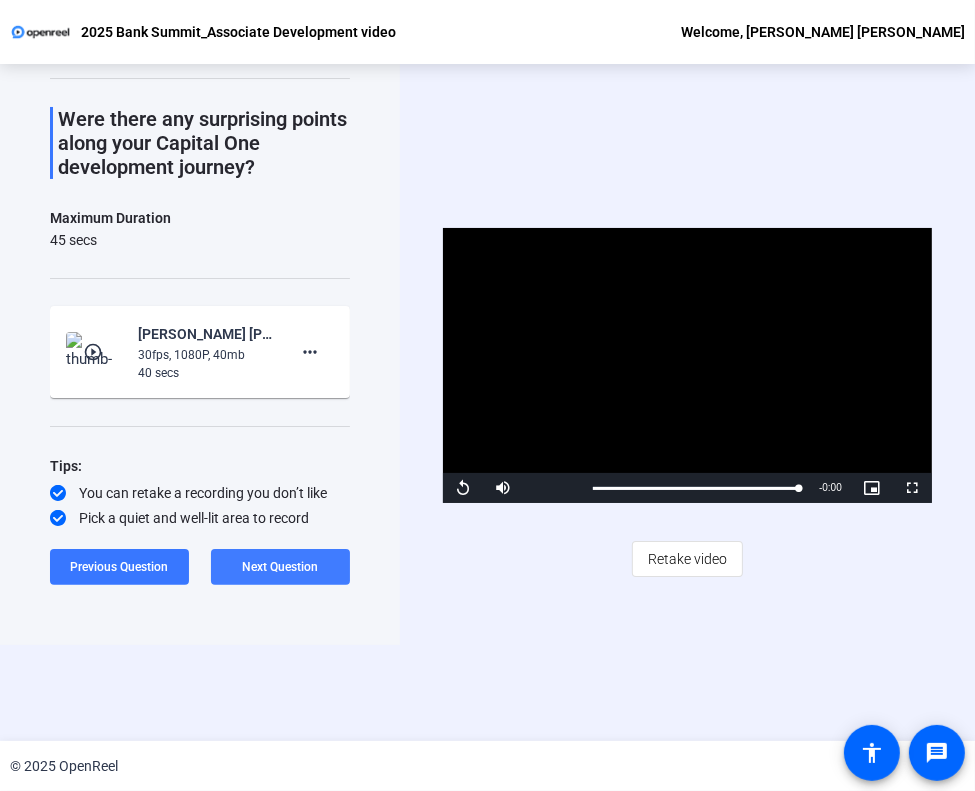 click on "Next Question" 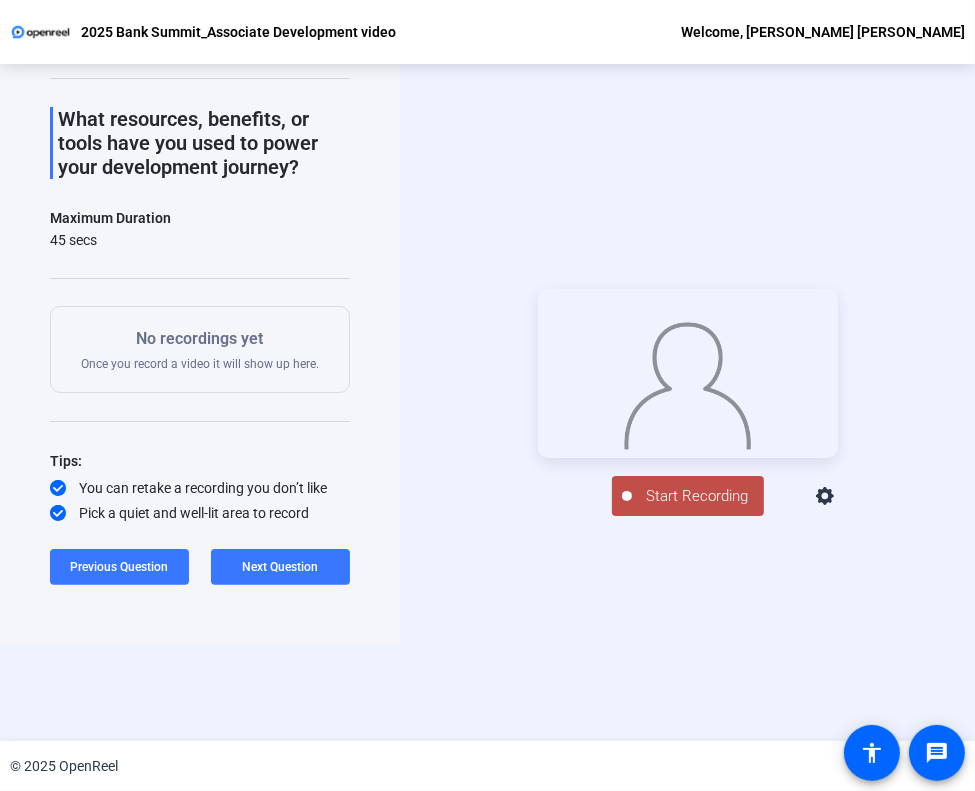 click on "Start Recording" 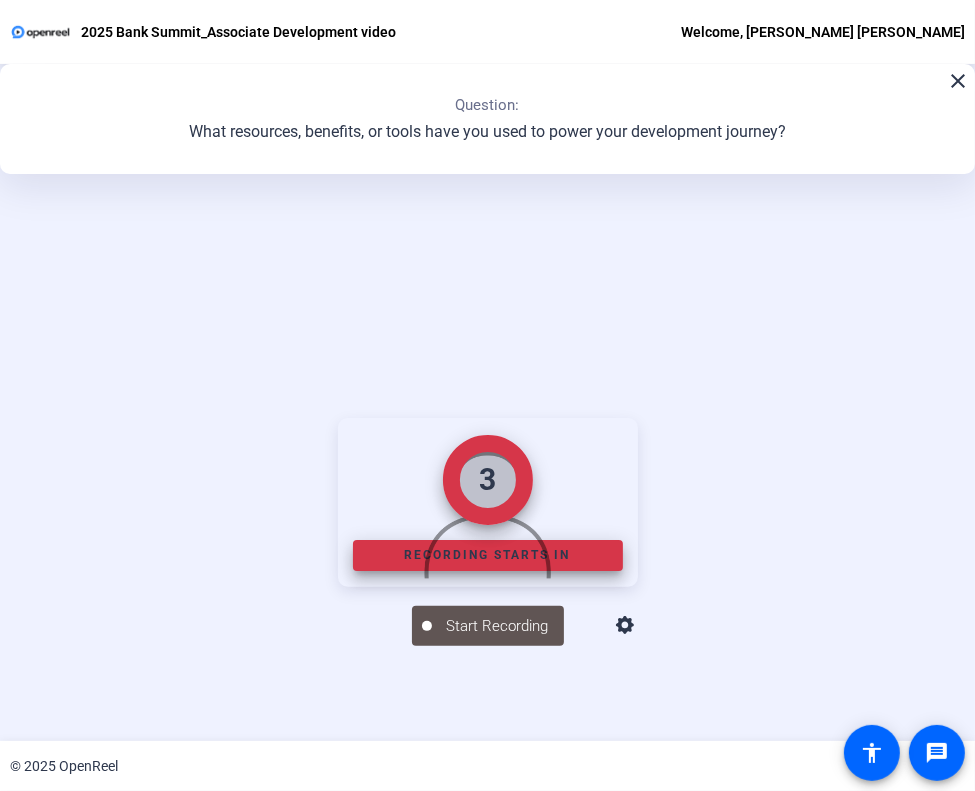scroll, scrollTop: 224, scrollLeft: 0, axis: vertical 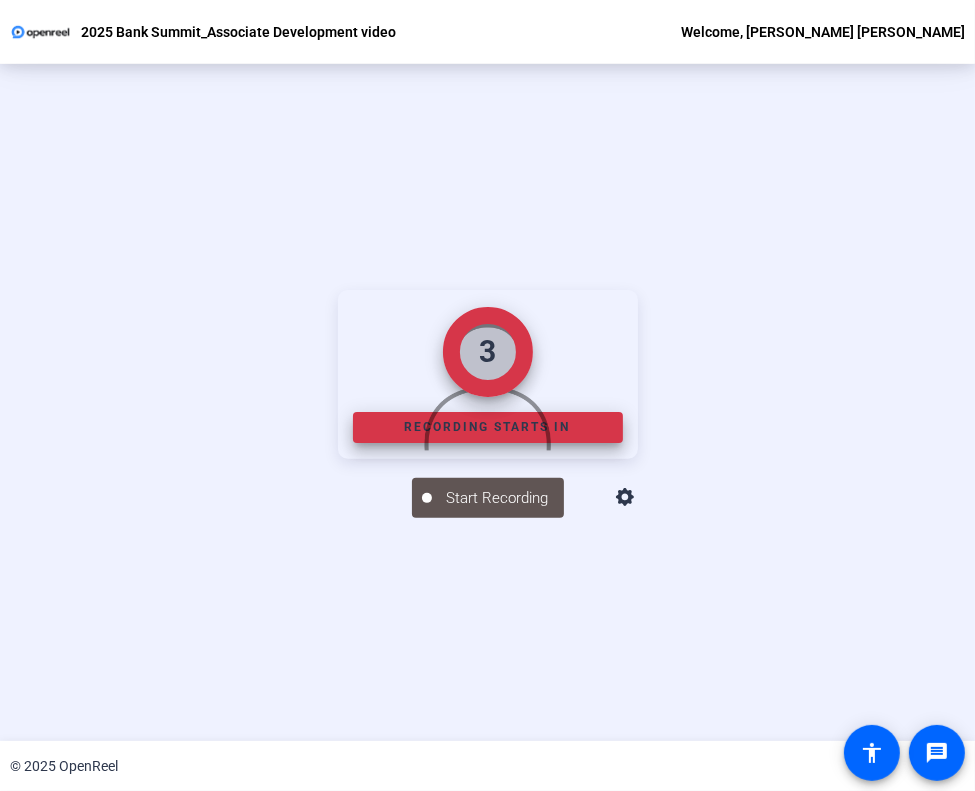 click 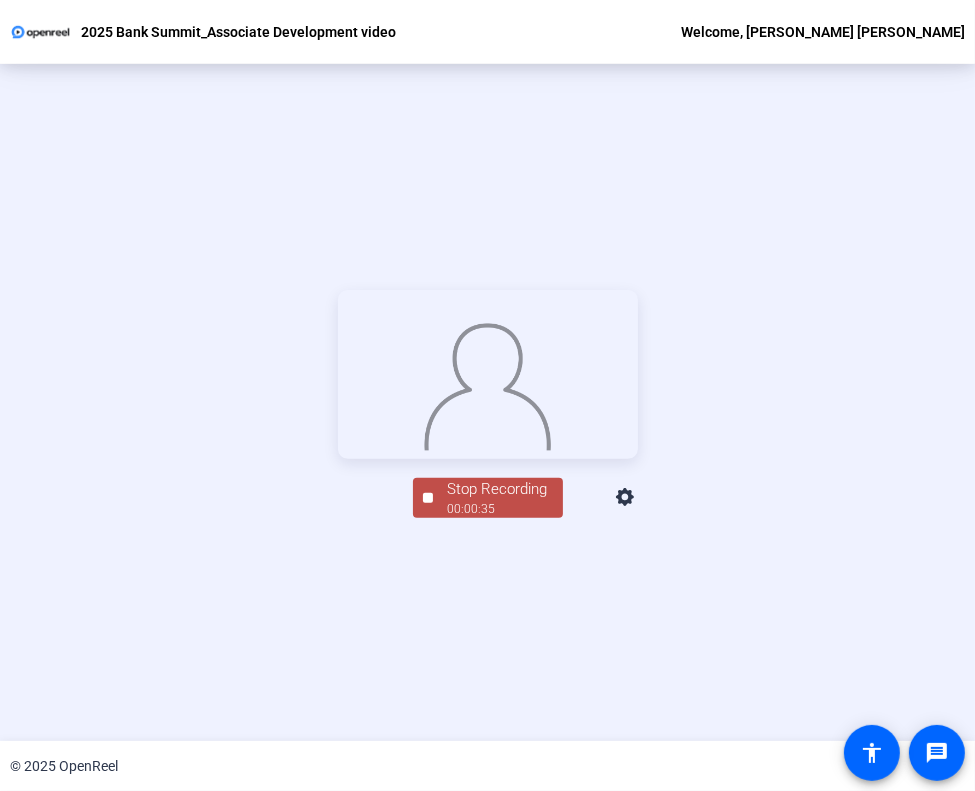 click on "Stop Recording  00:00:35" 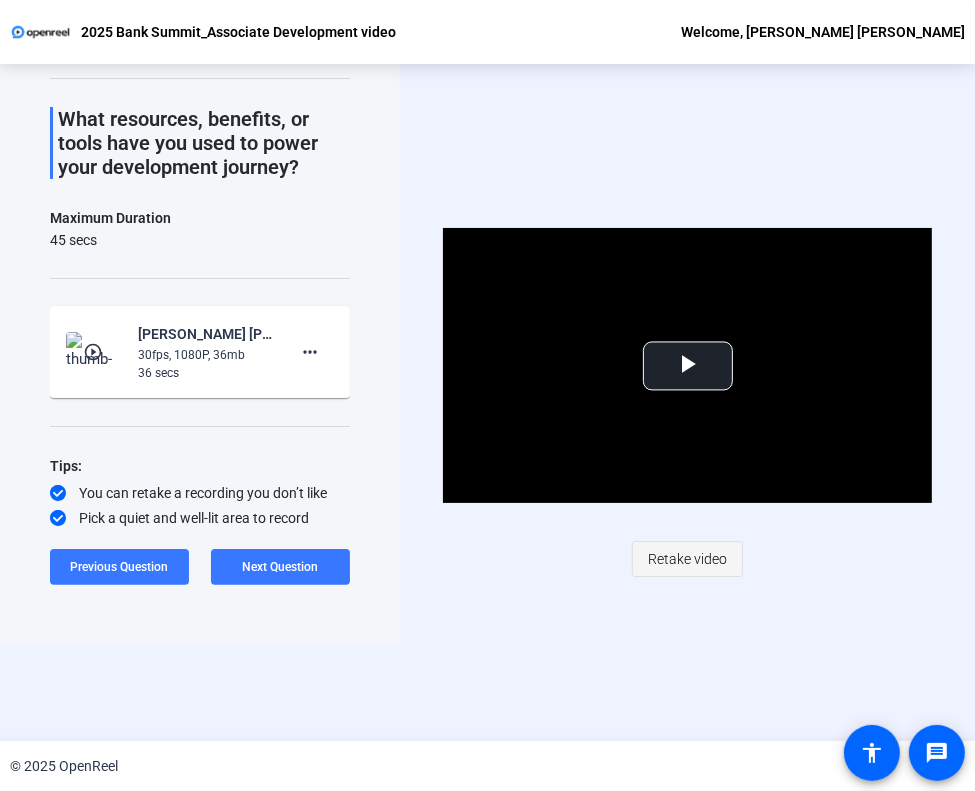 click on "Retake video" 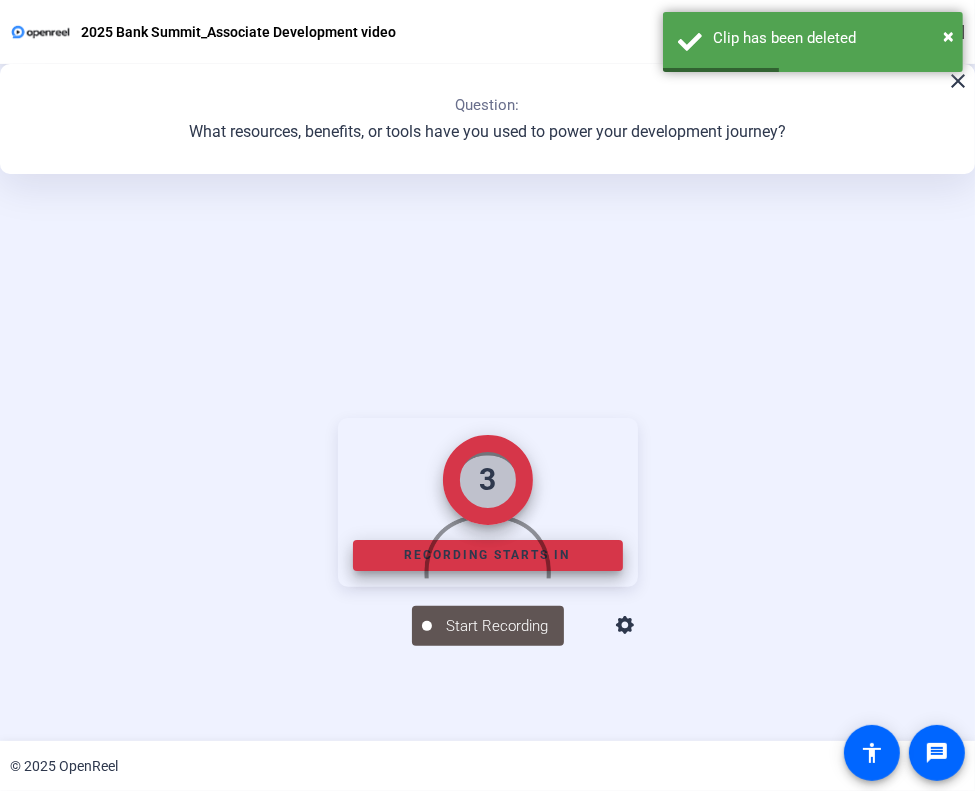 scroll, scrollTop: 224, scrollLeft: 0, axis: vertical 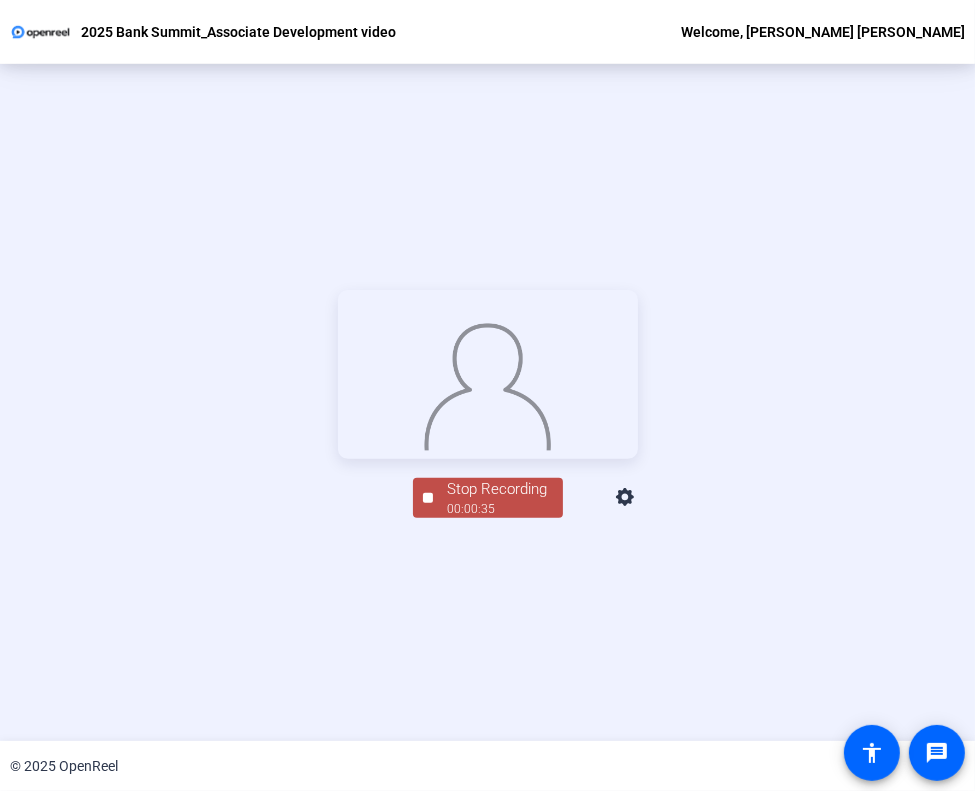 click on "Stop Recording" 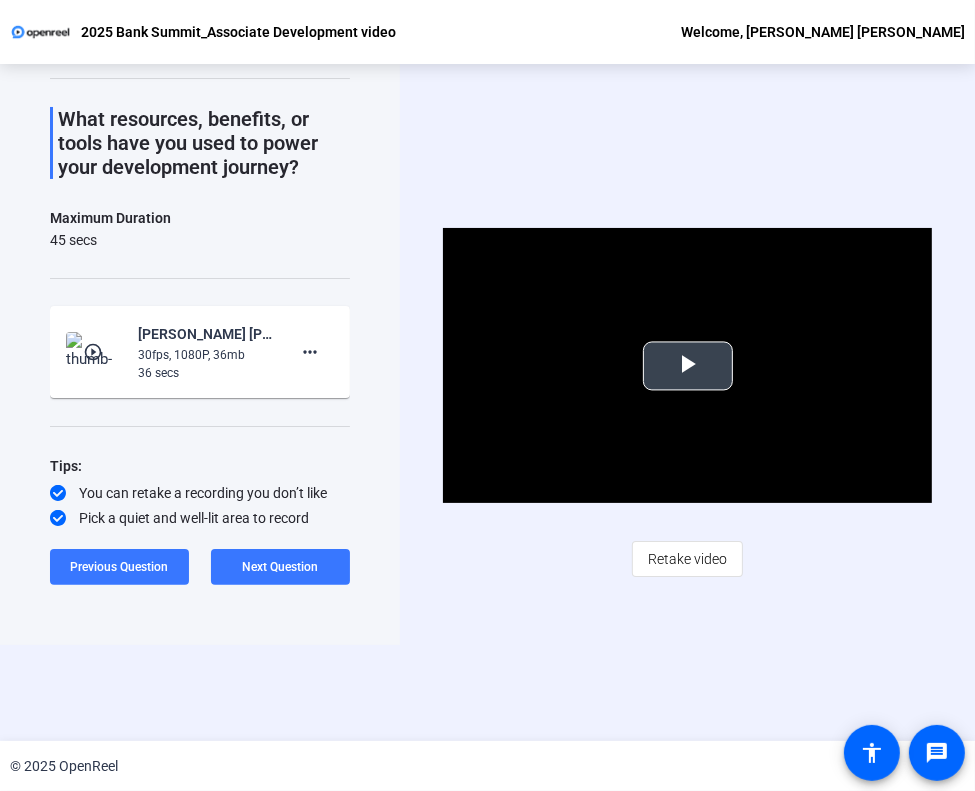 click at bounding box center [688, 366] 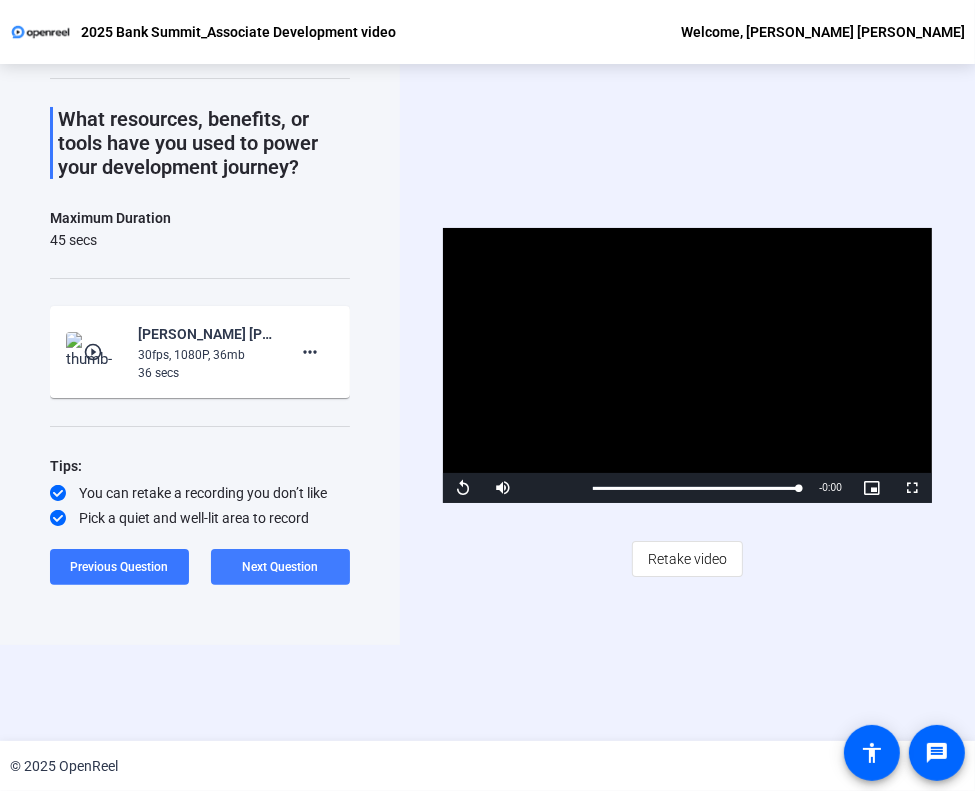 click on "Next Question" 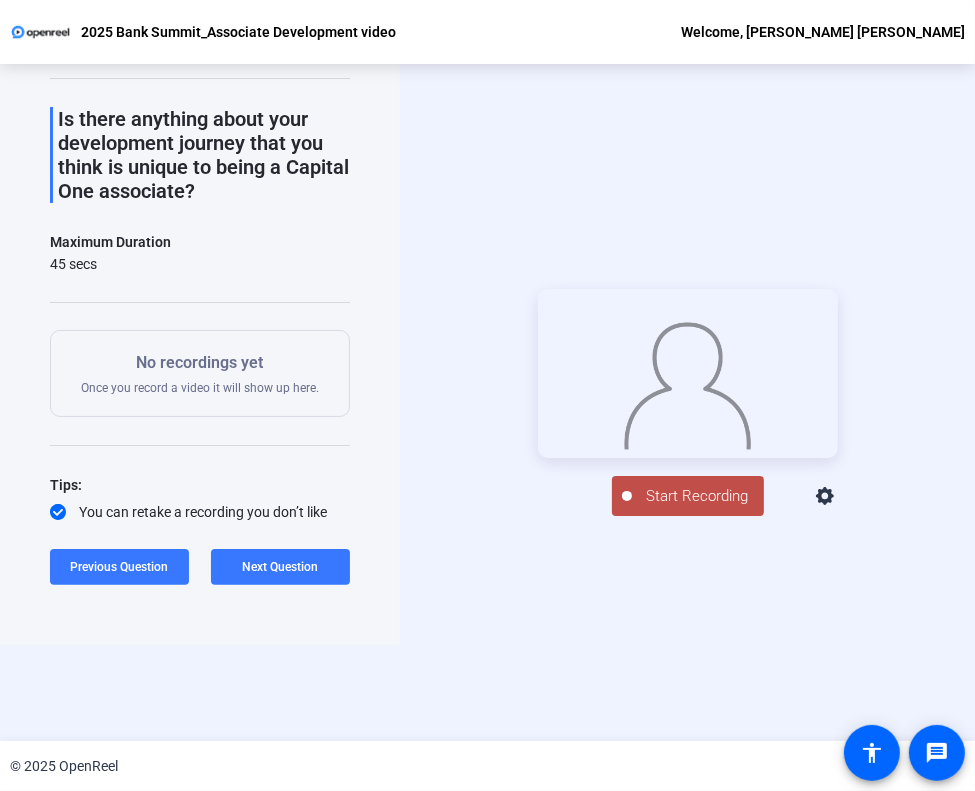 click on "Start Recording" 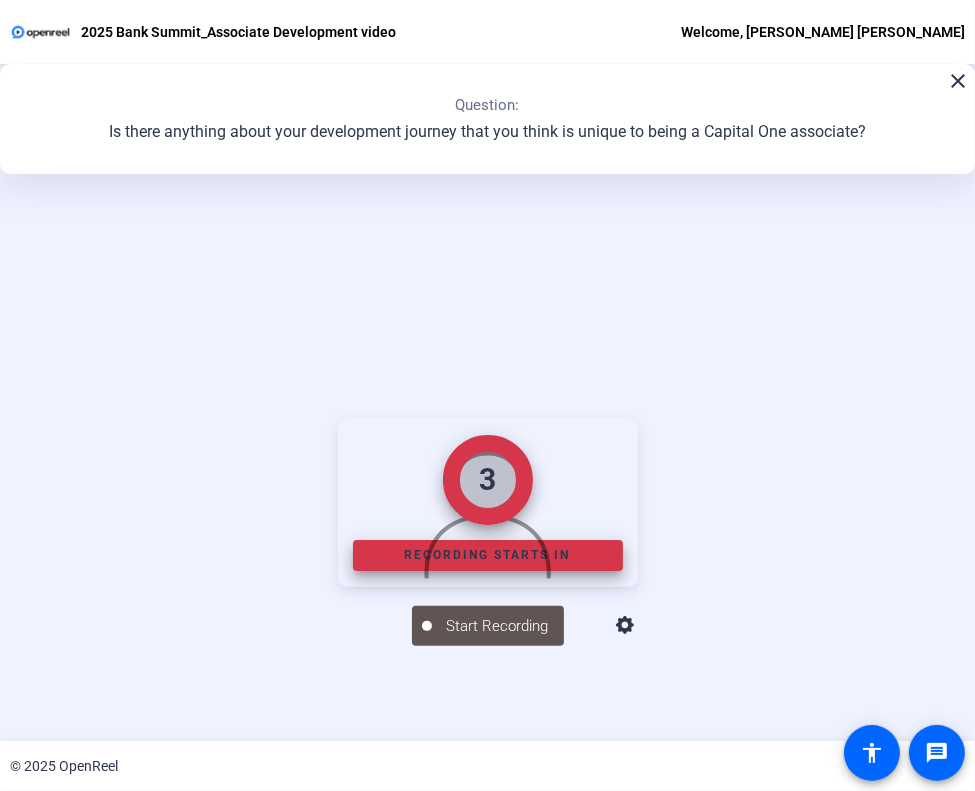scroll, scrollTop: 224, scrollLeft: 0, axis: vertical 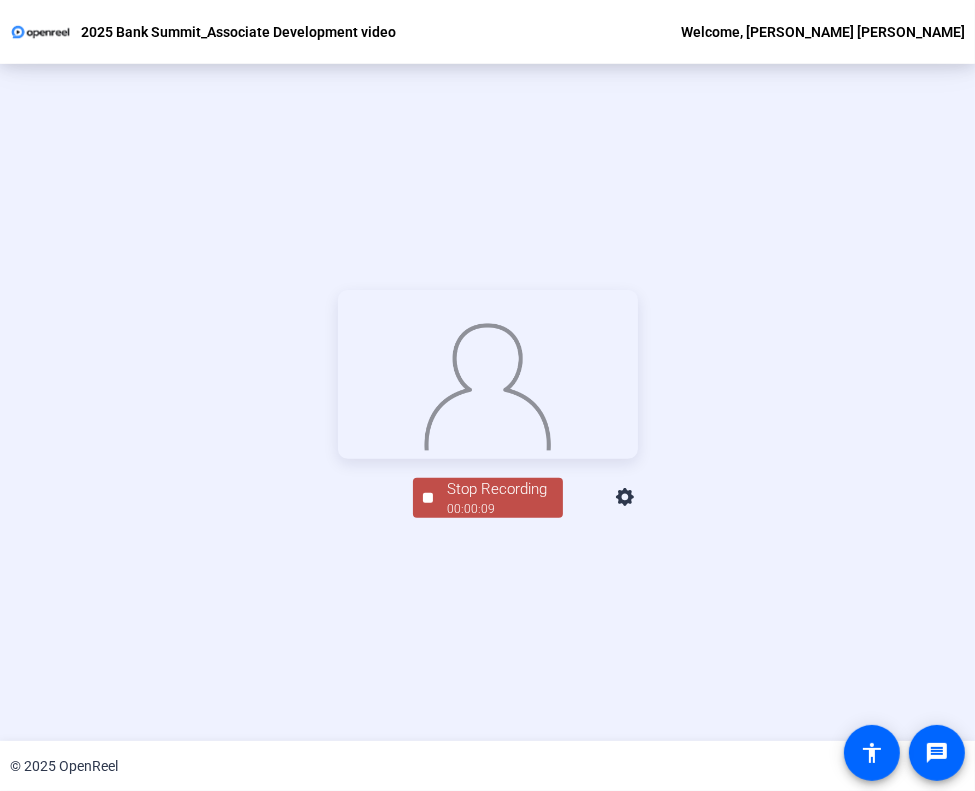 click on "Stop Recording  00:00:09" 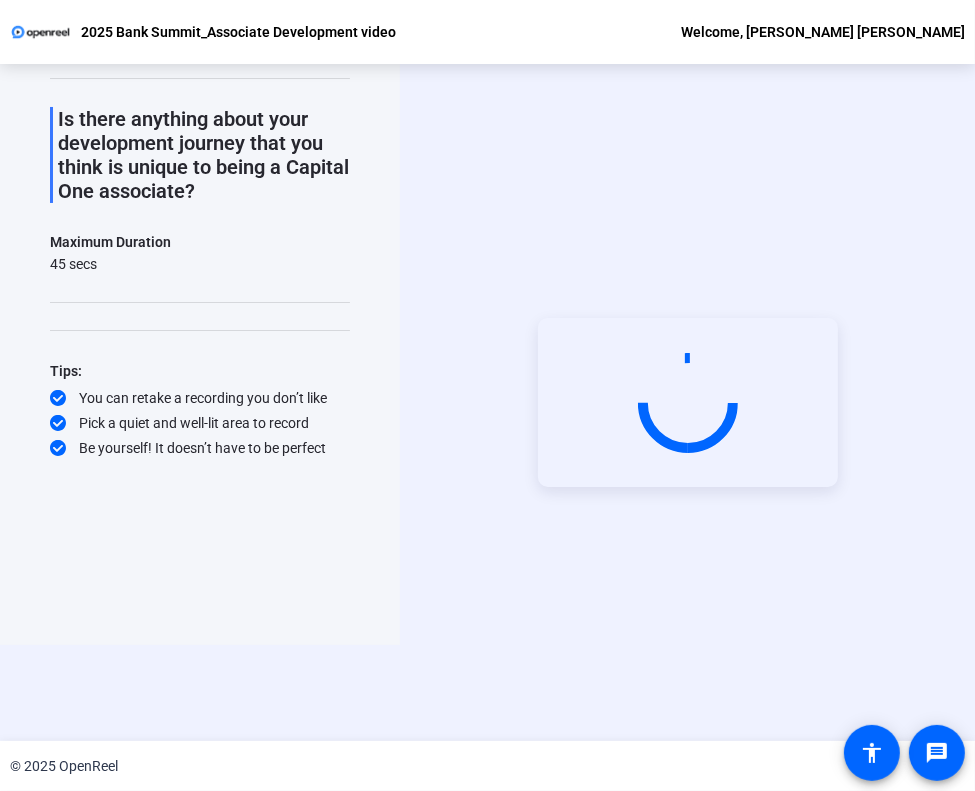 scroll, scrollTop: 96, scrollLeft: 0, axis: vertical 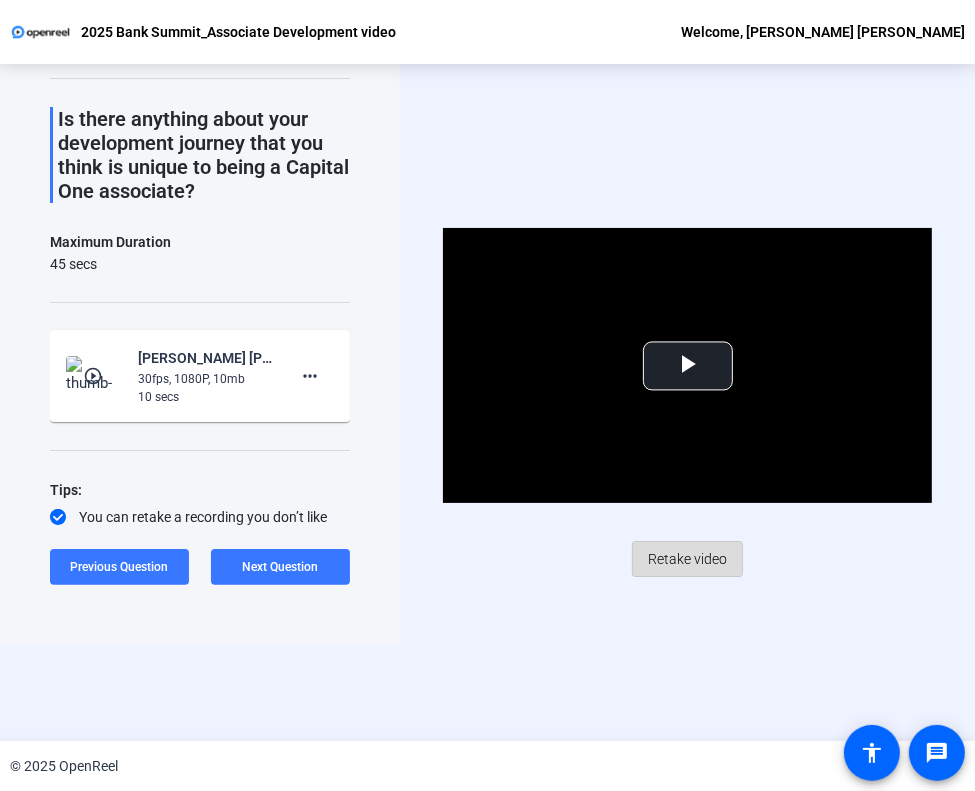 click on "Retake video" 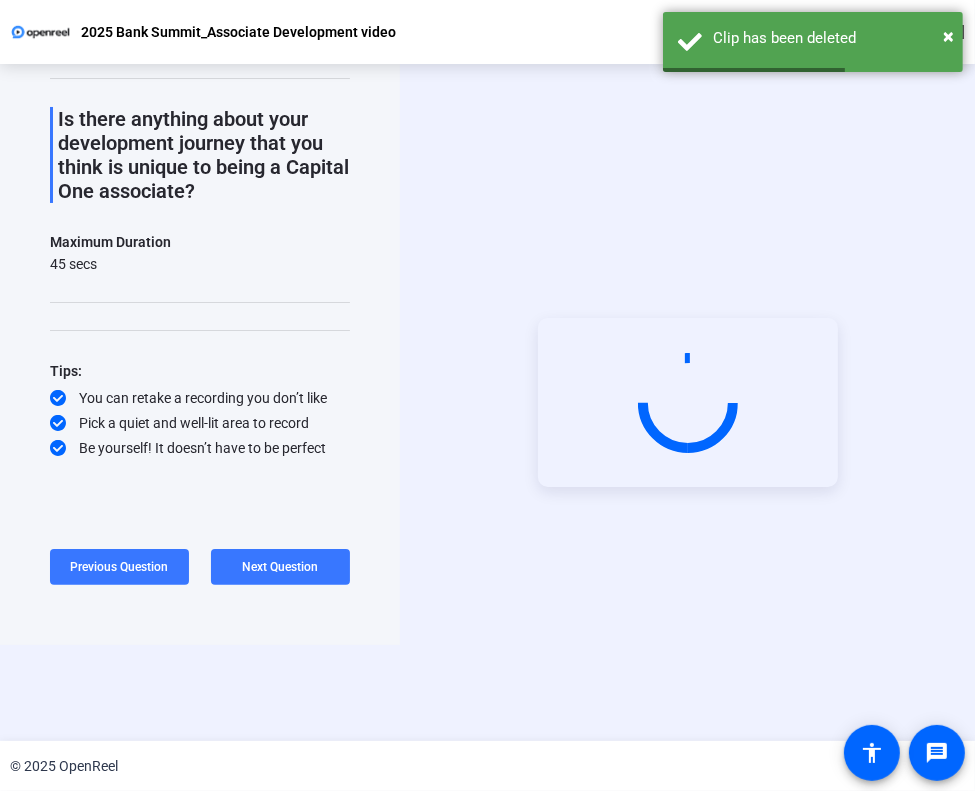 scroll, scrollTop: 224, scrollLeft: 0, axis: vertical 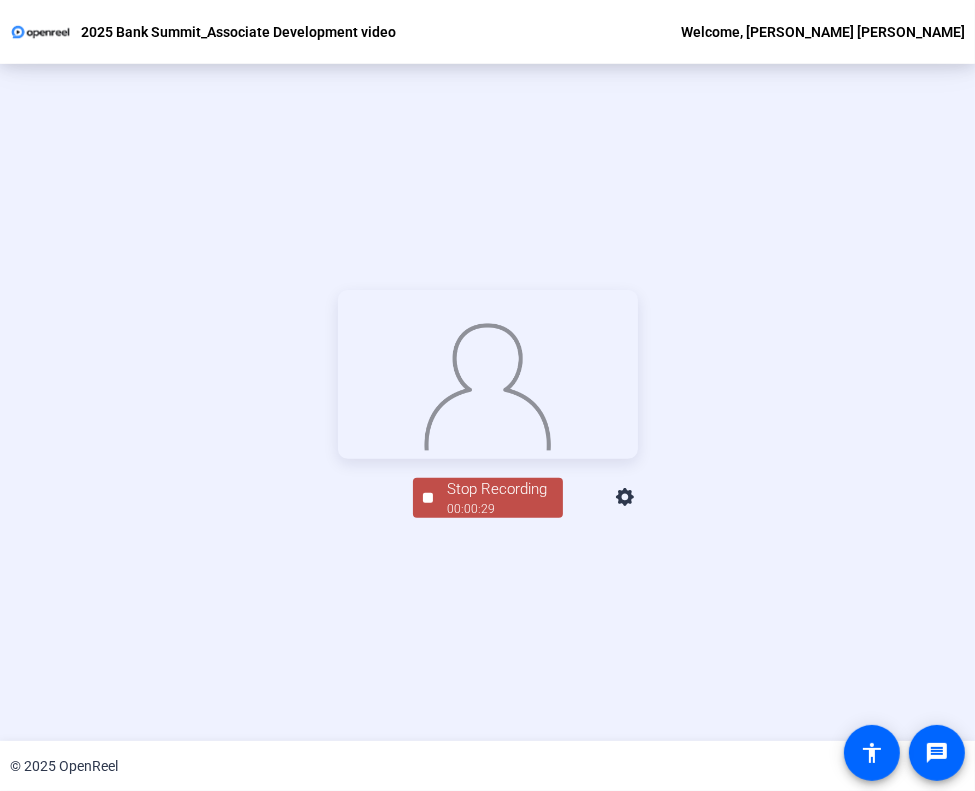 click on "Stop Recording  00:00:29" 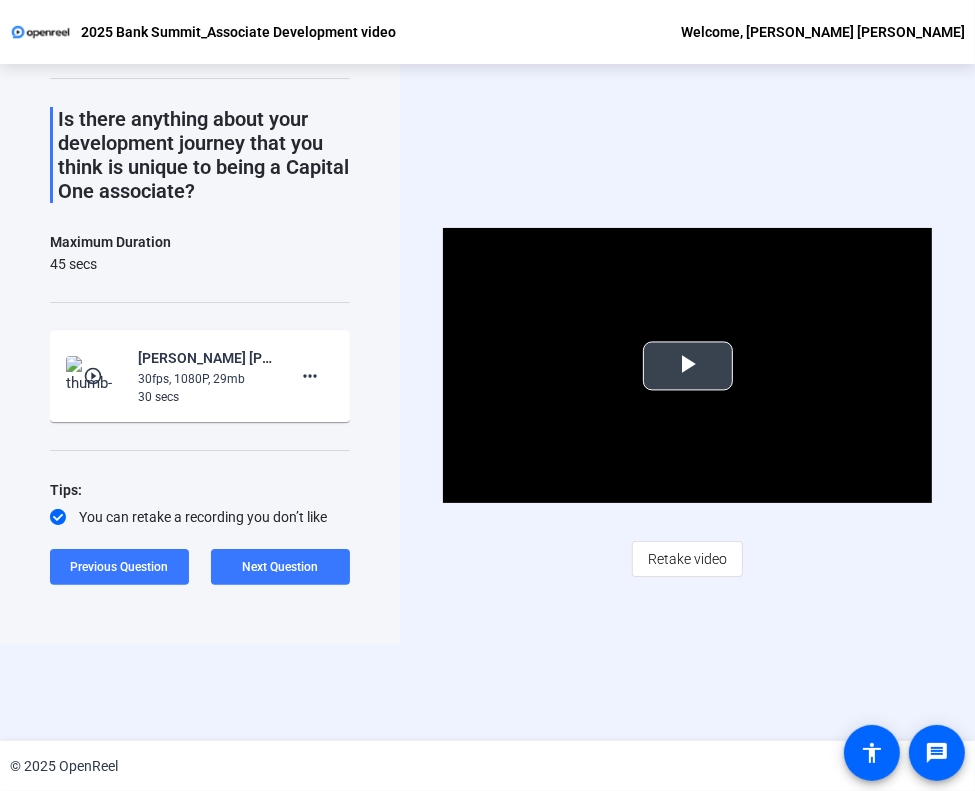 click at bounding box center (688, 366) 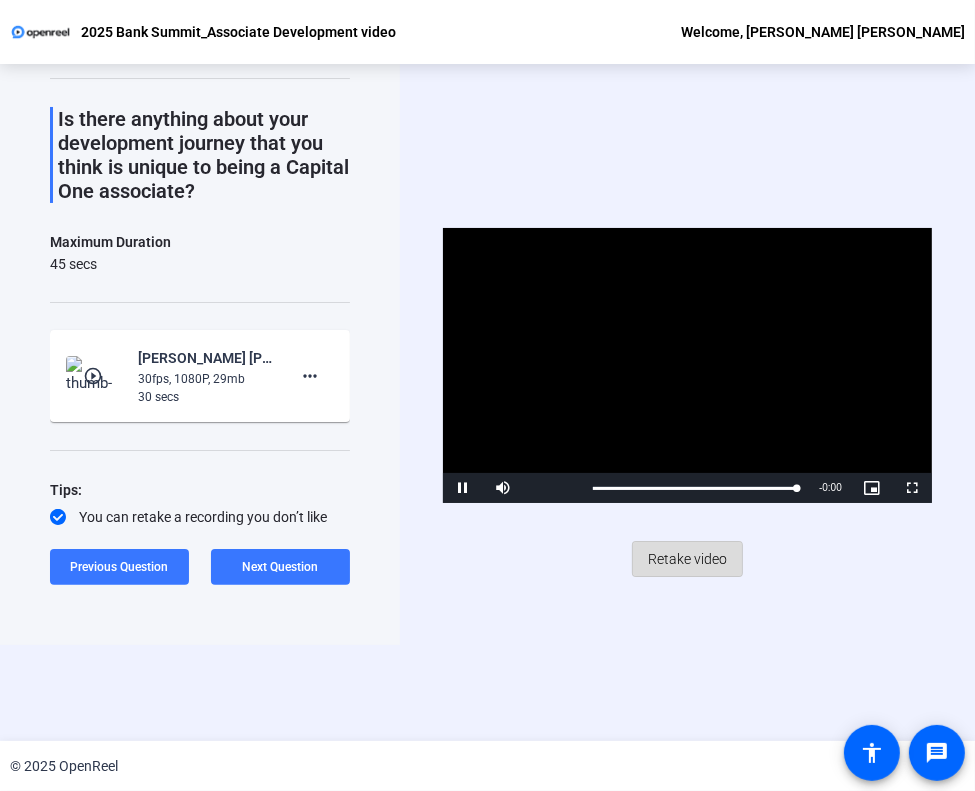 click on "Retake video" 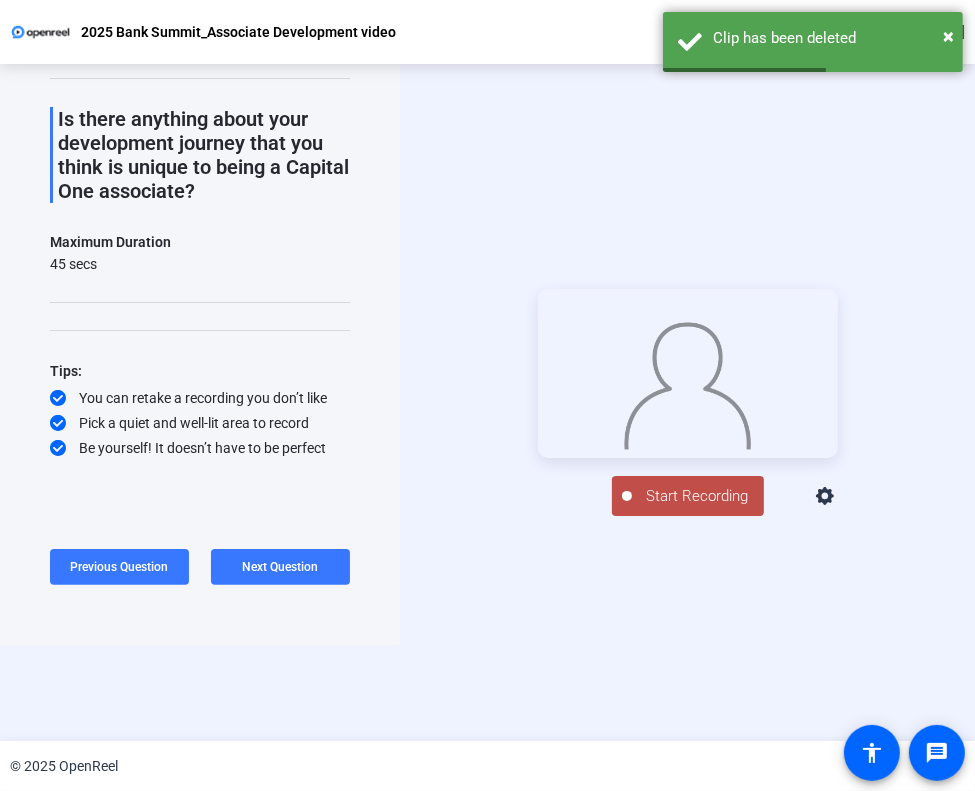 scroll, scrollTop: 224, scrollLeft: 0, axis: vertical 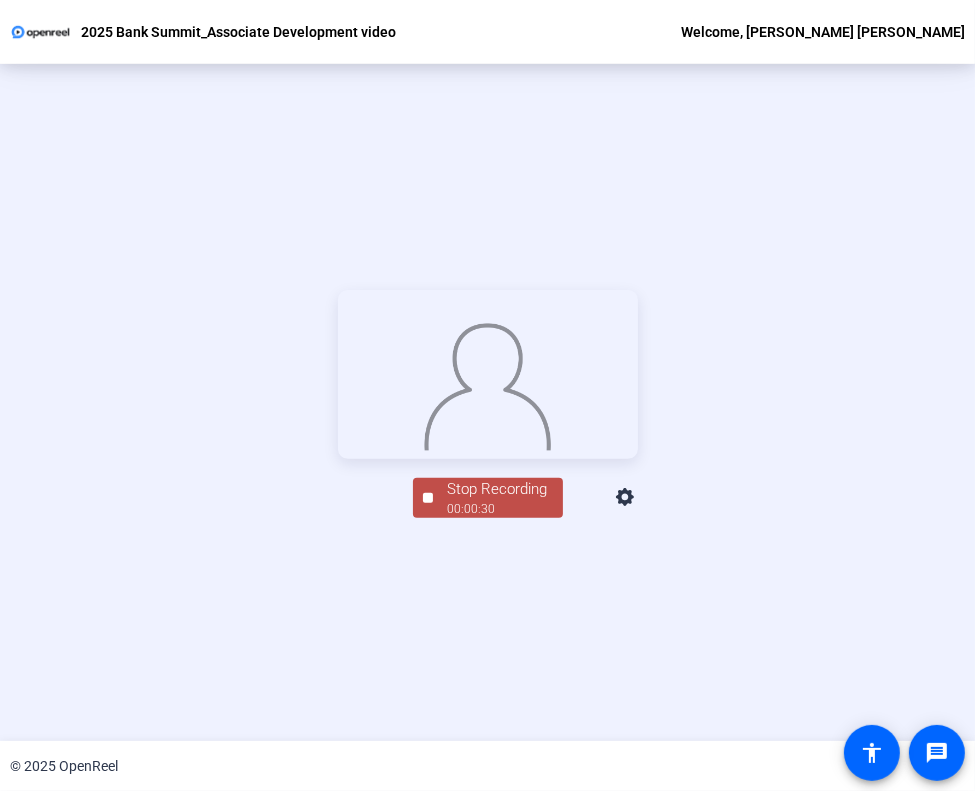 click on "Stop Recording" 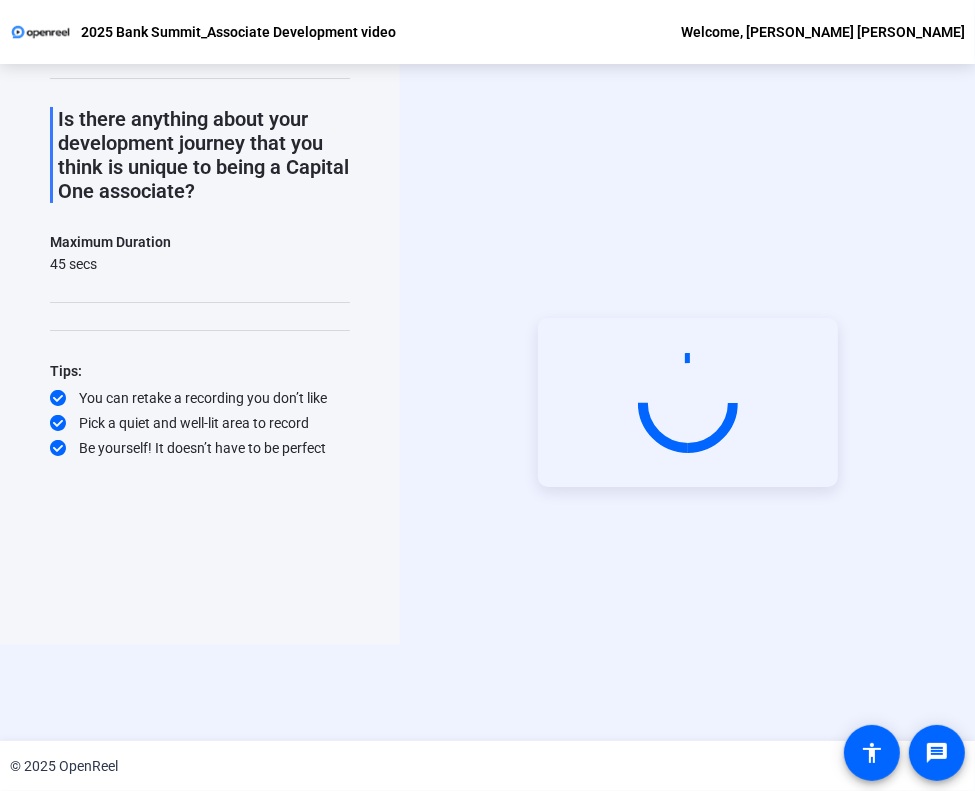 scroll, scrollTop: 96, scrollLeft: 0, axis: vertical 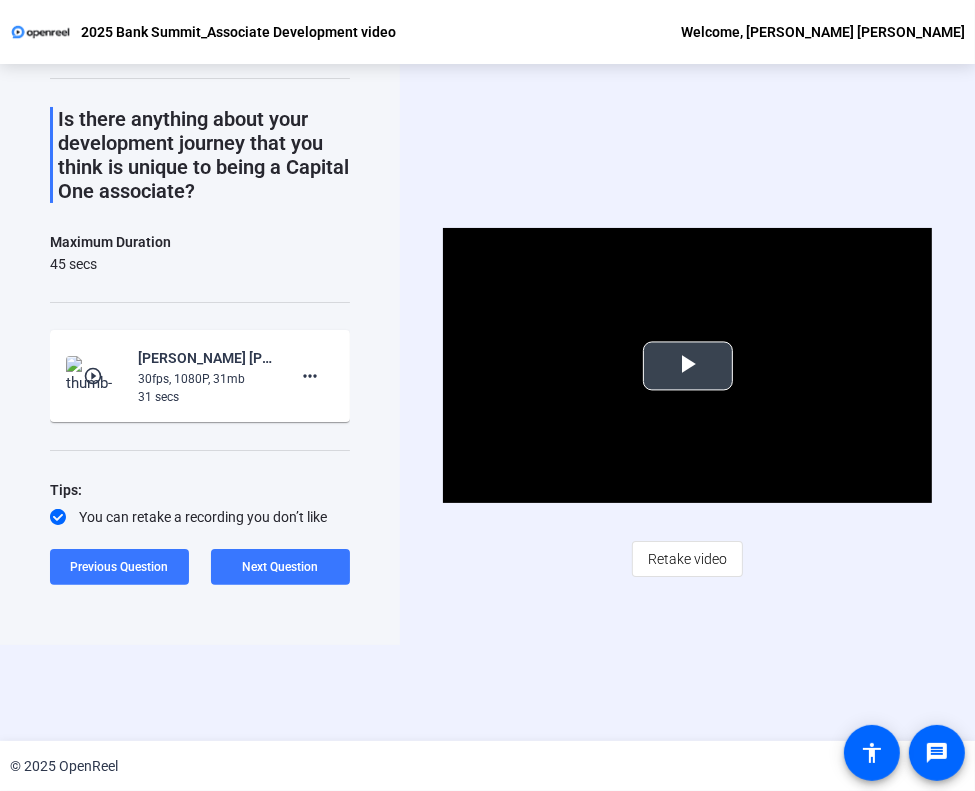 click at bounding box center (688, 366) 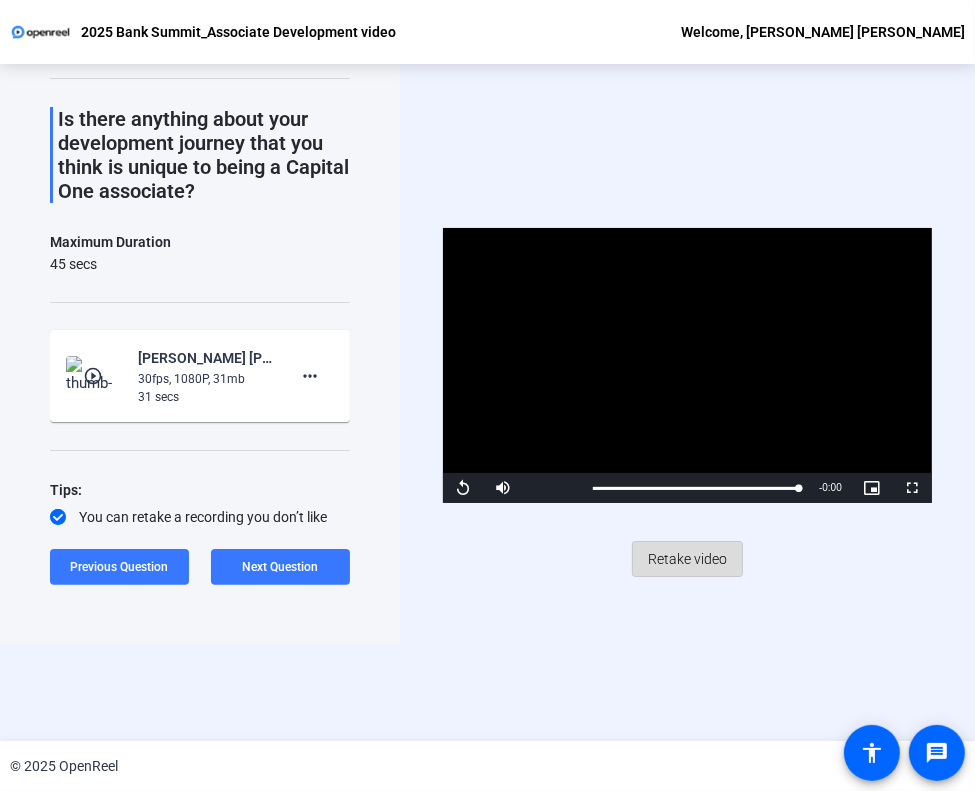 click on "Retake video" 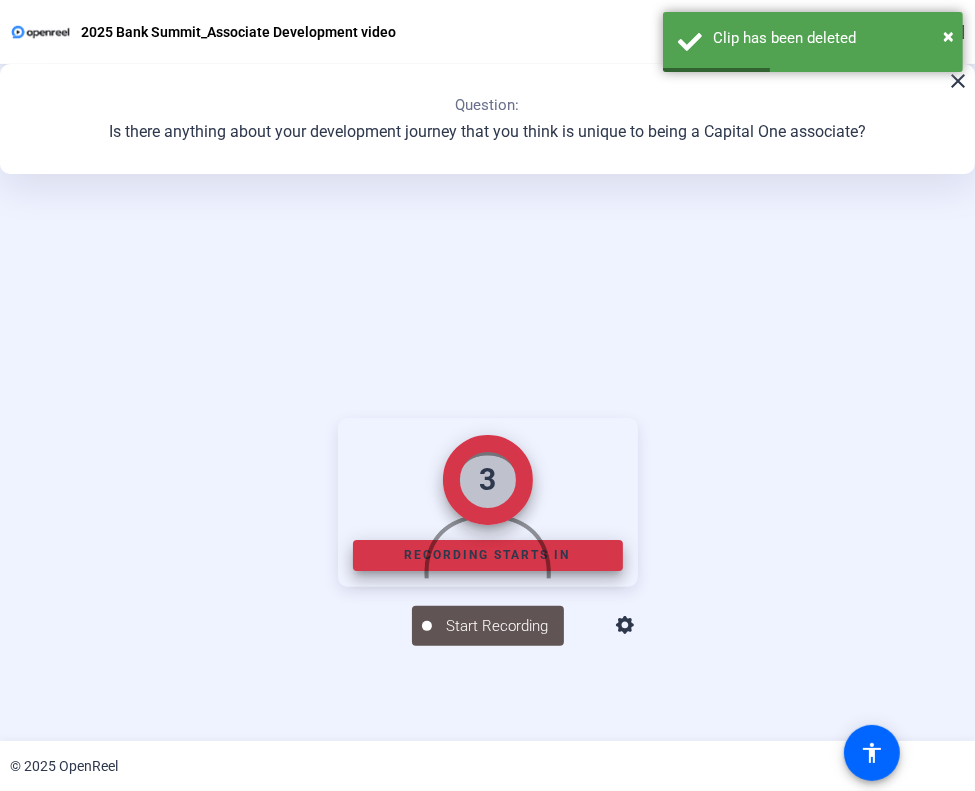 scroll, scrollTop: 224, scrollLeft: 0, axis: vertical 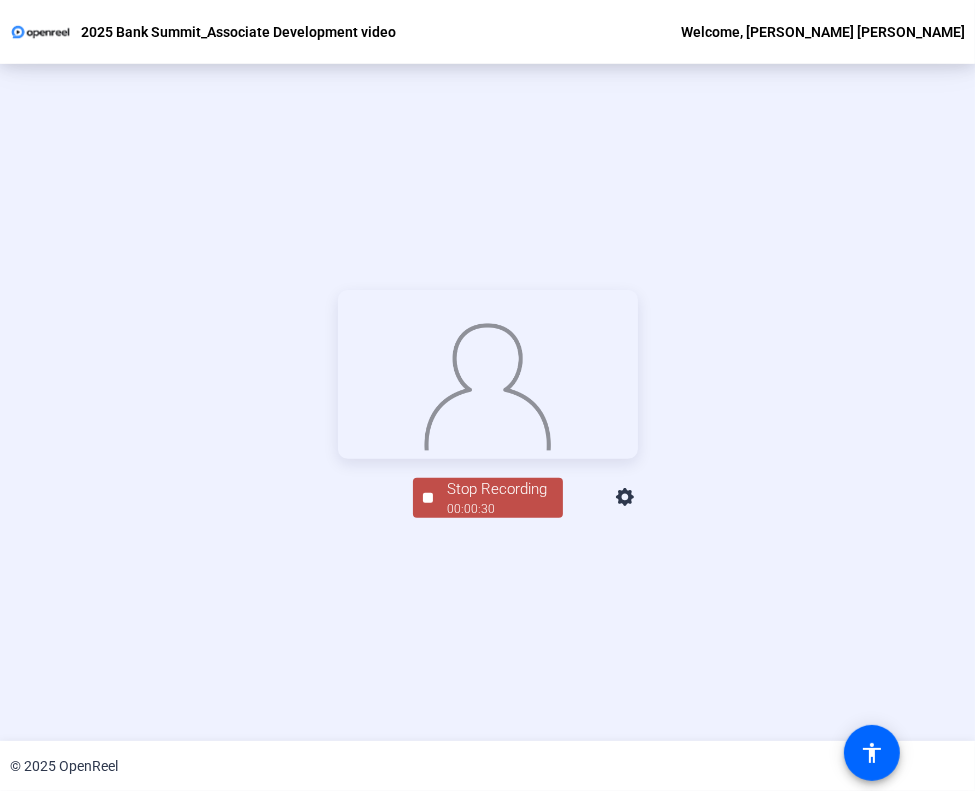 click on "Stop Recording  00:00:30" 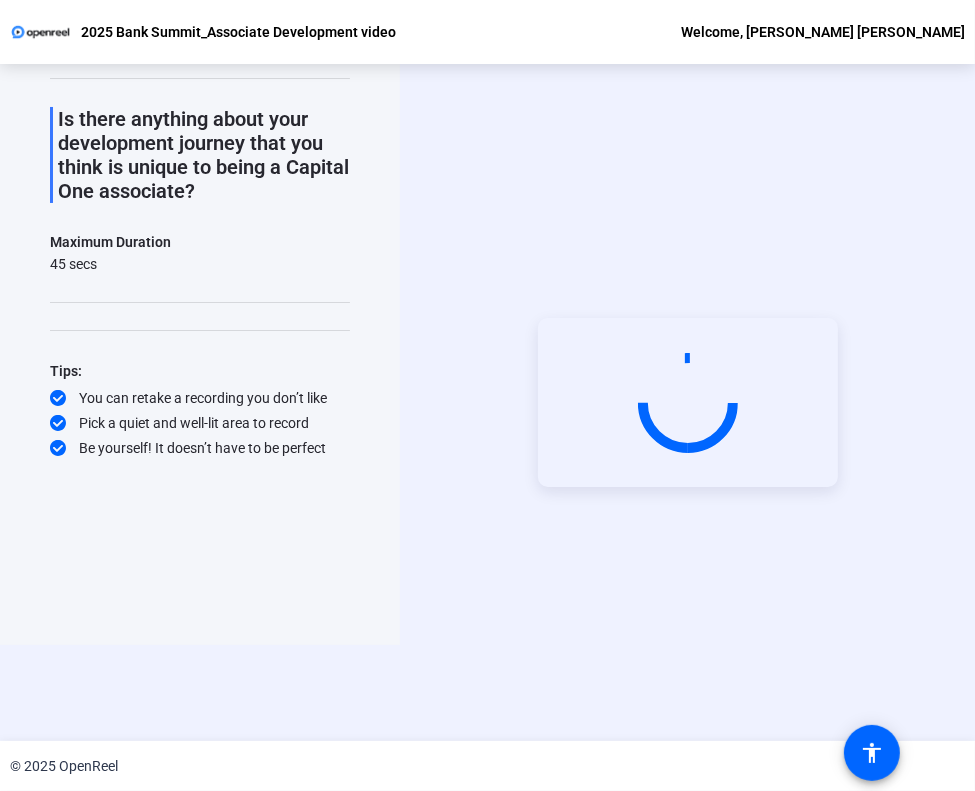 scroll, scrollTop: 96, scrollLeft: 0, axis: vertical 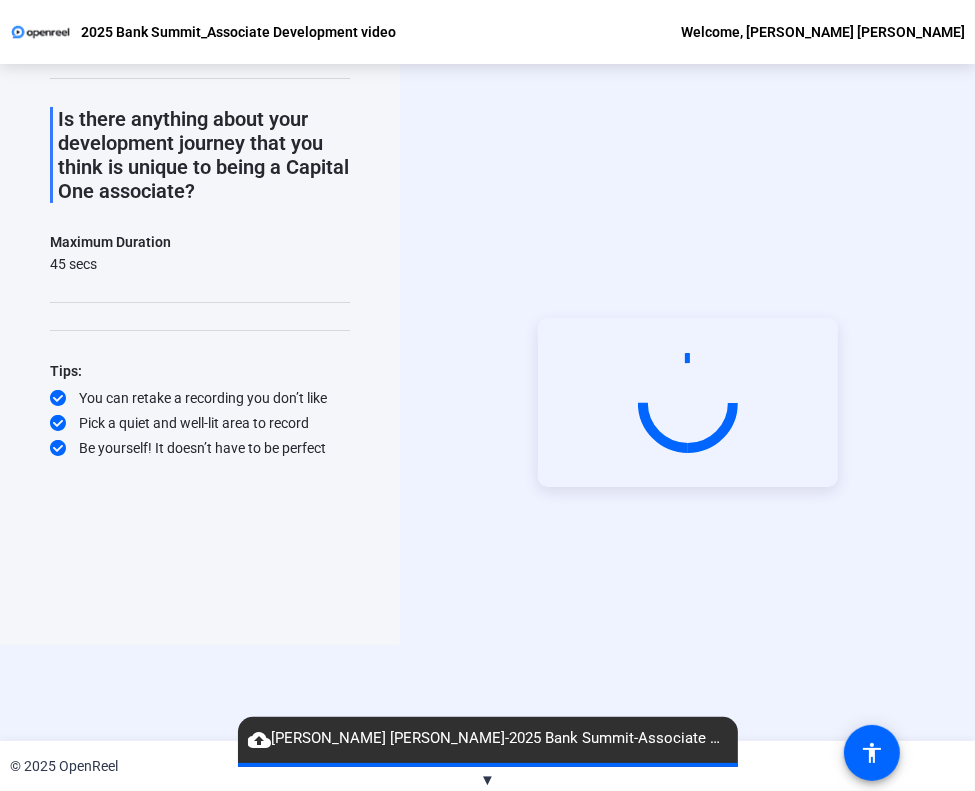 click on "Question 7 7 of 8  Complete  View All  Is there anything about your development journey that you think is unique to being a Capital One associate?  Maximum Duration  45 secs  Tips:
You can retake a recording you don’t like
Pick a quiet and well-lit area to record
Be yourself! It doesn’t have to be perfect  Back  Start Recording" 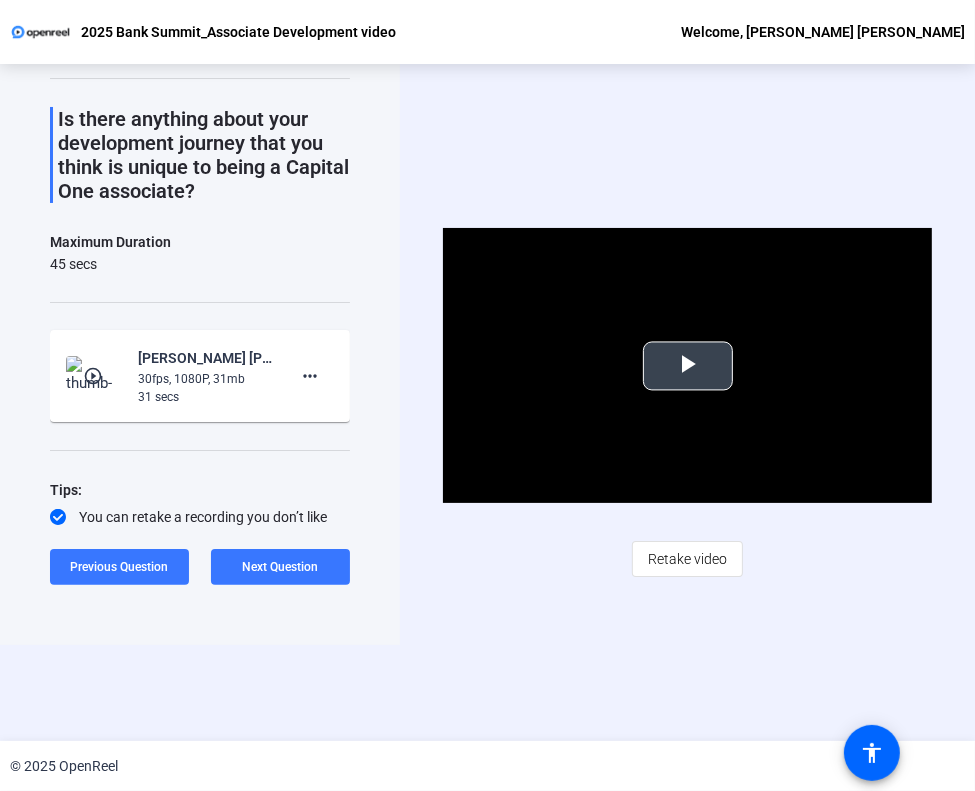 click at bounding box center (688, 366) 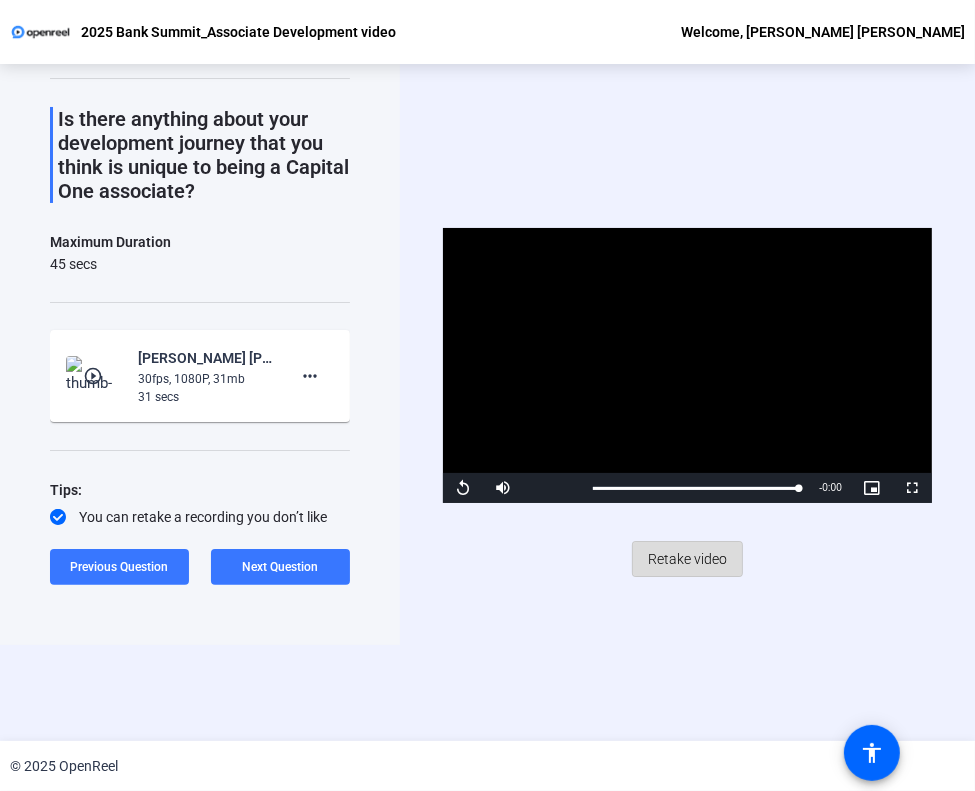 click on "Retake video" 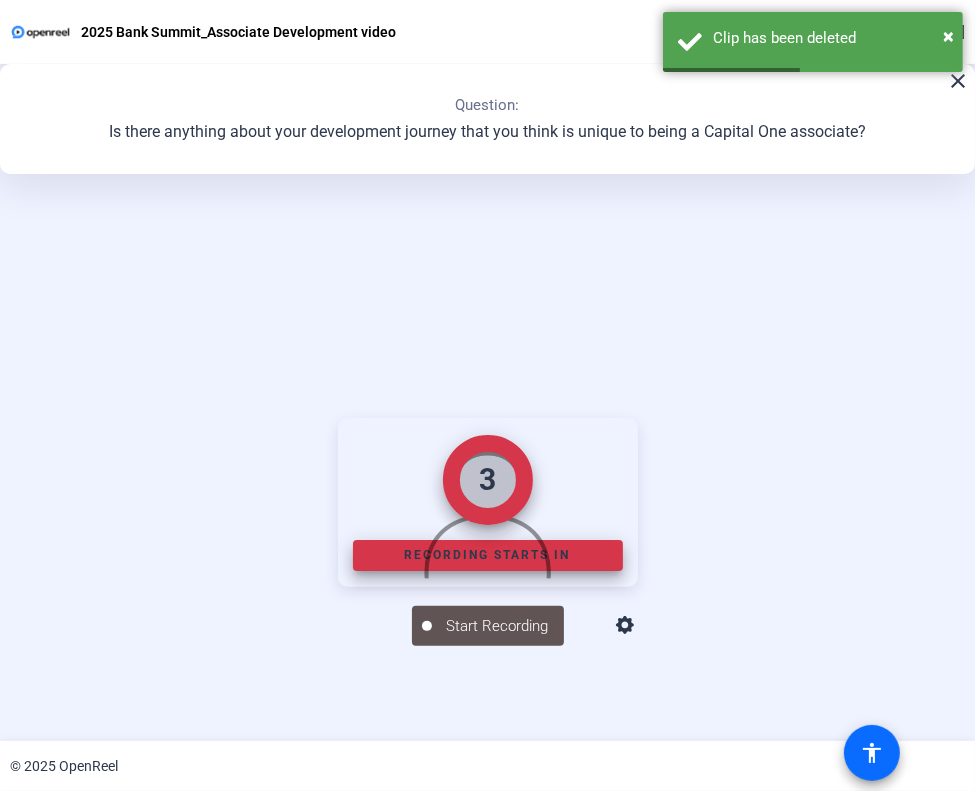 scroll, scrollTop: 224, scrollLeft: 0, axis: vertical 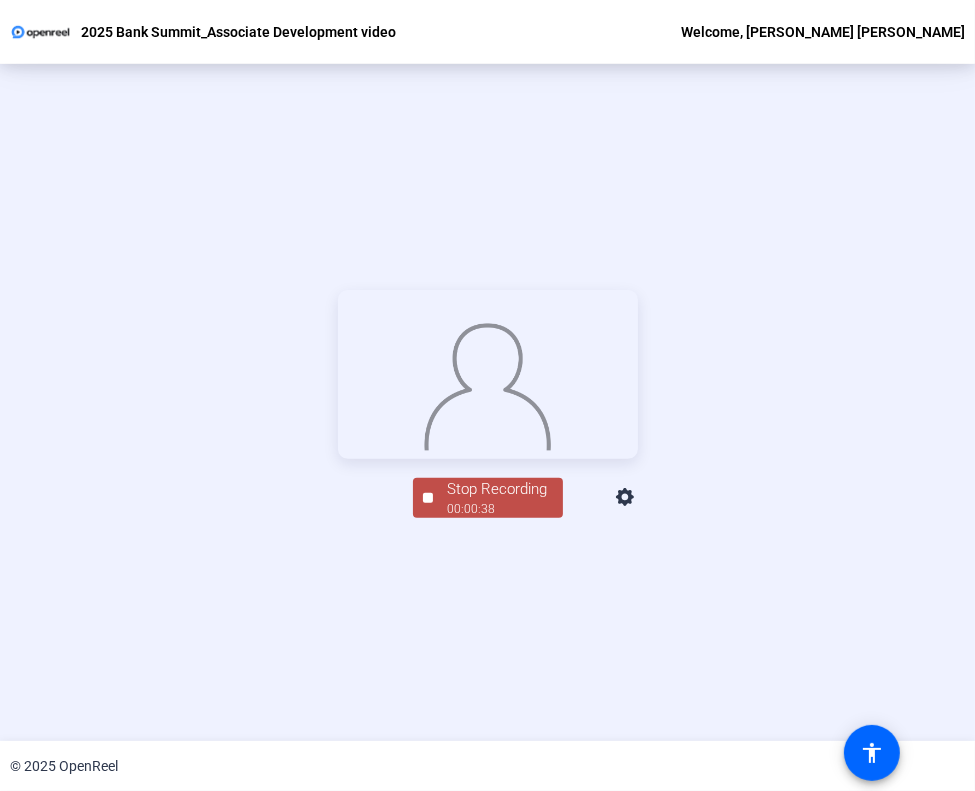 click on "Stop Recording" 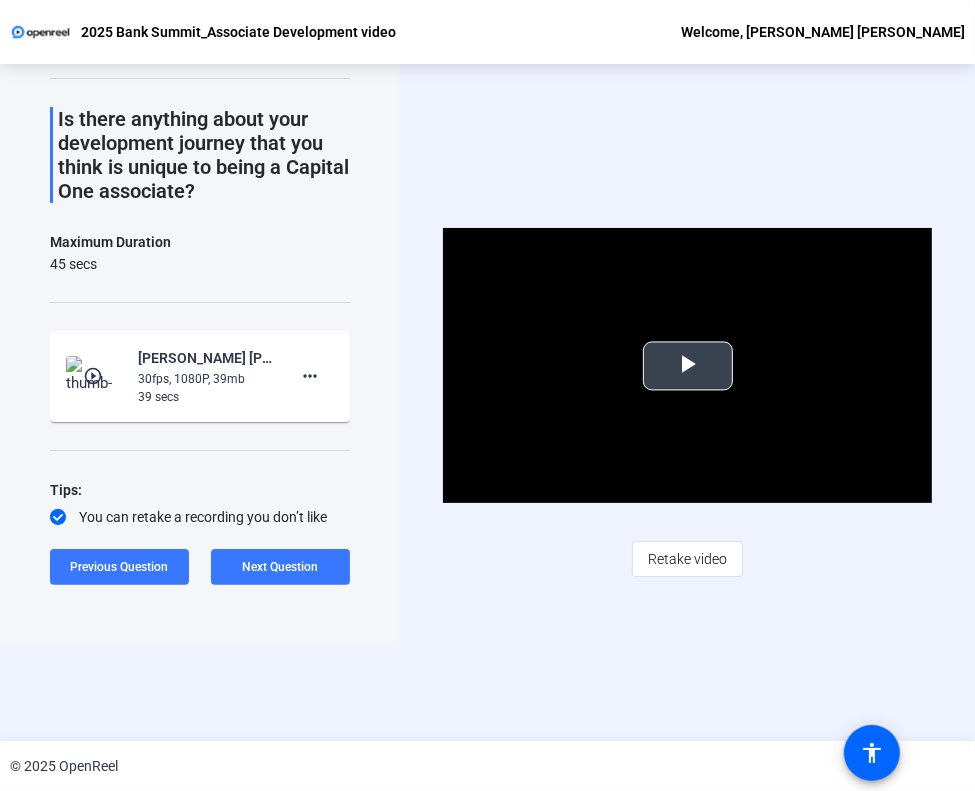 click at bounding box center (688, 366) 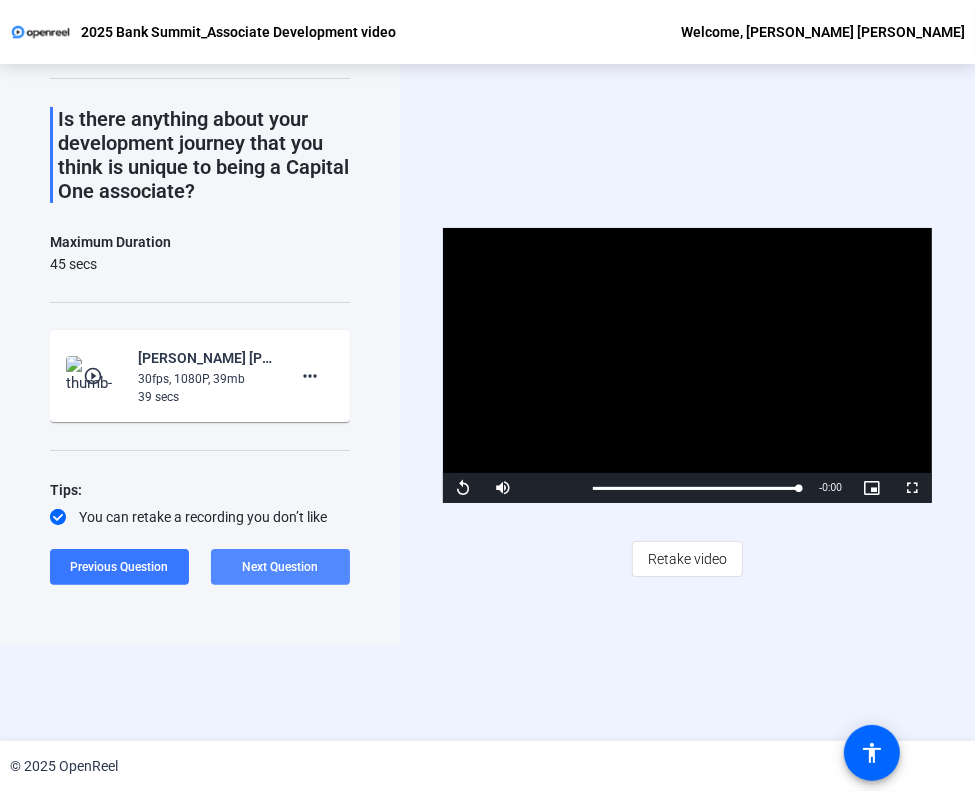 click on "Next Question" 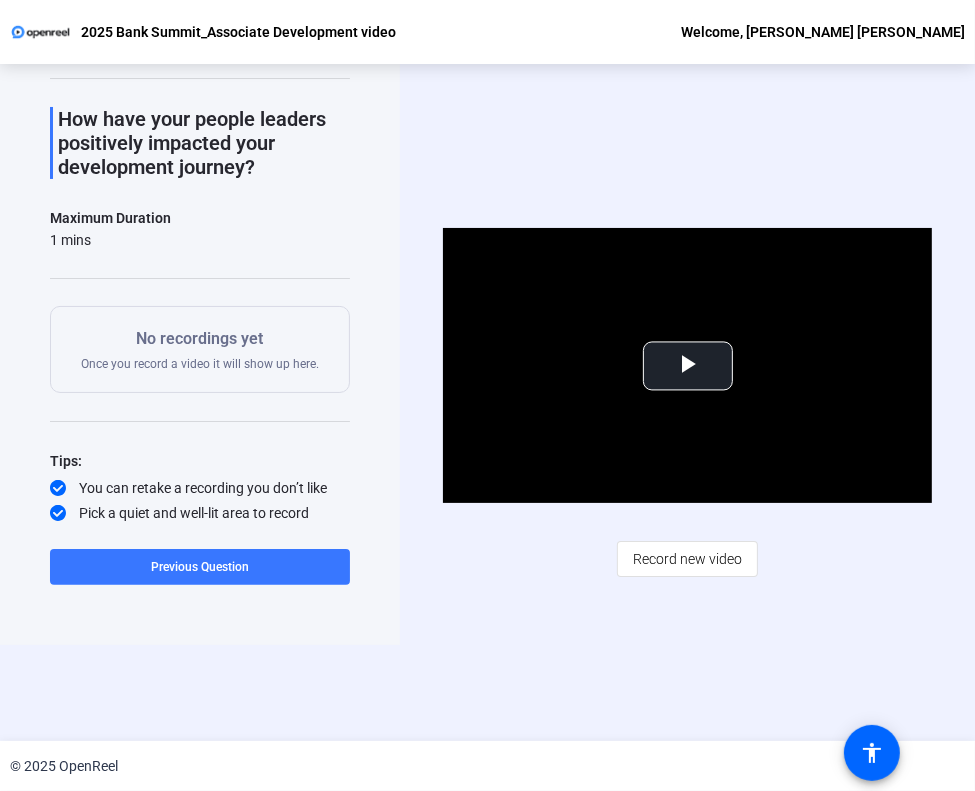 click on "Video Player is loading. Play Video Play Mute Current Time  0:00 / Duration  0:38 Loaded :  100.00% 0:00 Stream Type  LIVE Seek to live, currently behind live LIVE Remaining Time  - 0:38   1x Playback Rate Chapters Chapters Descriptions descriptions off , selected Captions captions settings , opens captions settings dialog captions off , selected Audio Track Picture-in-Picture Fullscreen This is a modal window. Beginning of dialog window. Escape will cancel and close the window. Text Color White Black [PERSON_NAME] Blue Yellow Magenta Cyan Transparency Opaque Semi-Transparent Background Color Black White [PERSON_NAME] Blue Yellow Magenta Cyan Transparency Opaque Semi-Transparent Transparent Window Color Black White [PERSON_NAME] Blue Yellow Magenta Cyan Transparency Transparent Semi-Transparent Opaque Font Size 50% 75% 100% 125% 150% 175% 200% 300% 400% Text Edge Style None Raised Depressed Uniform Dropshadow Font Family Proportional Sans-Serif Monospace Sans-Serif Proportional Serif Monospace Serif Casual Script" 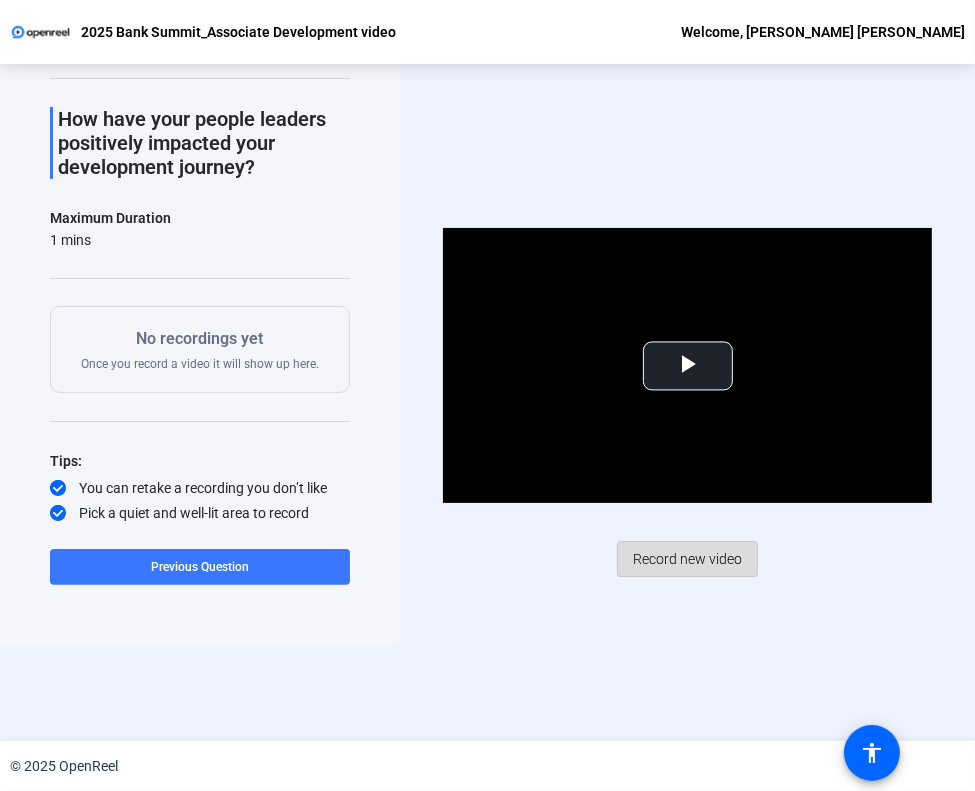 click on "Record new video" 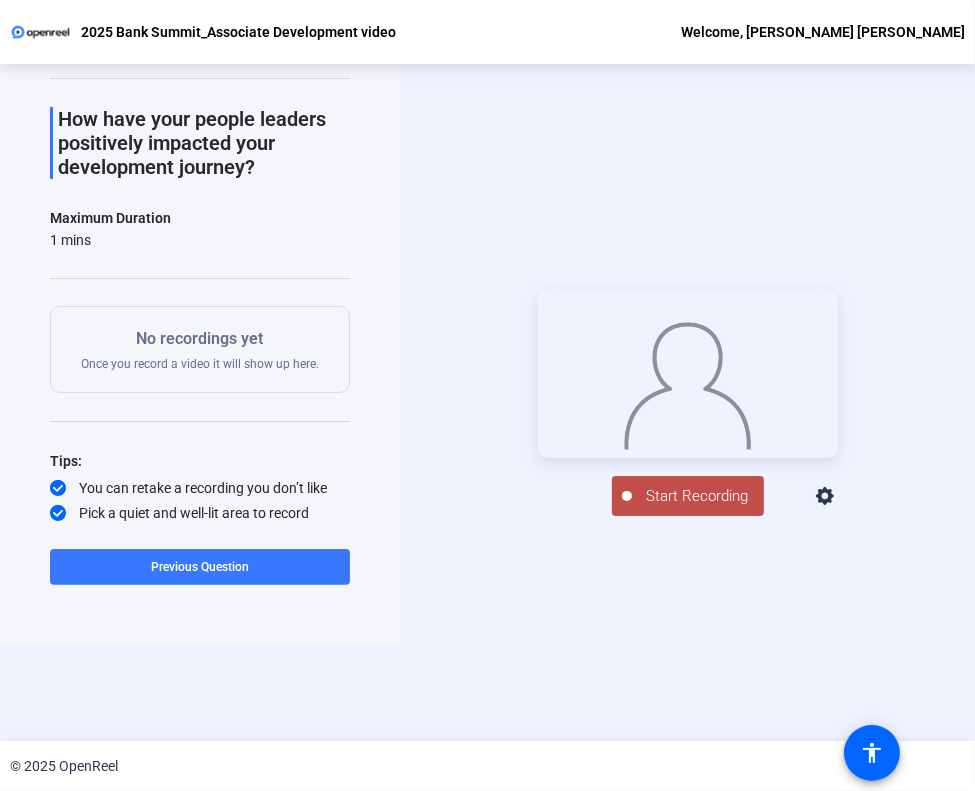 click on "Start Recording" 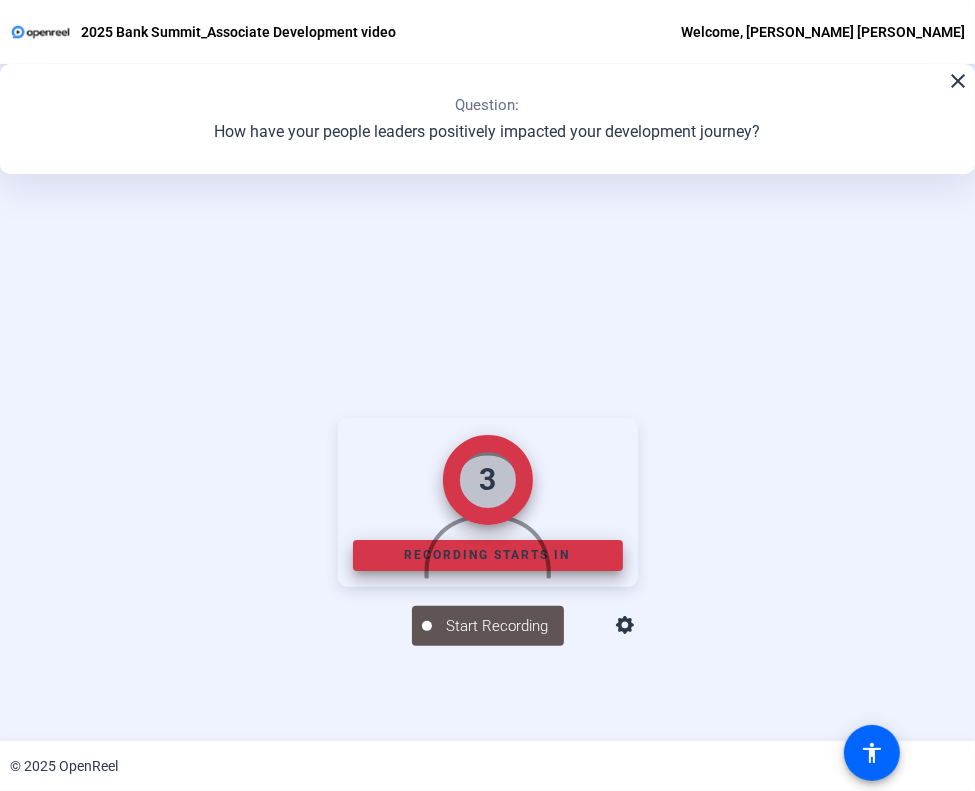 scroll, scrollTop: 224, scrollLeft: 0, axis: vertical 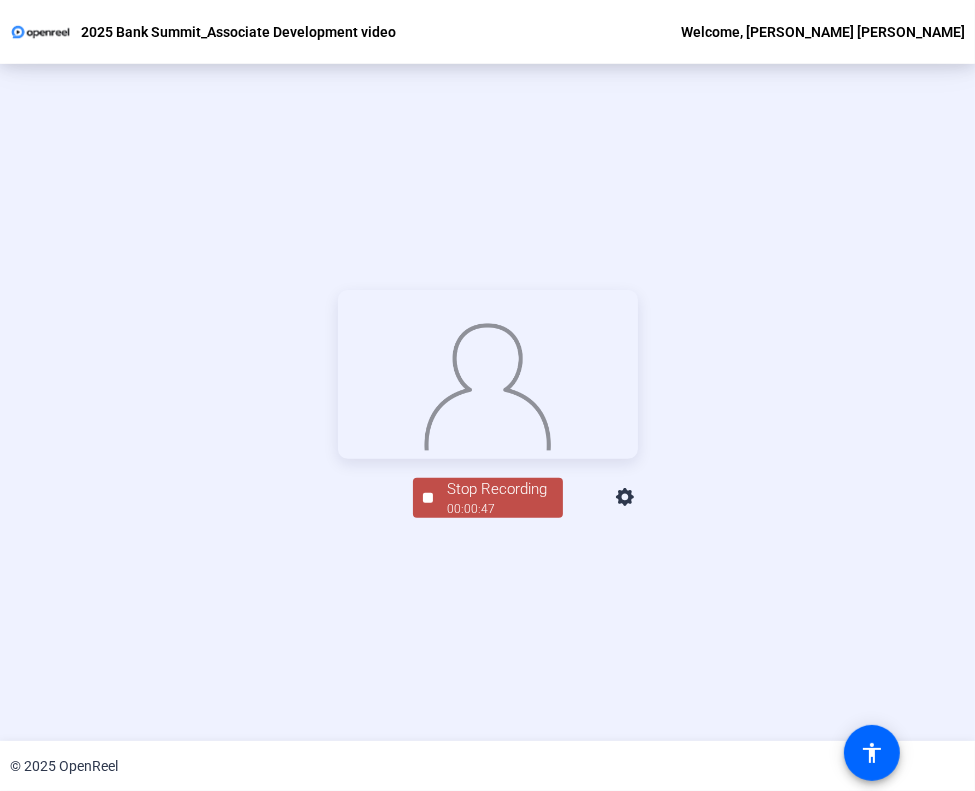 click on "Stop Recording  00:00:47  person  Hide Overlay flip Flip Camera question_mark  Question Camera" 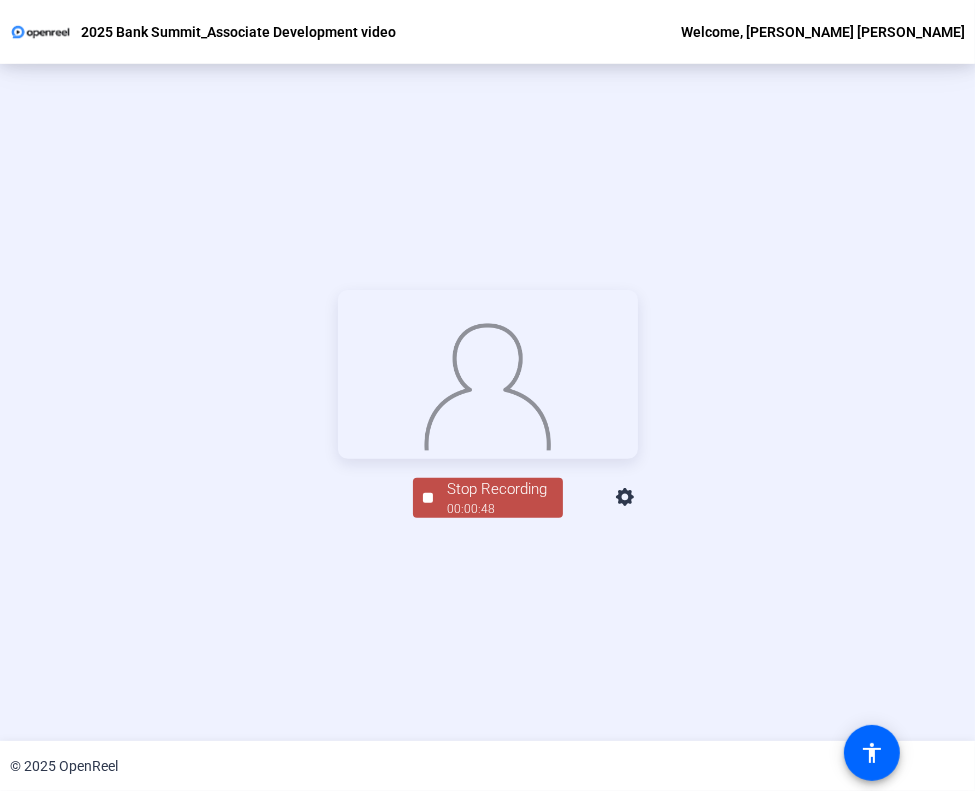 click on "Stop Recording" 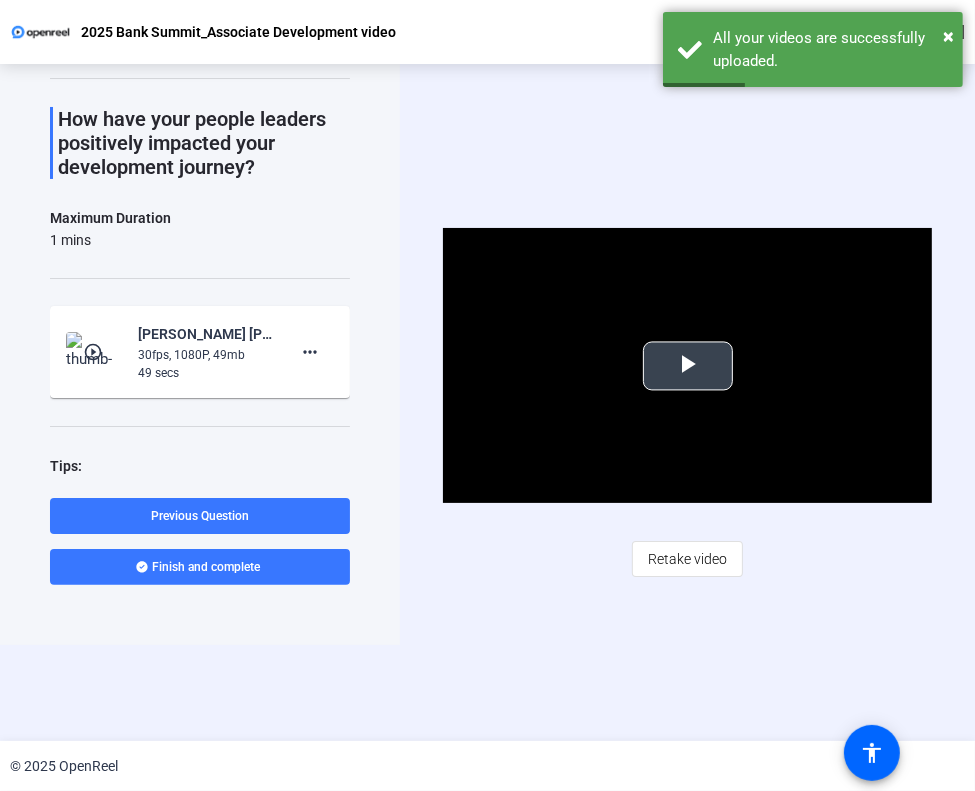 click at bounding box center (688, 366) 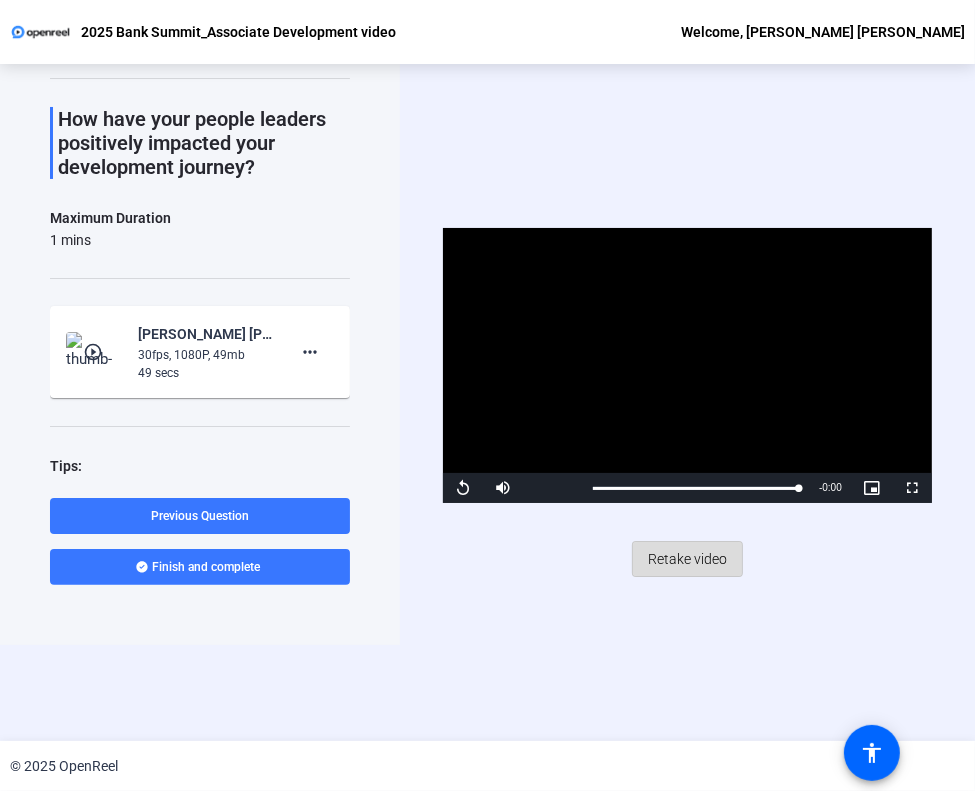 click on "Retake video" 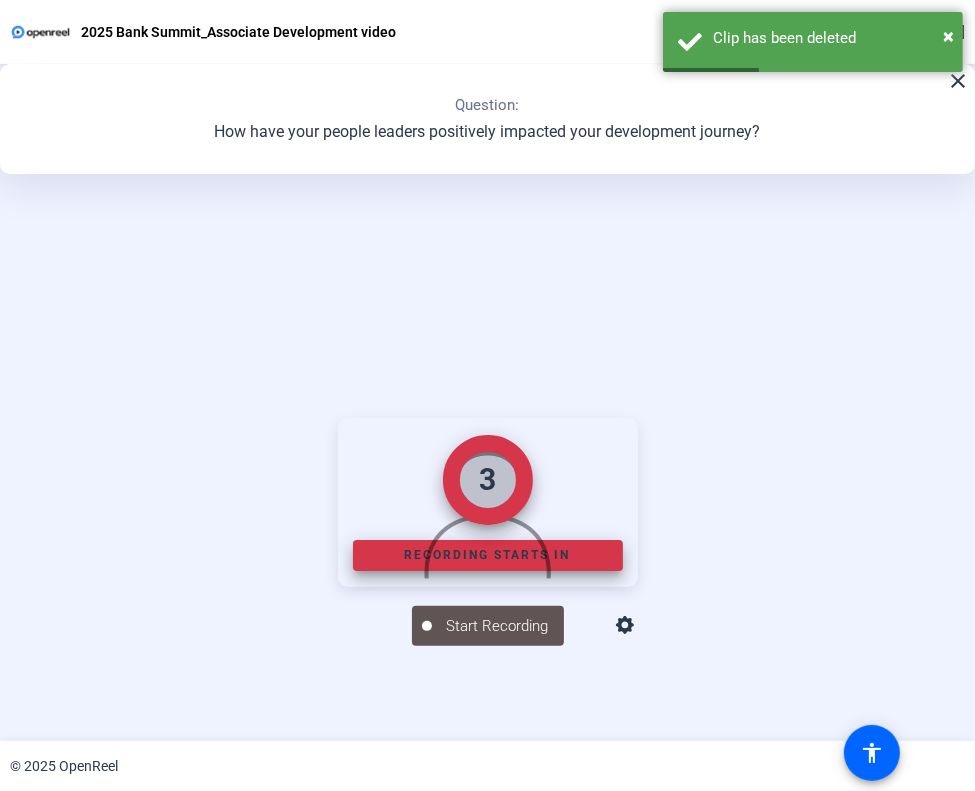 scroll, scrollTop: 224, scrollLeft: 0, axis: vertical 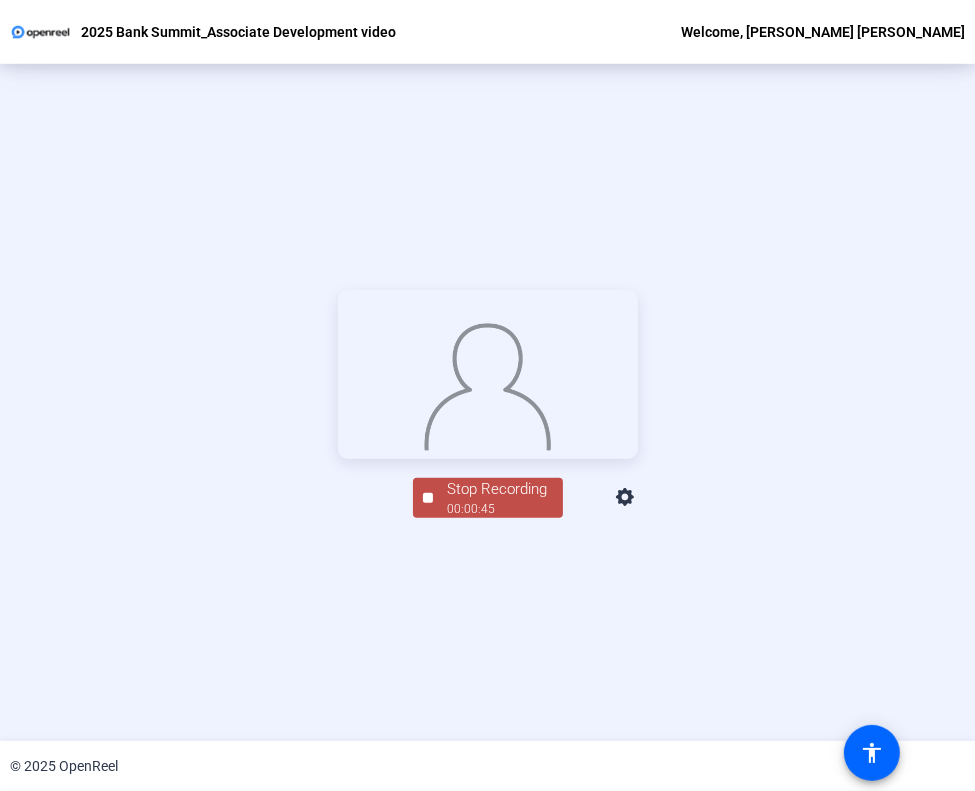 click on "Stop Recording  00:00:45" 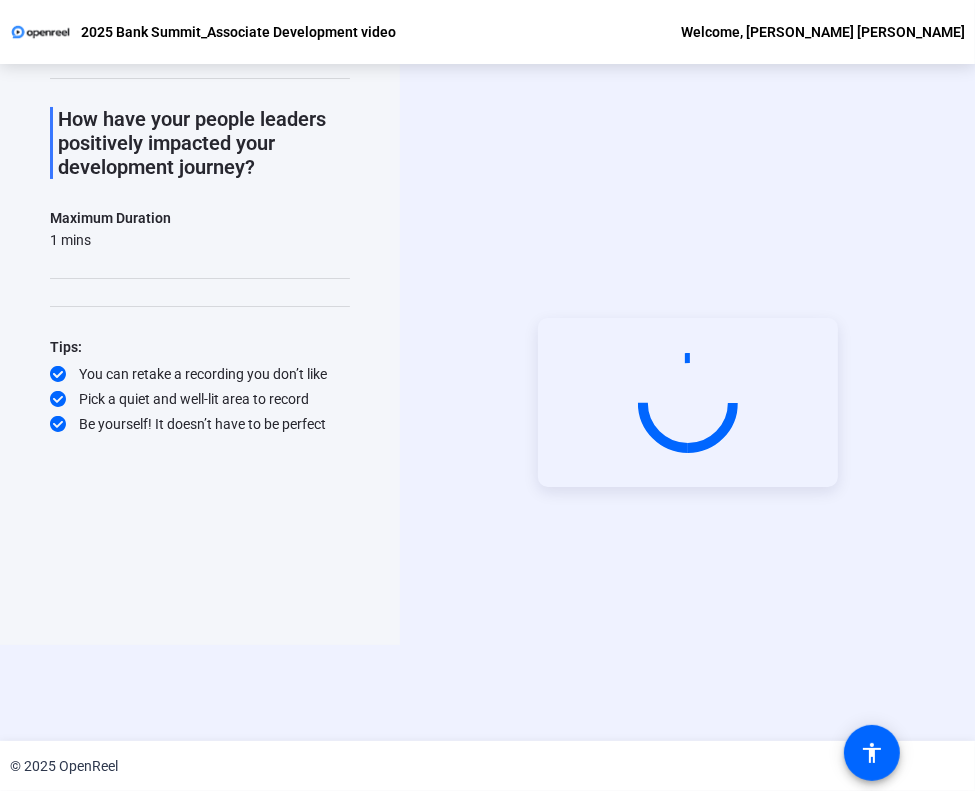 scroll, scrollTop: 96, scrollLeft: 0, axis: vertical 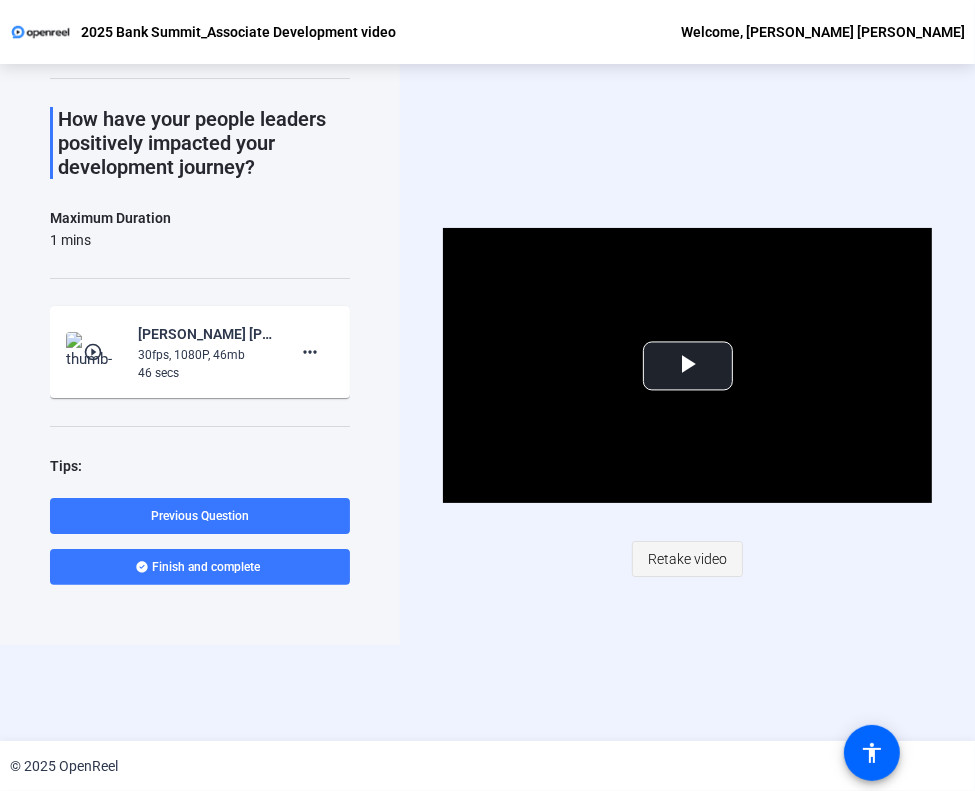click on "Retake video" 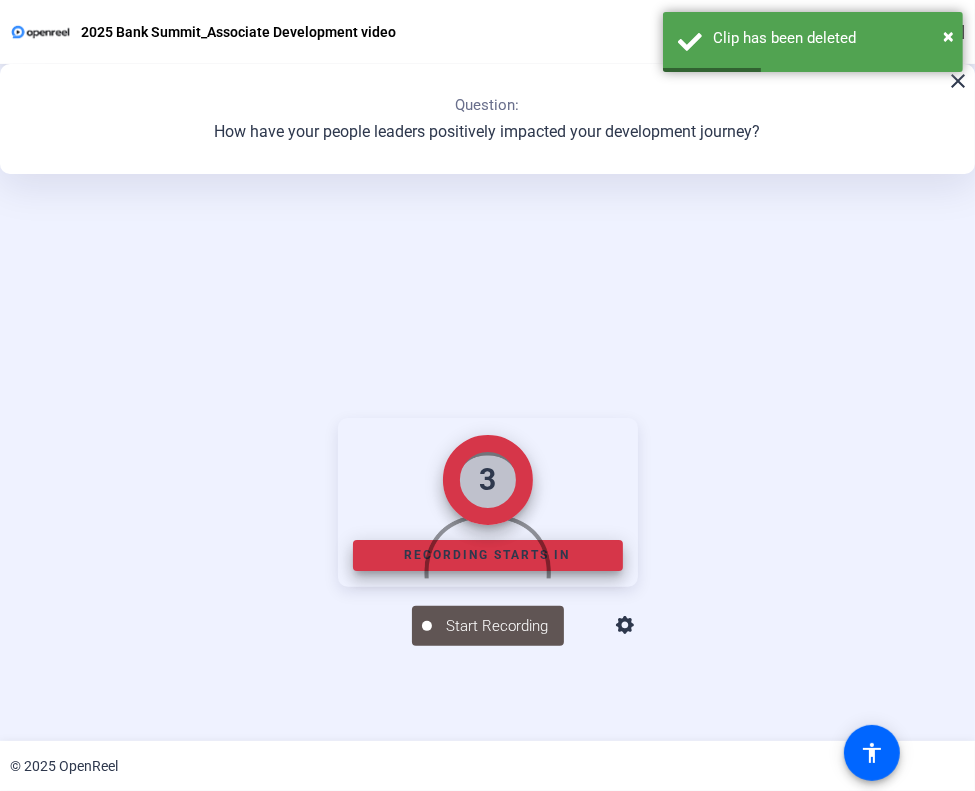 scroll, scrollTop: 224, scrollLeft: 0, axis: vertical 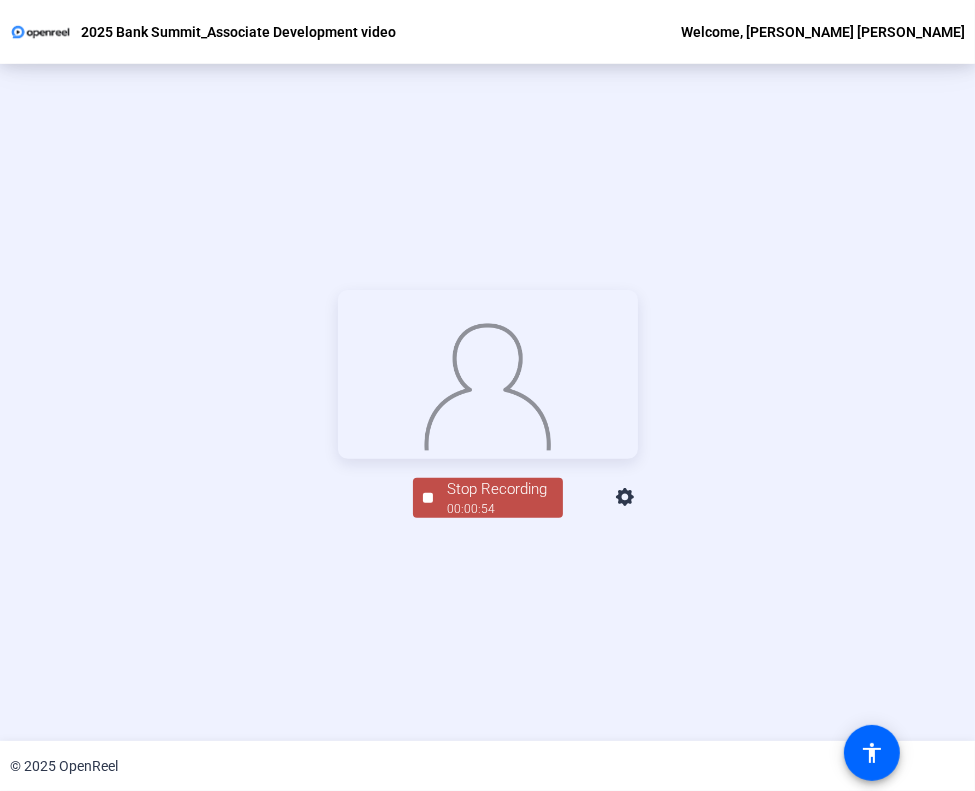 click 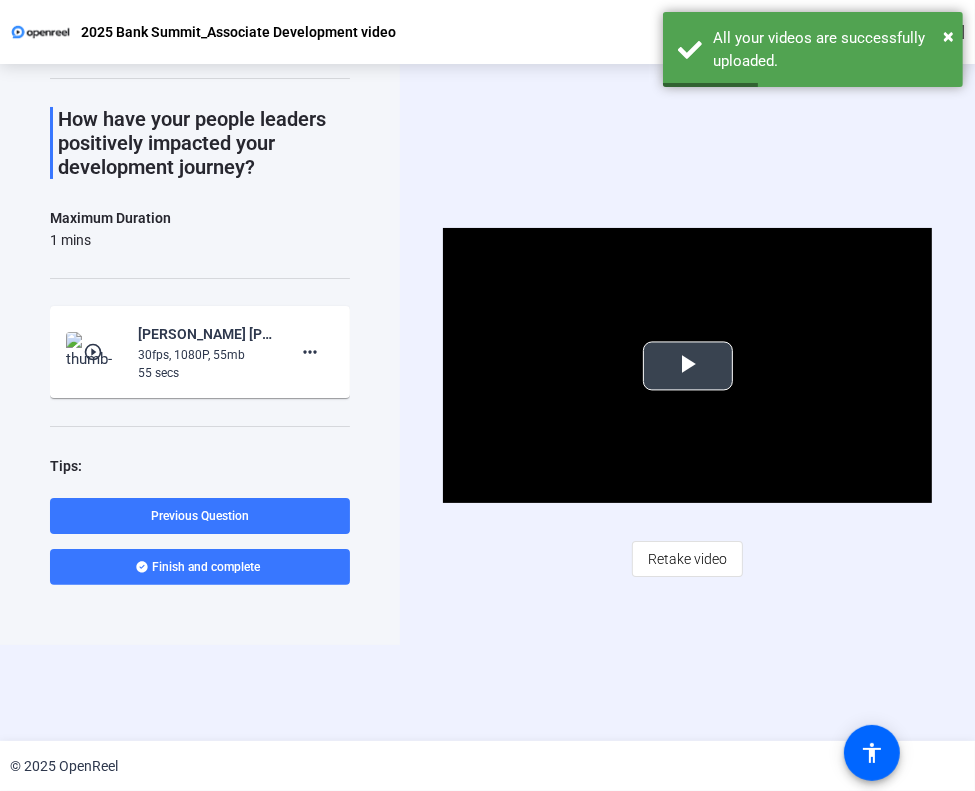 click at bounding box center [688, 366] 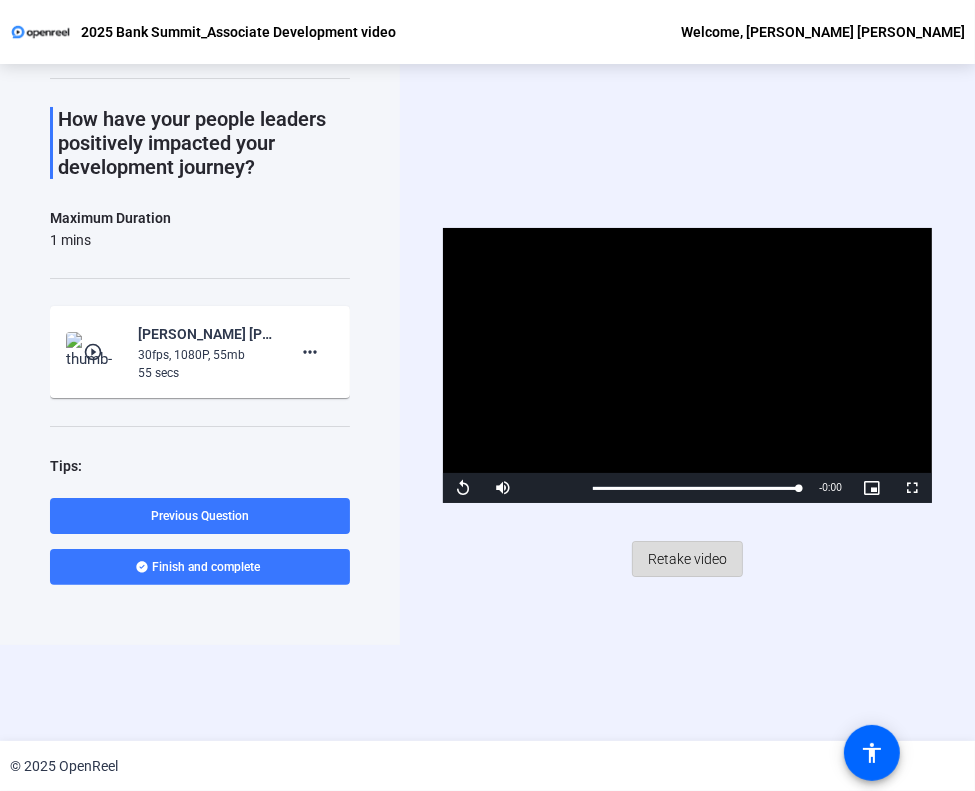 click on "Retake video" 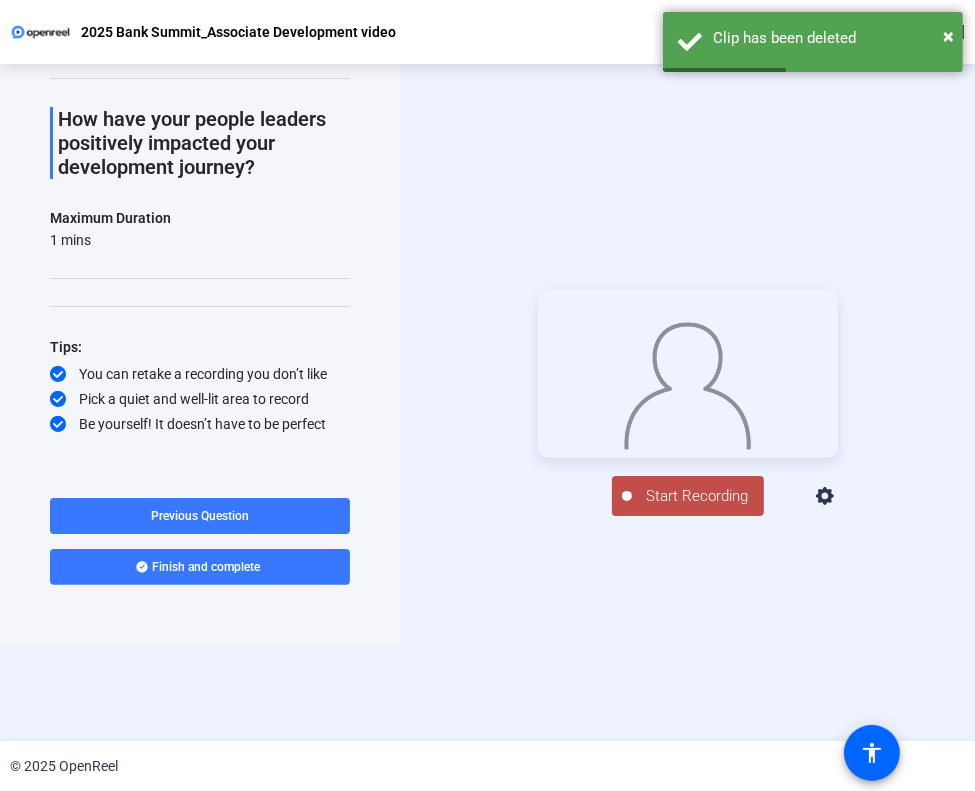 scroll, scrollTop: 224, scrollLeft: 0, axis: vertical 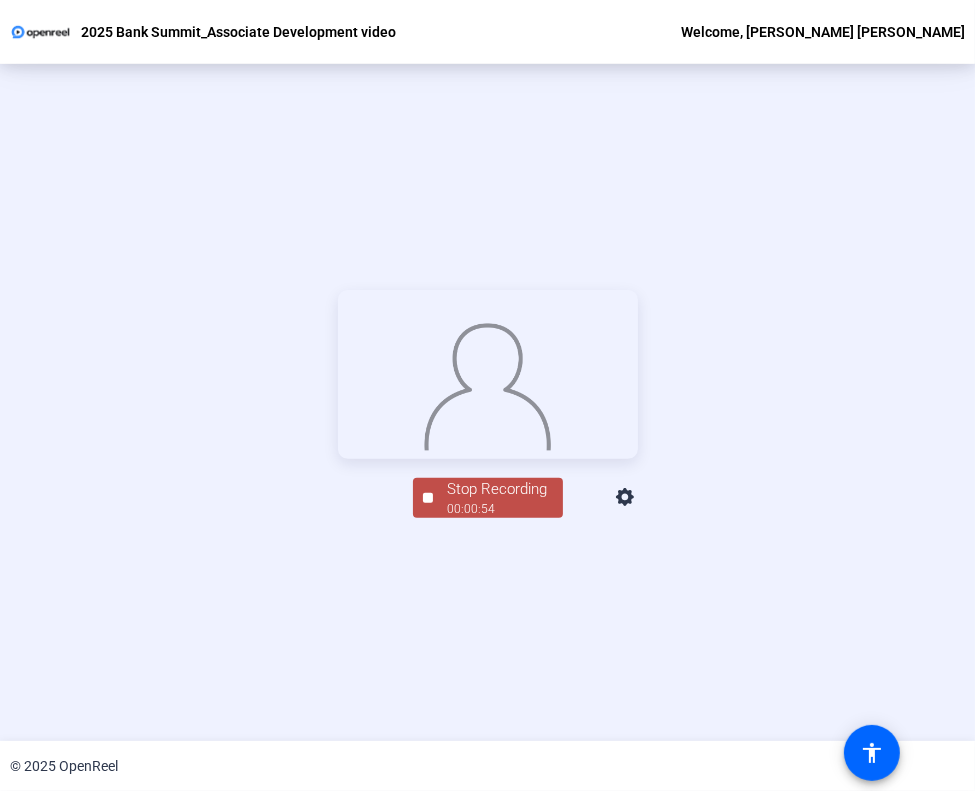 click on "Stop Recording" 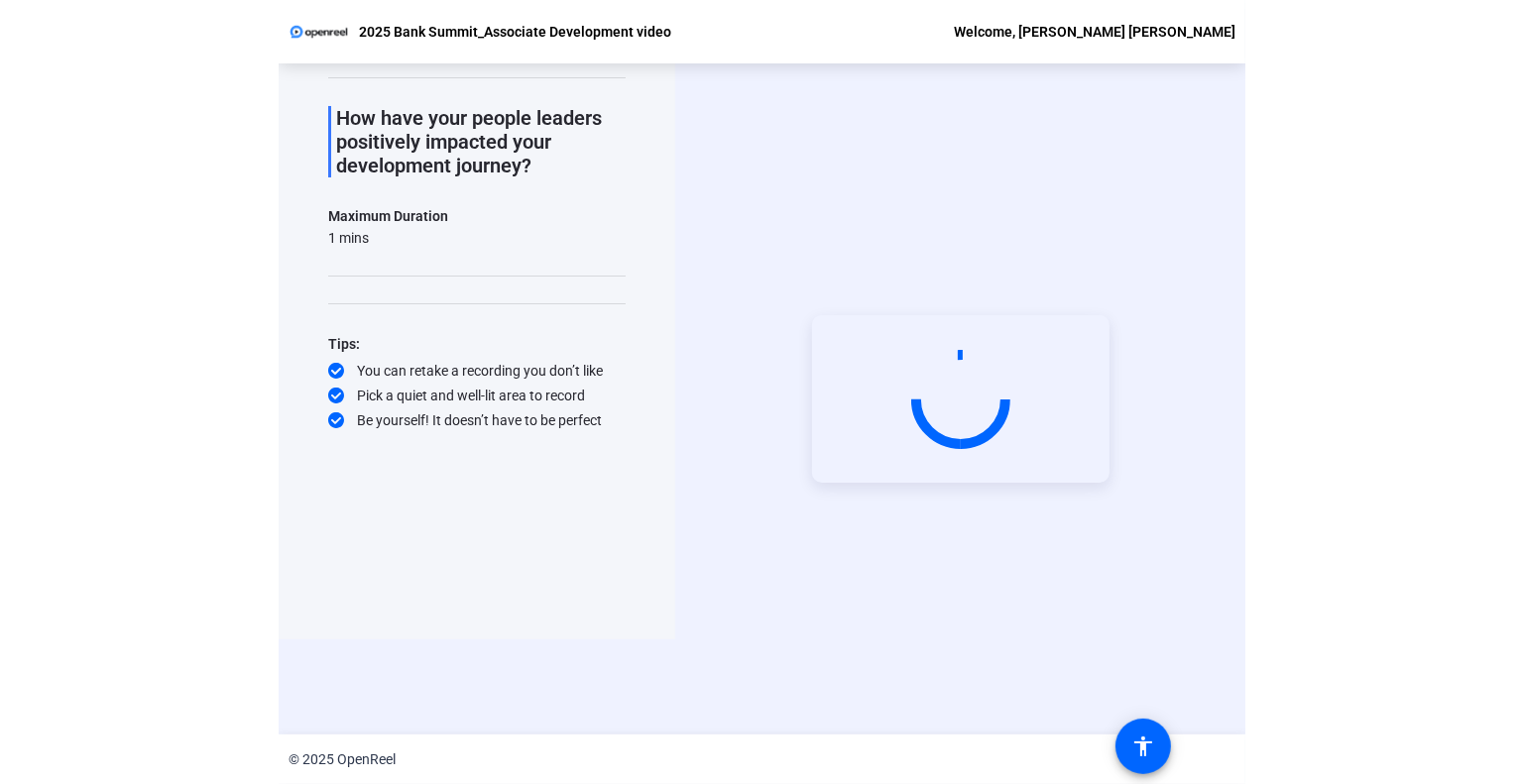 scroll, scrollTop: 95, scrollLeft: 0, axis: vertical 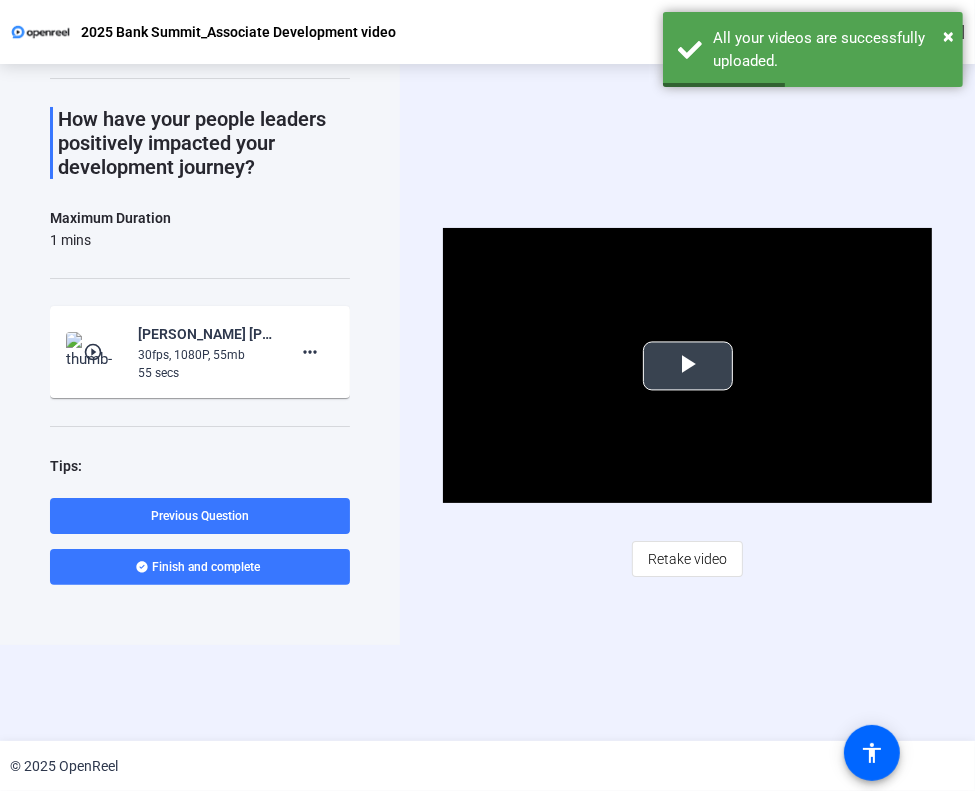 click at bounding box center [688, 366] 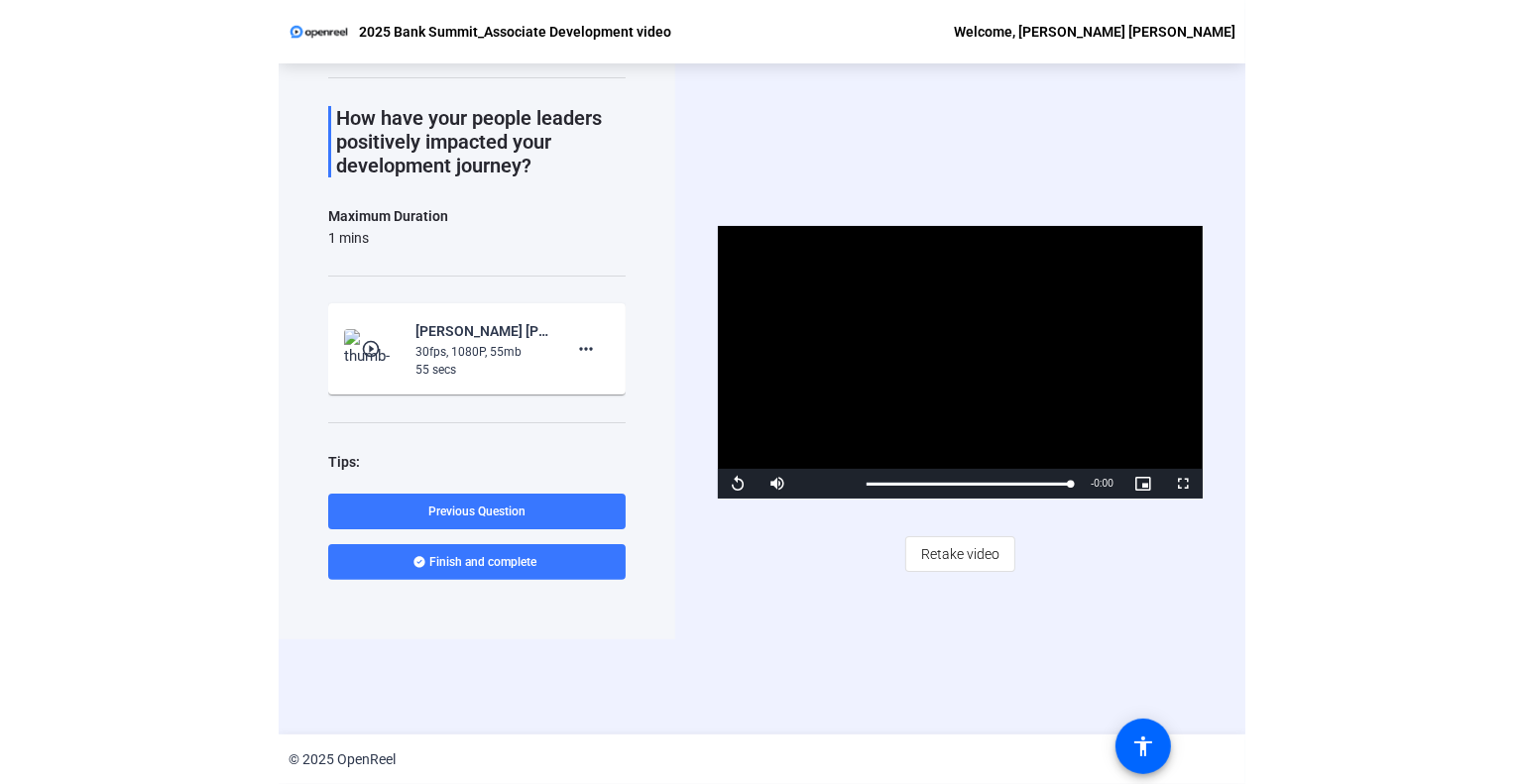scroll, scrollTop: 0, scrollLeft: 0, axis: both 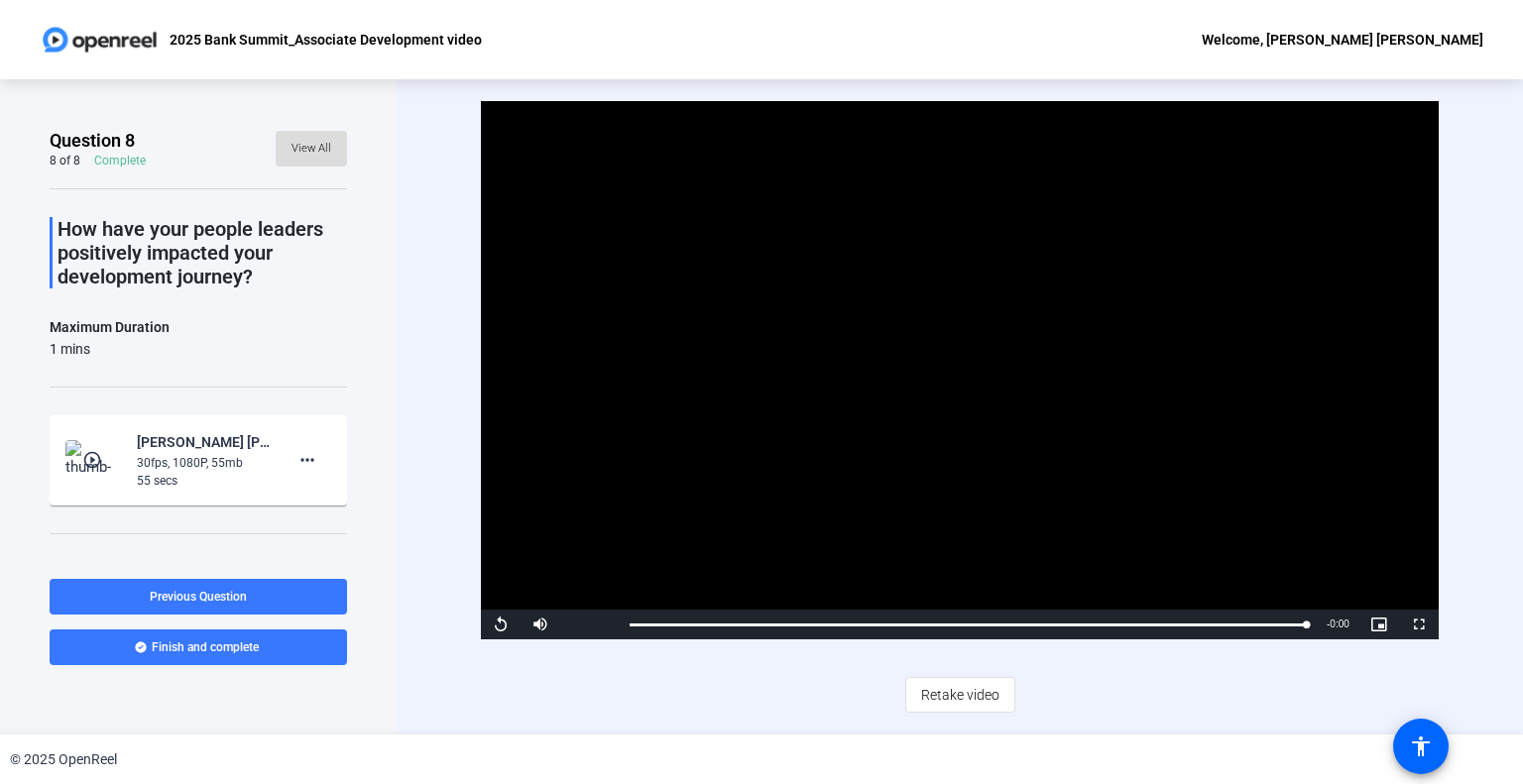 click on "View All" 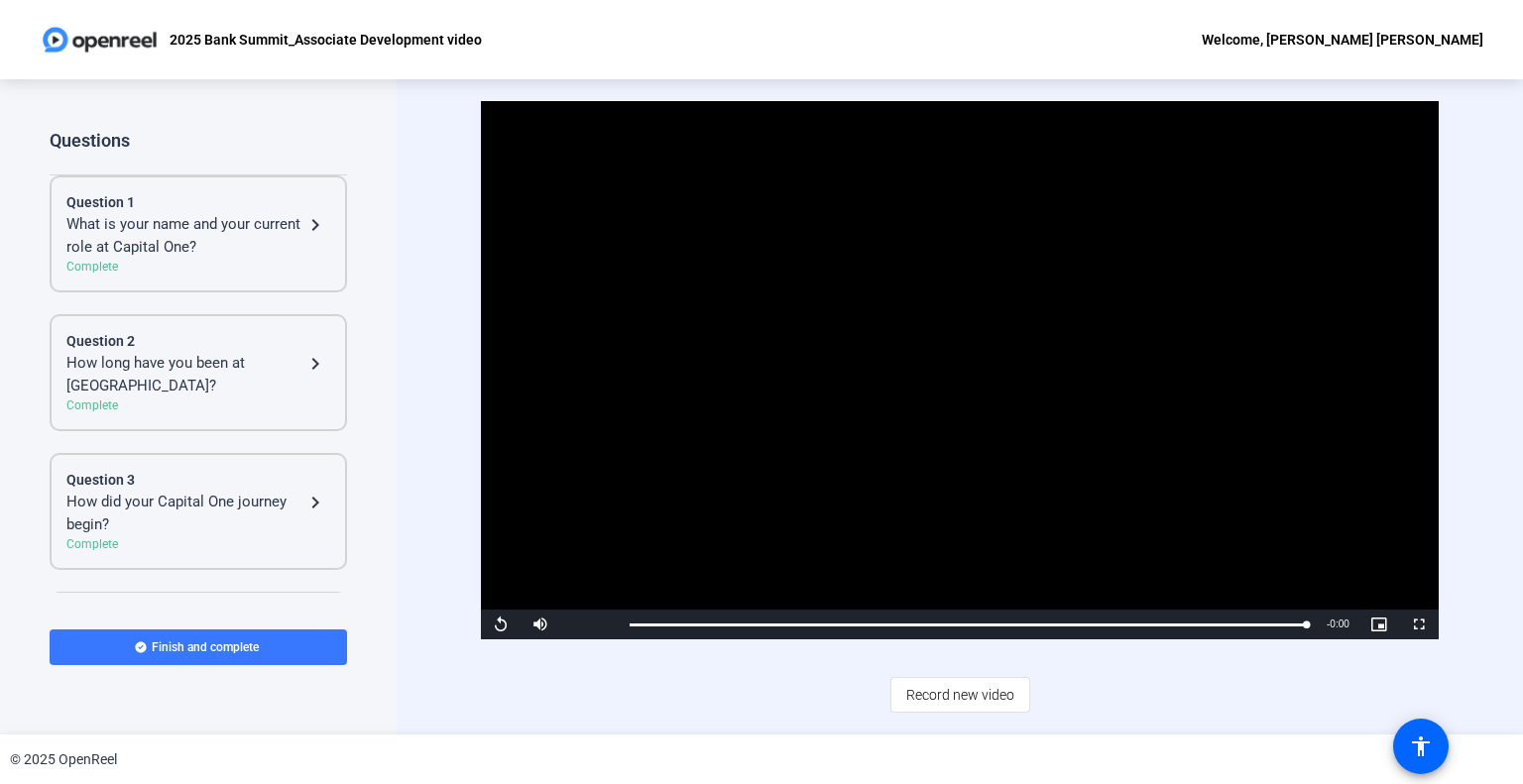 click on "What is your name and your current role at Capital One? navigate_next" 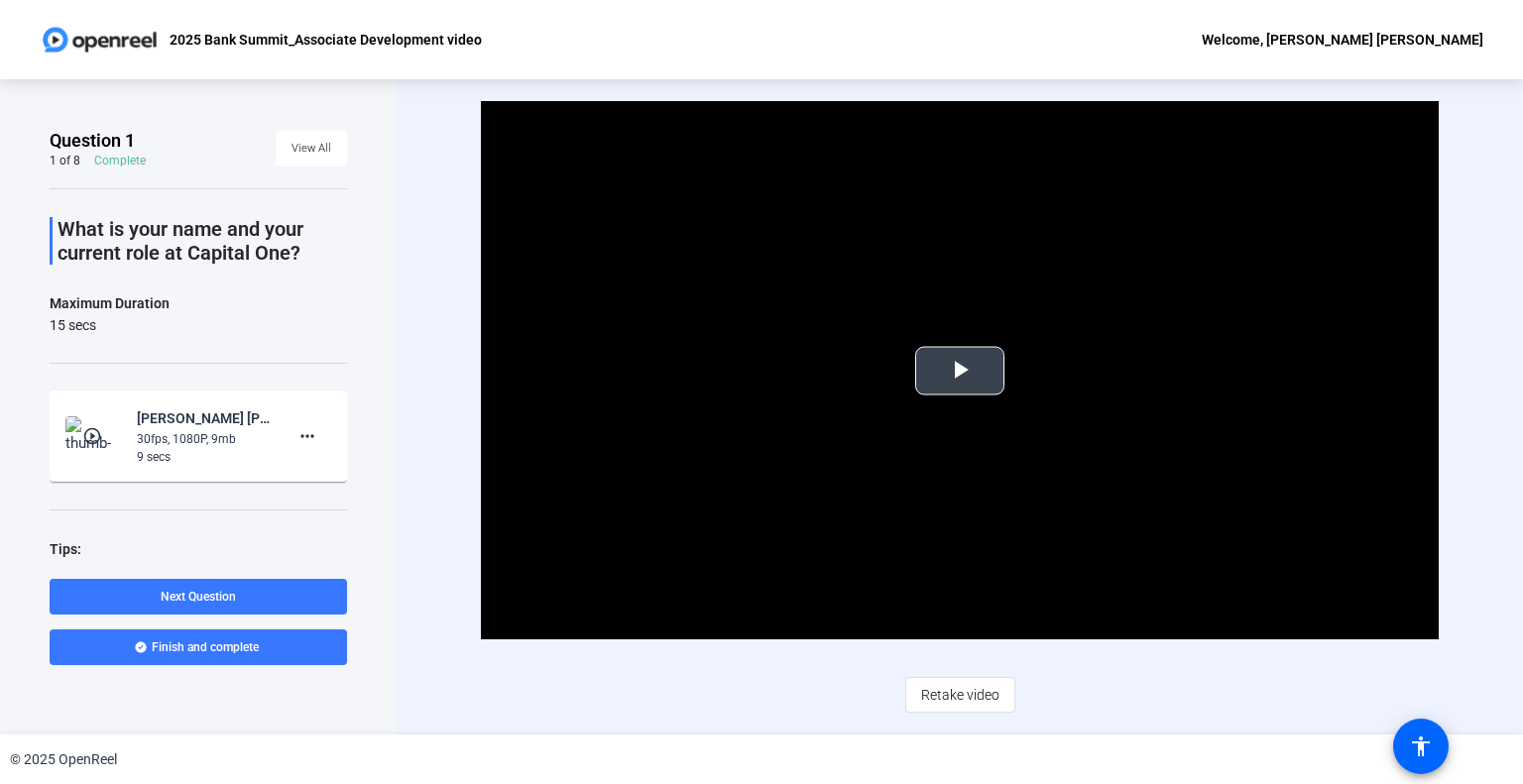 click at bounding box center (960, 371) 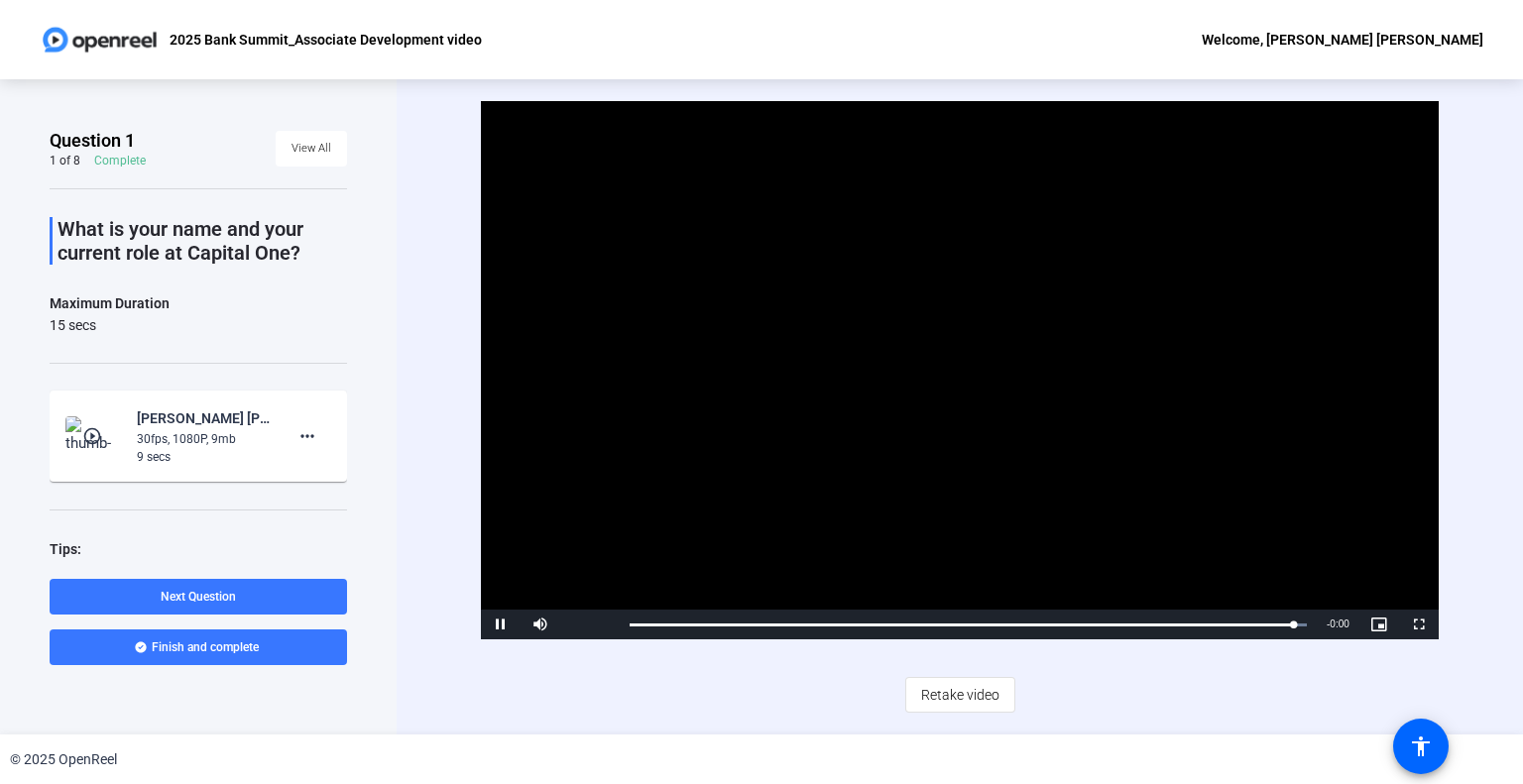 scroll, scrollTop: 77, scrollLeft: 0, axis: vertical 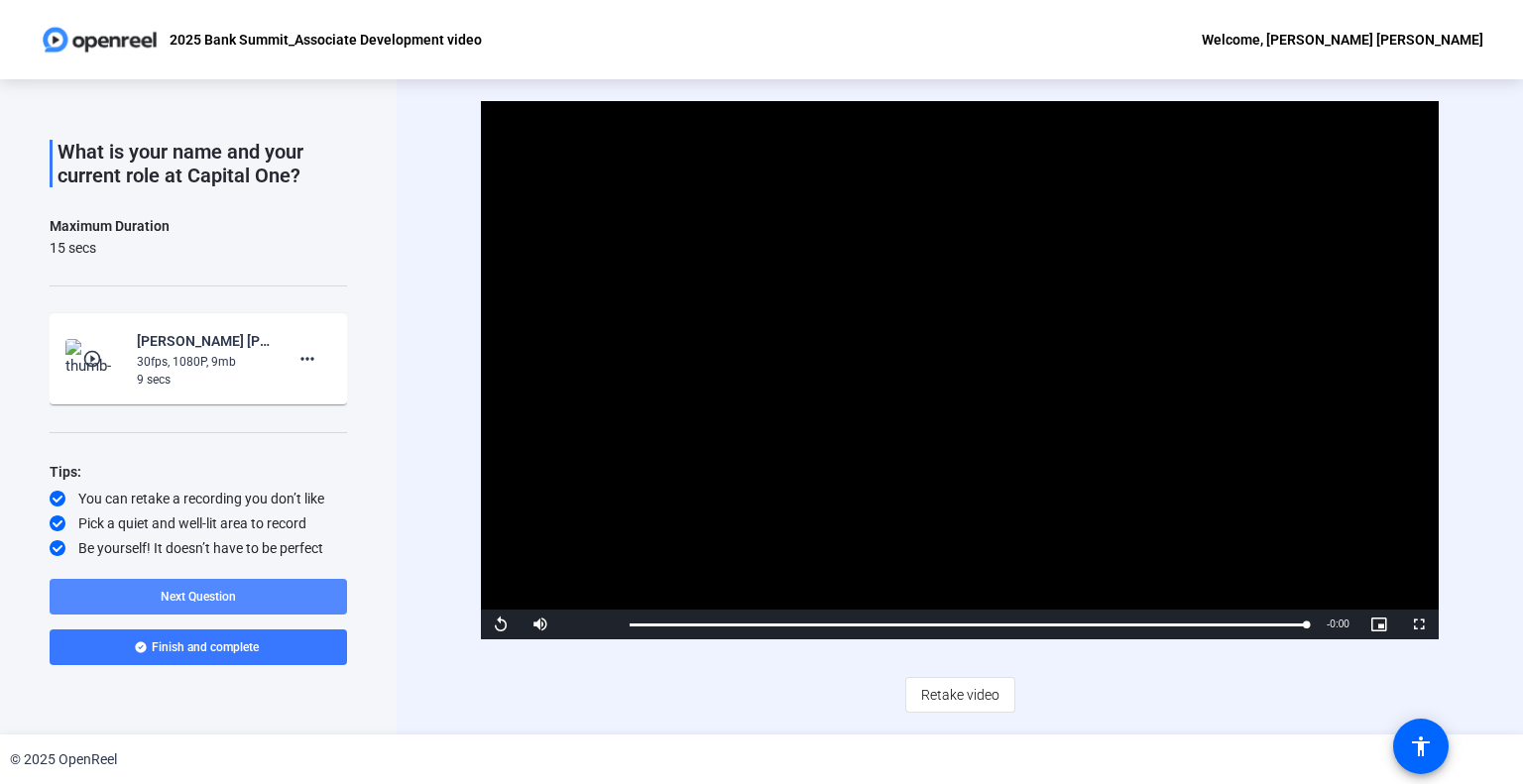 click 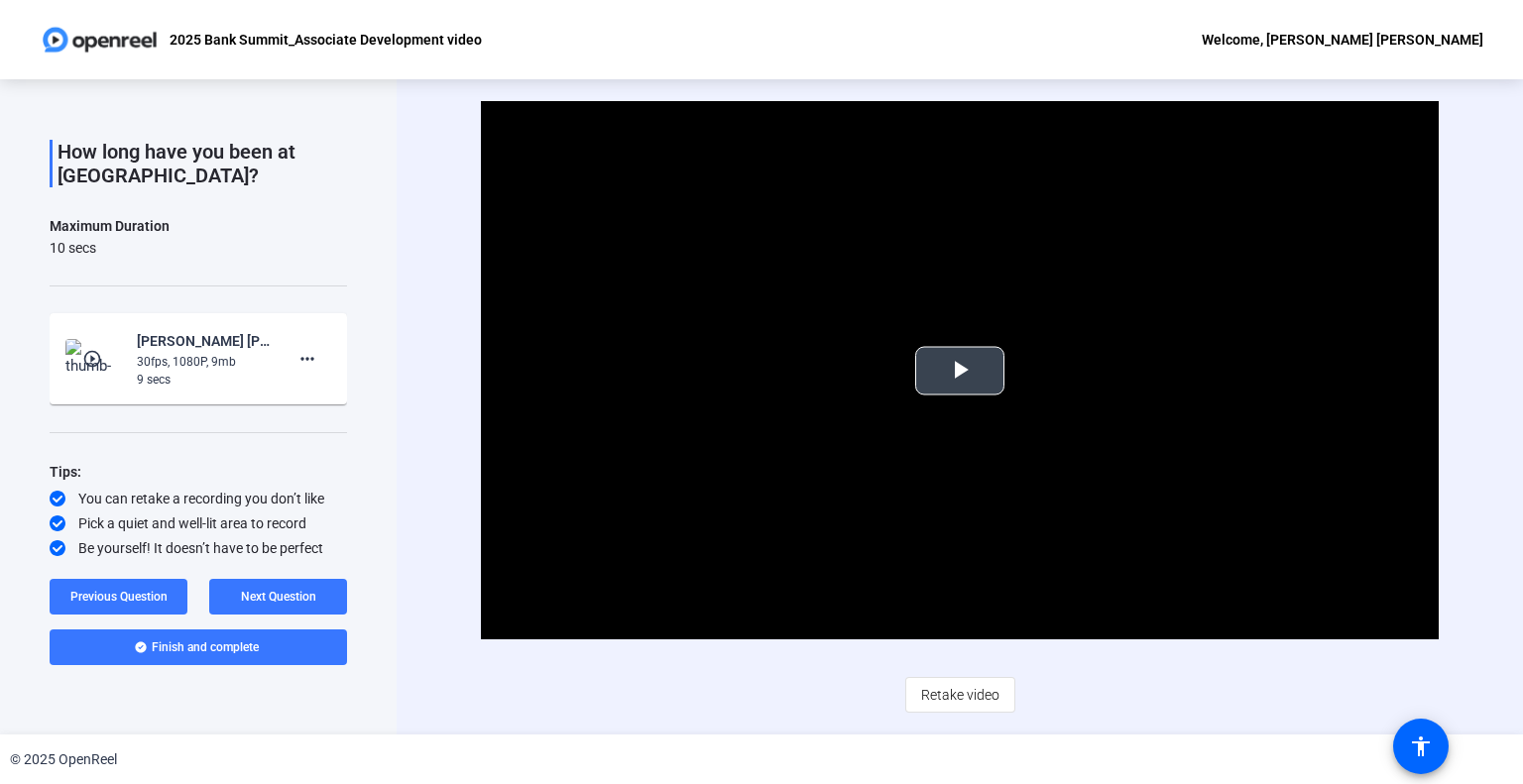 click at bounding box center (960, 371) 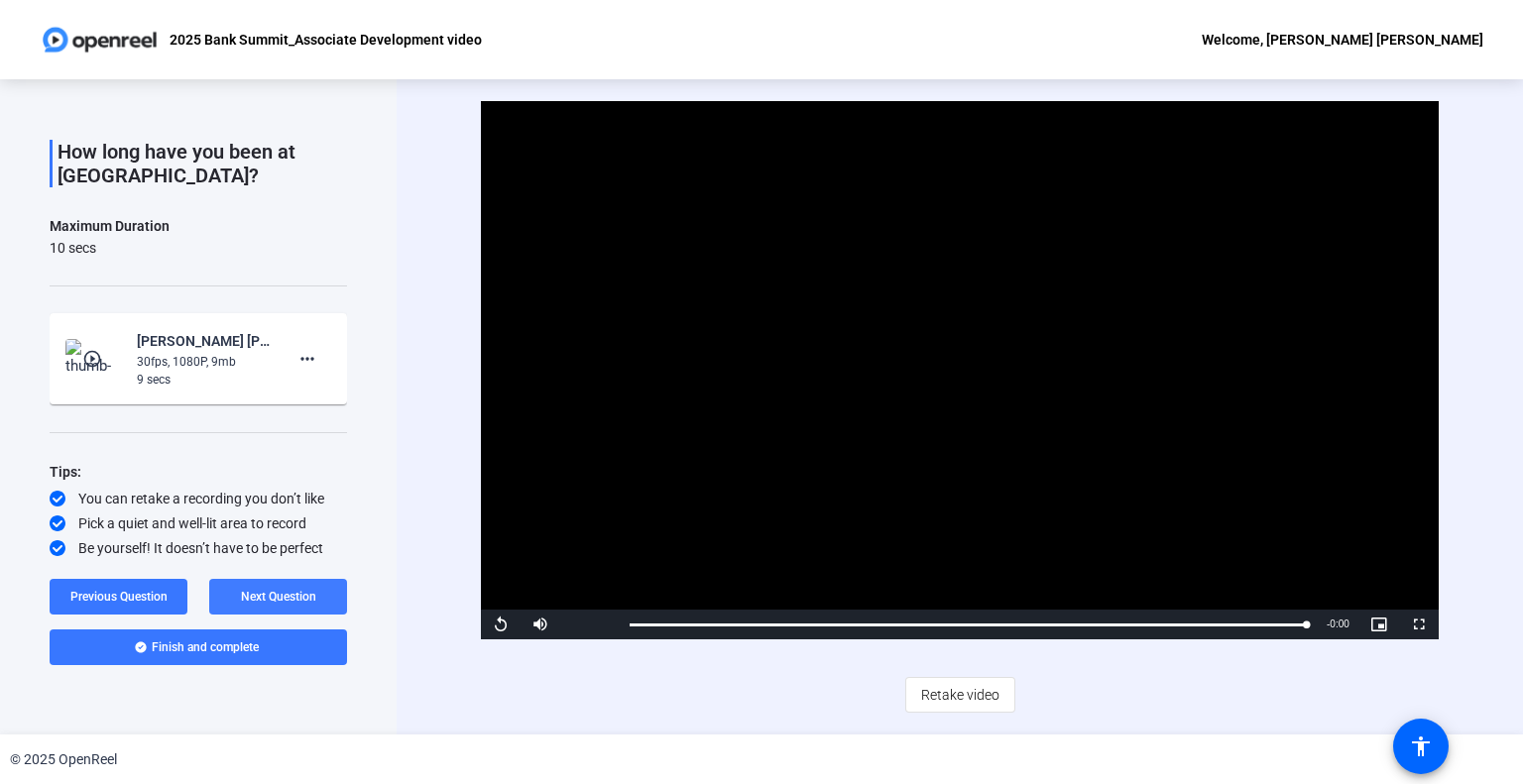 click on "Next Question" 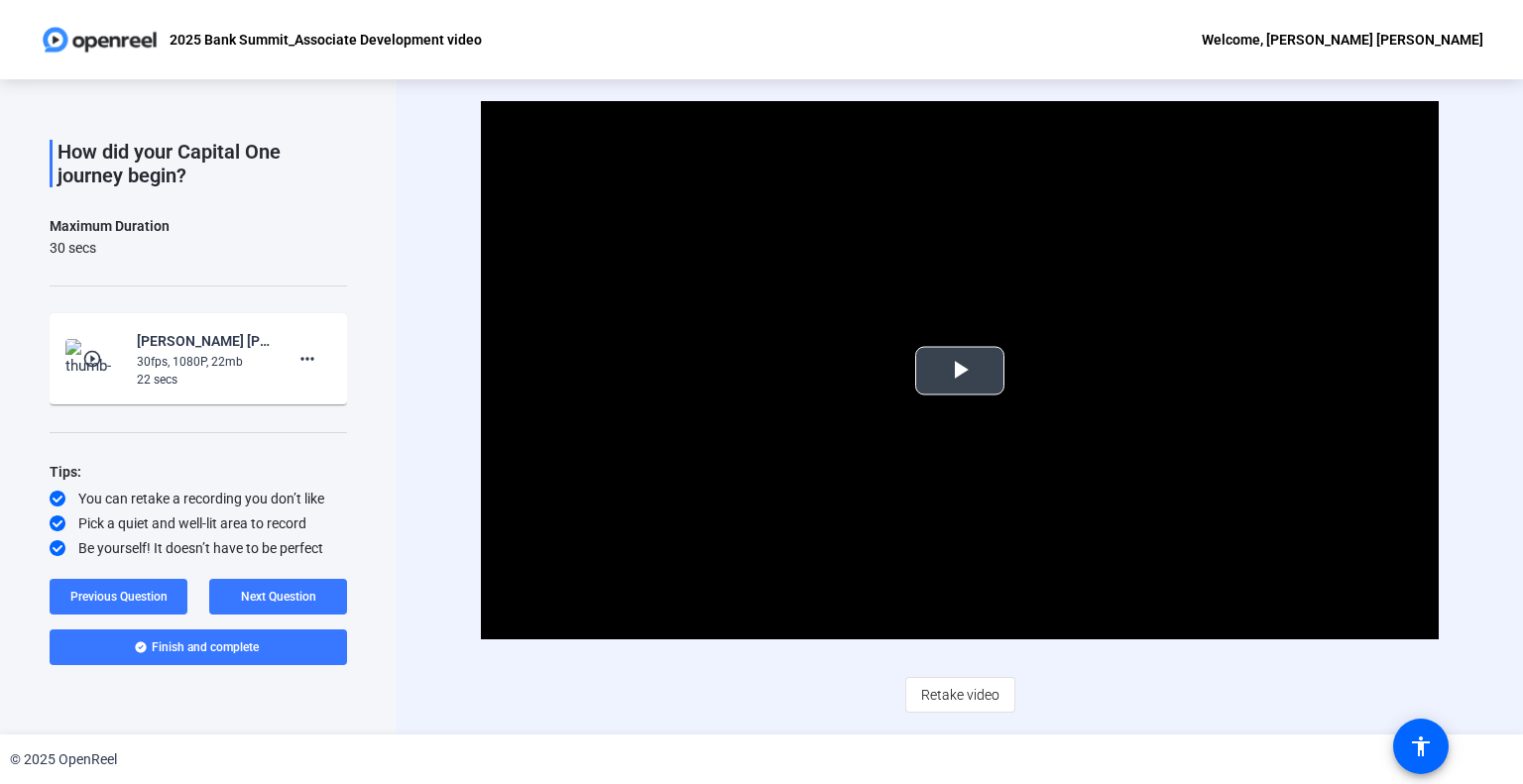 click at bounding box center [960, 371] 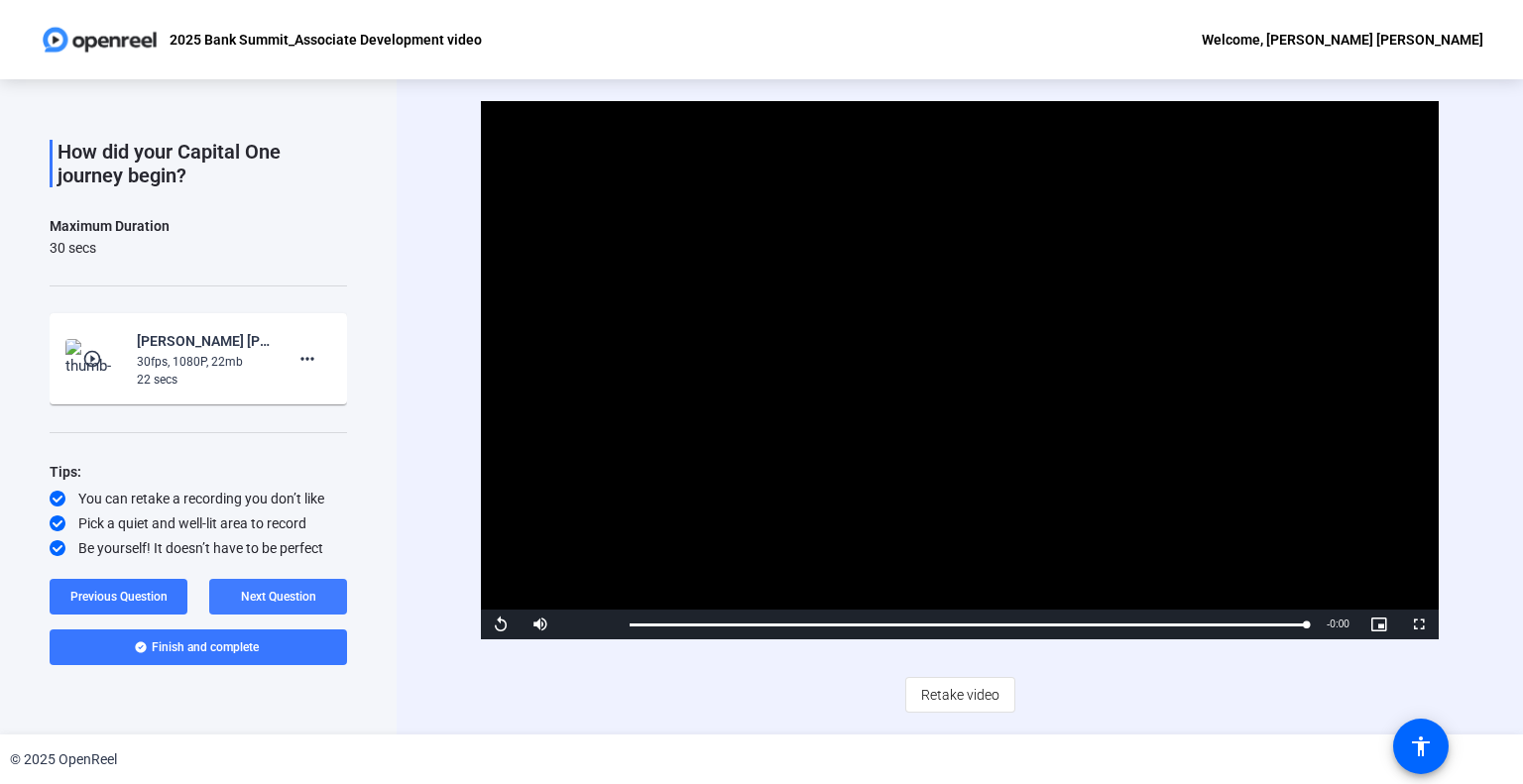 click on "Next Question" 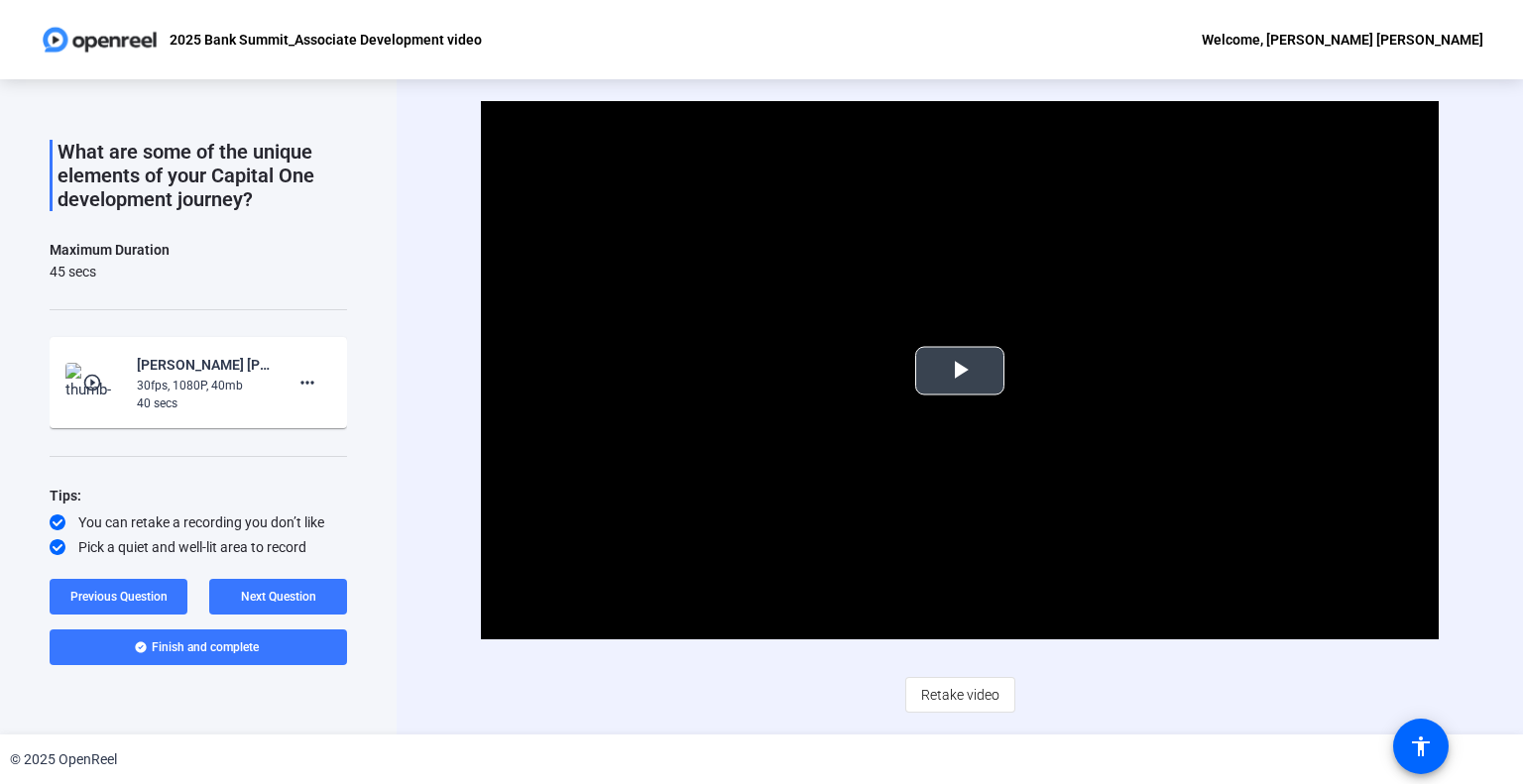 click at bounding box center (960, 371) 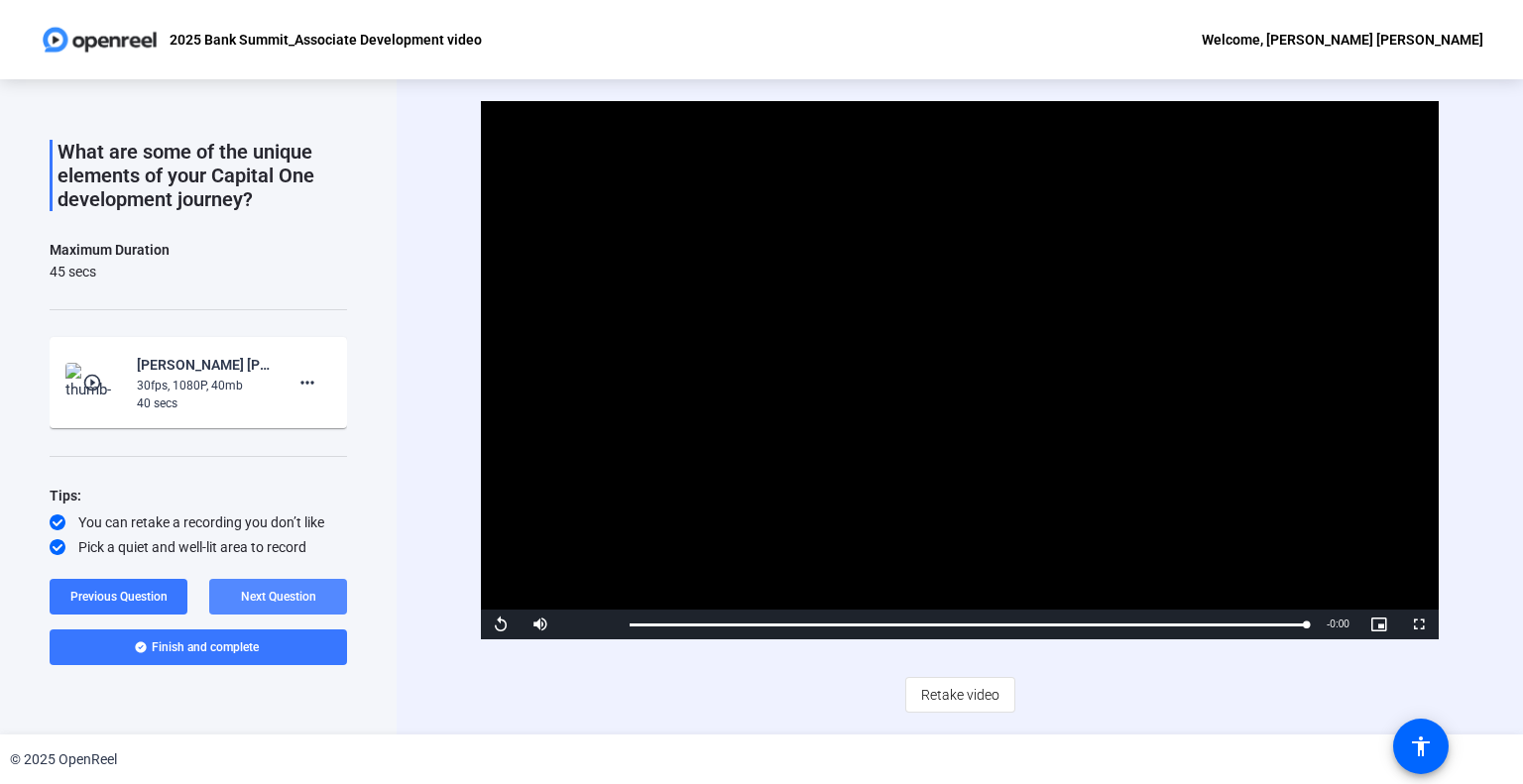 click on "Next Question" 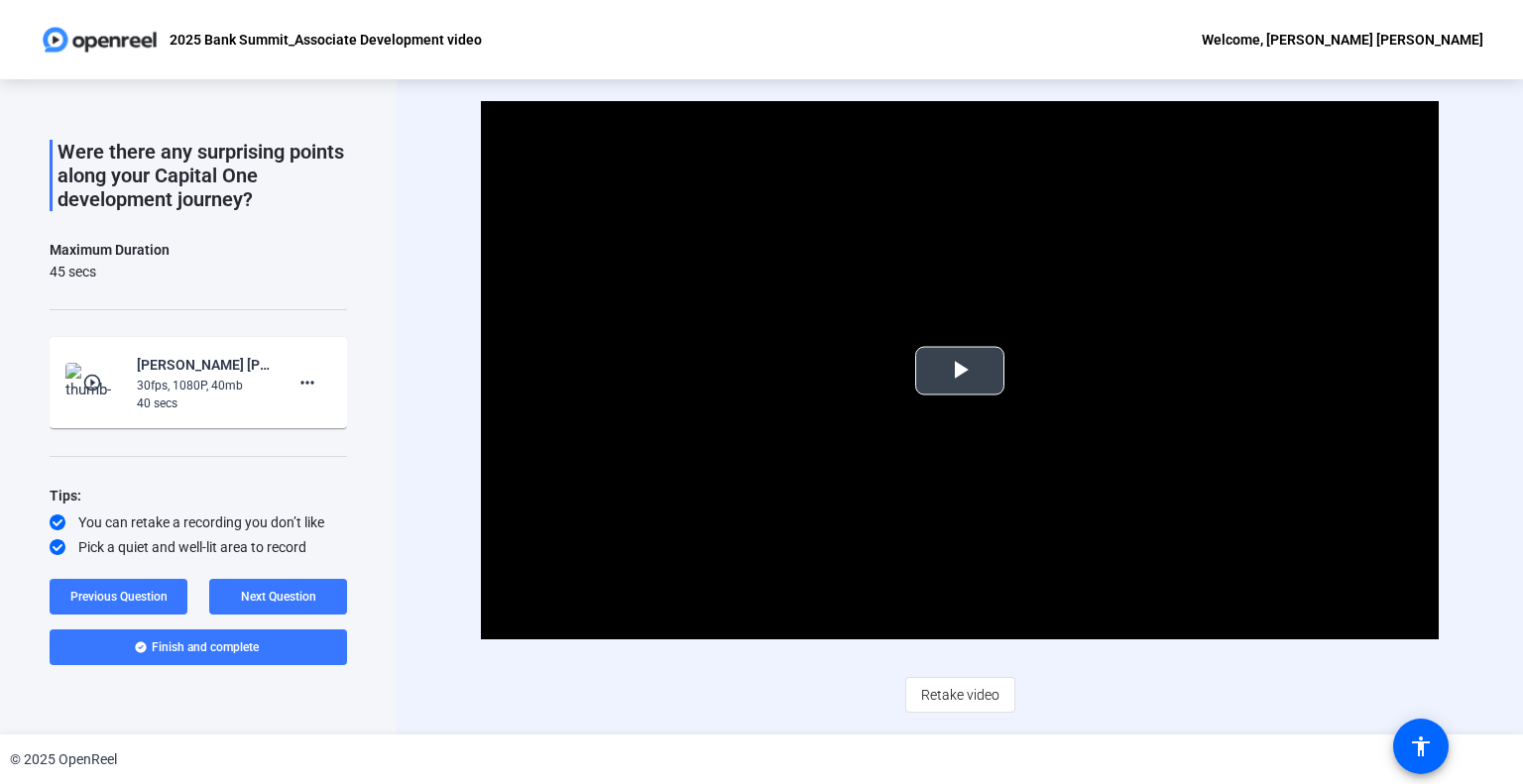 click at bounding box center (960, 371) 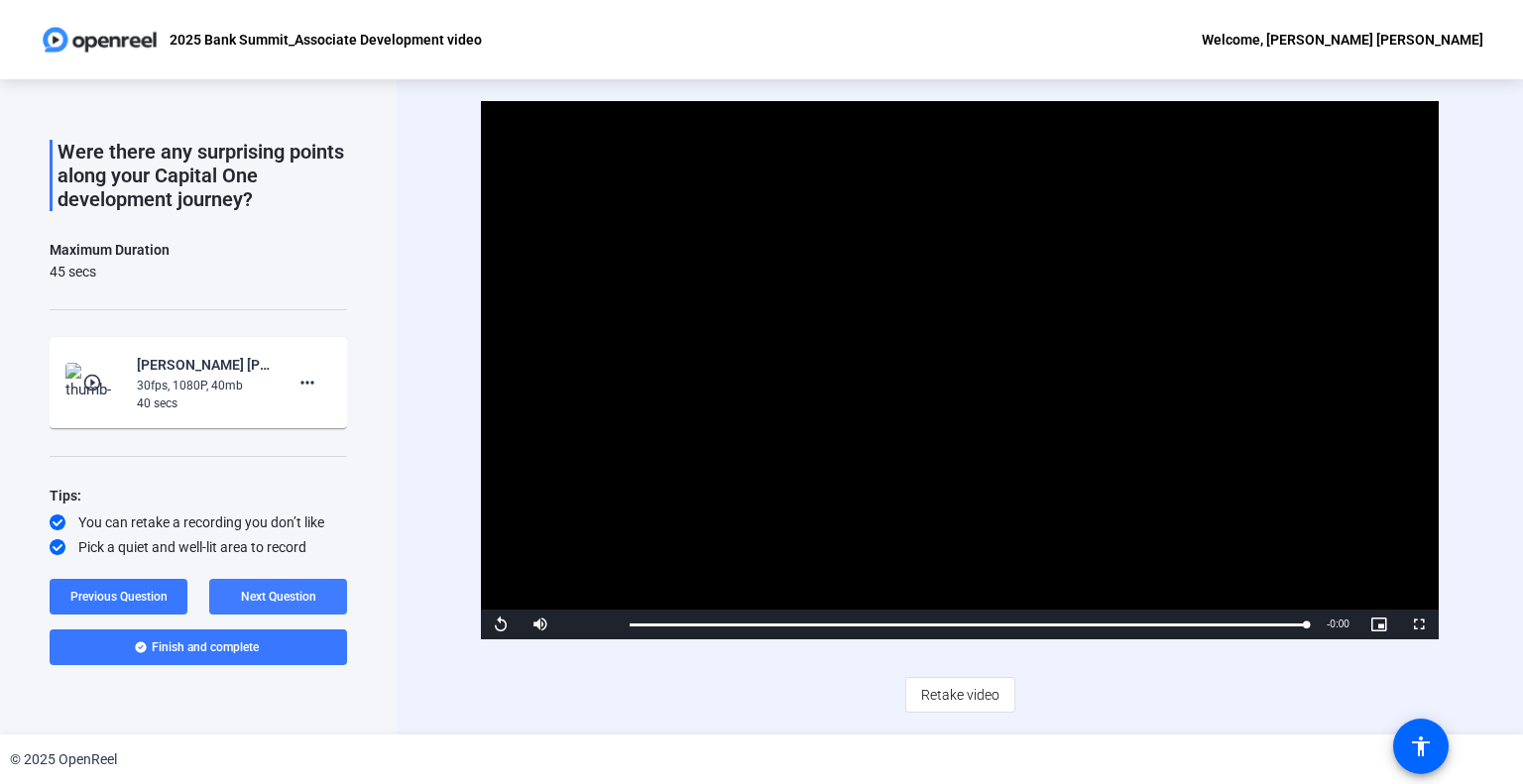 click on "Next Question" 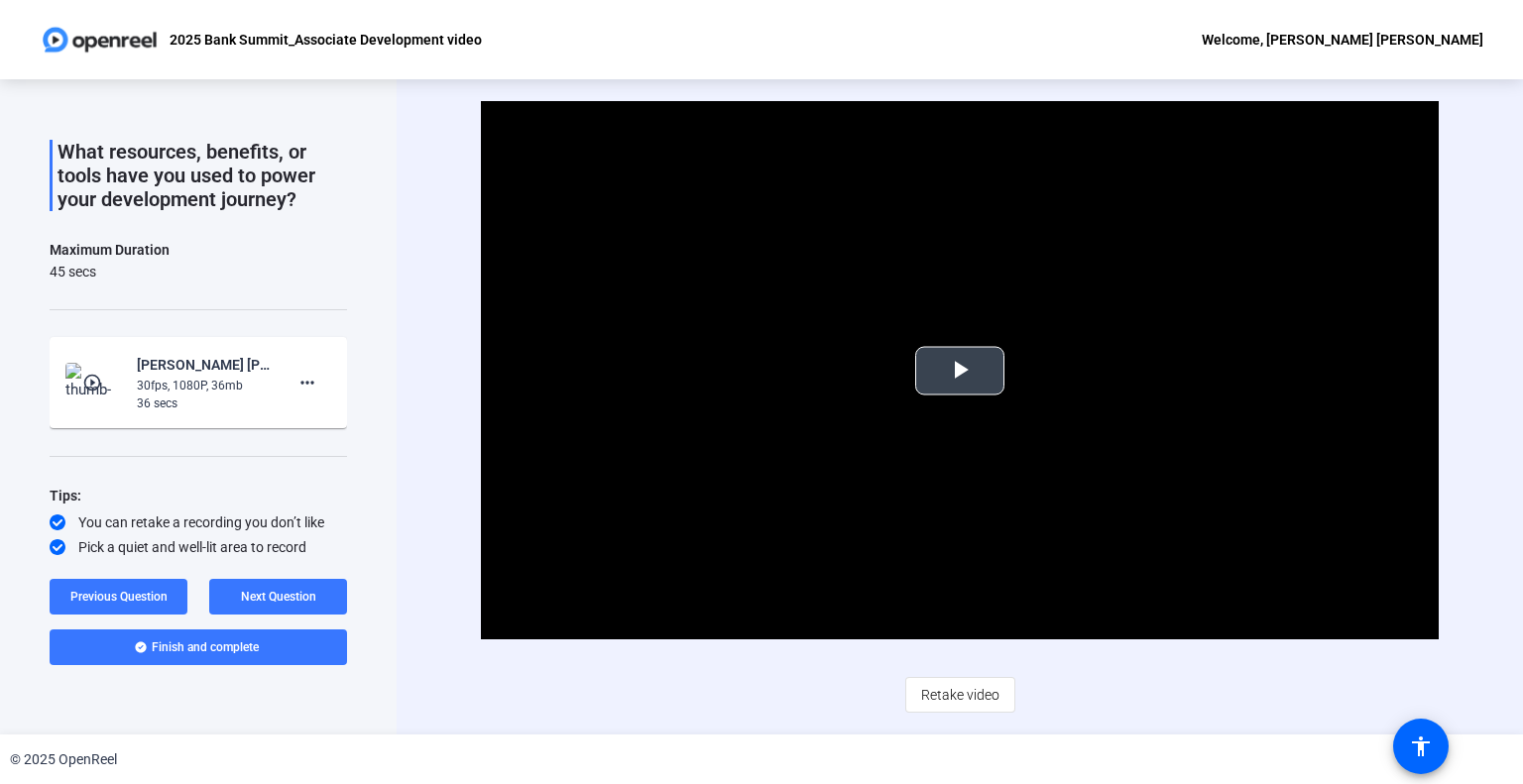 click at bounding box center (960, 371) 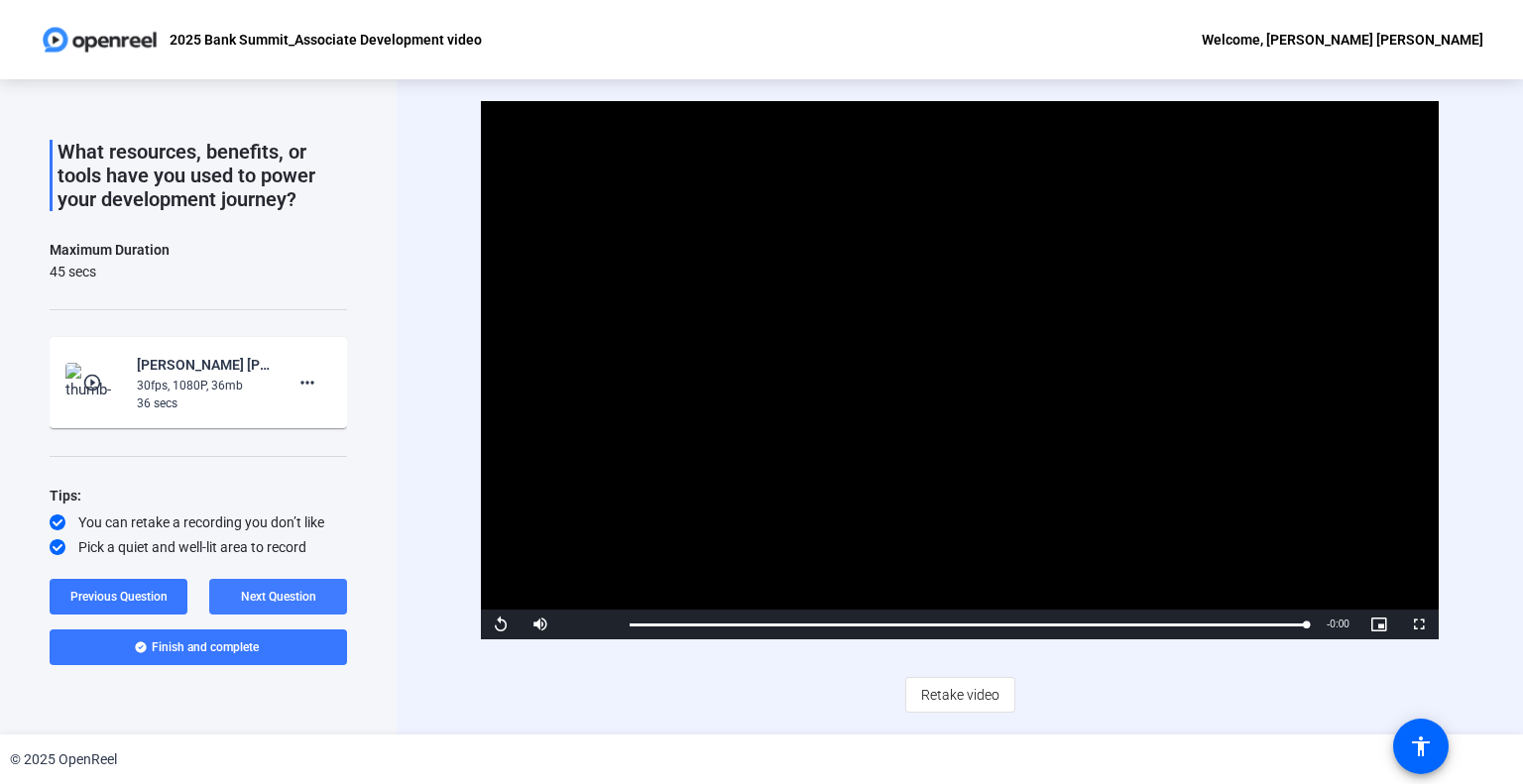 click on "Next Question" 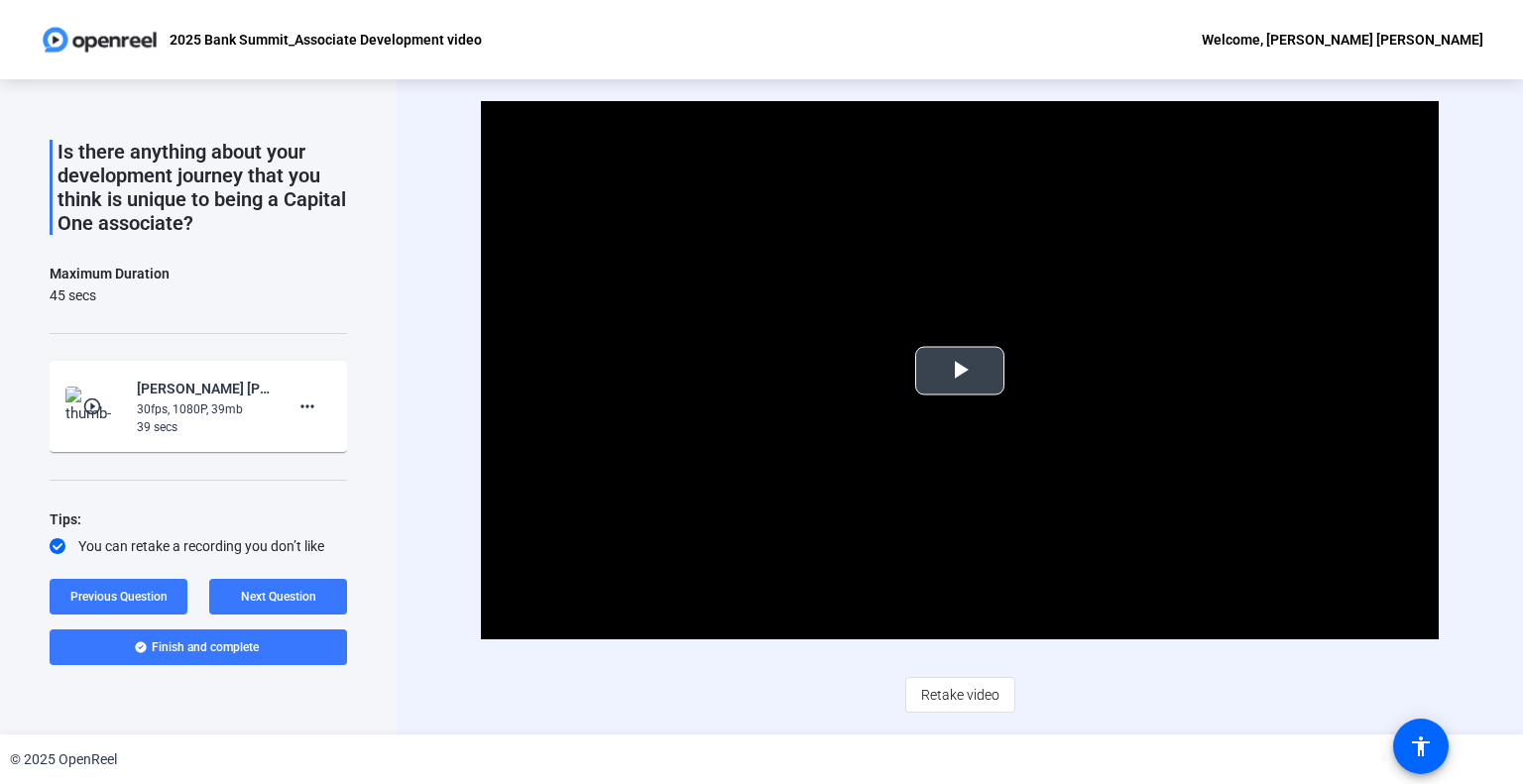 click at bounding box center [960, 371] 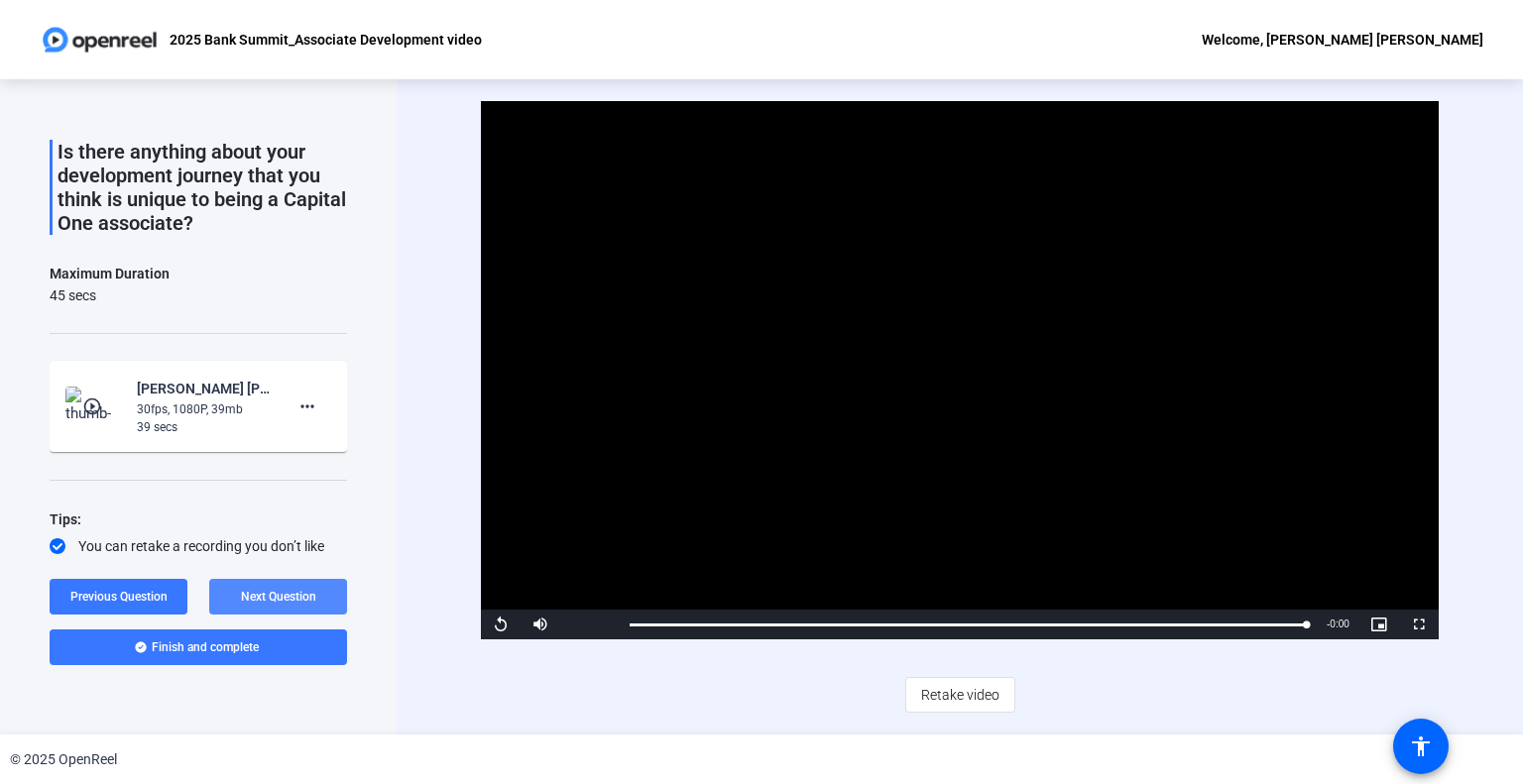 click on "Next Question" 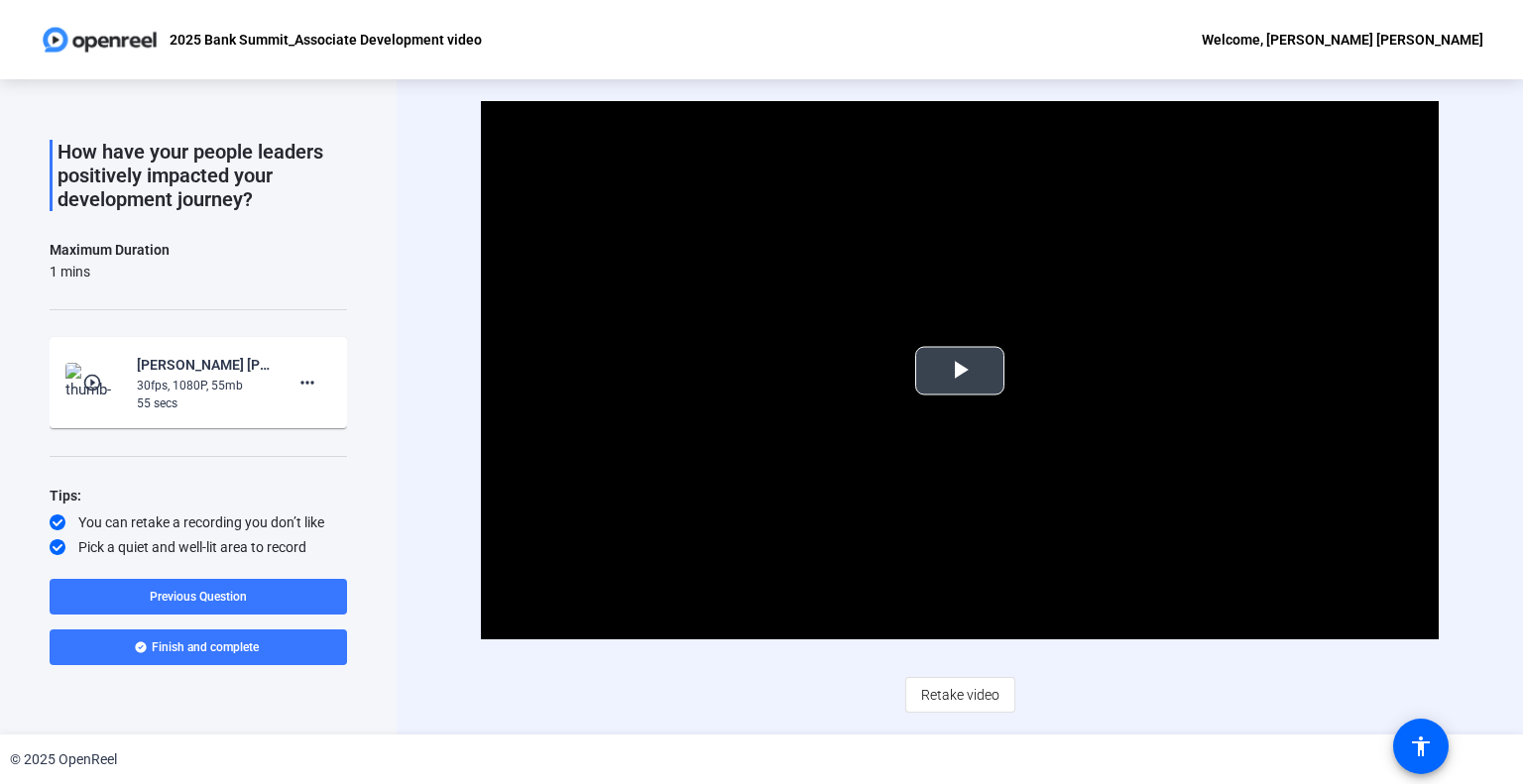 click at bounding box center (960, 371) 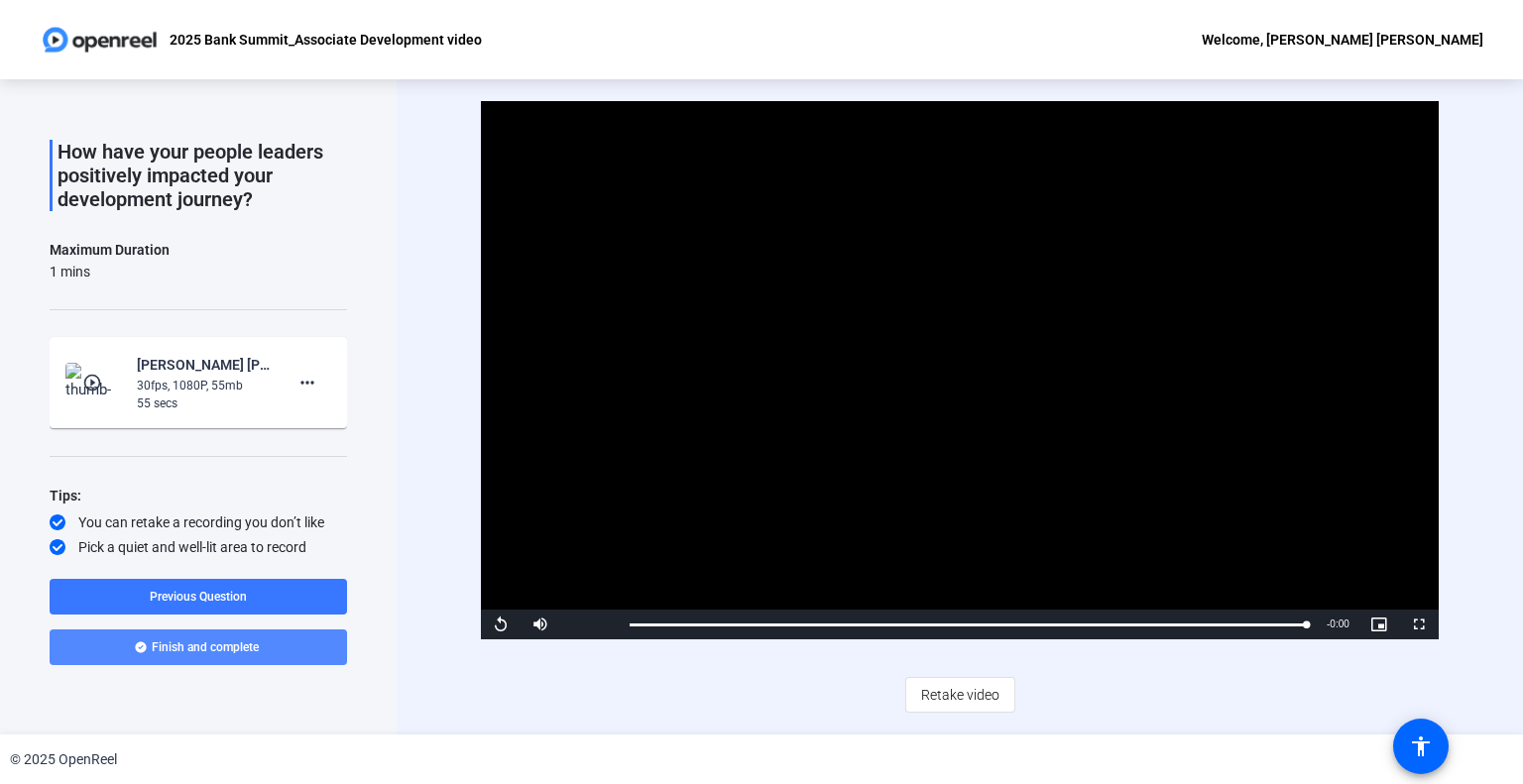click on "Finish and complete" 